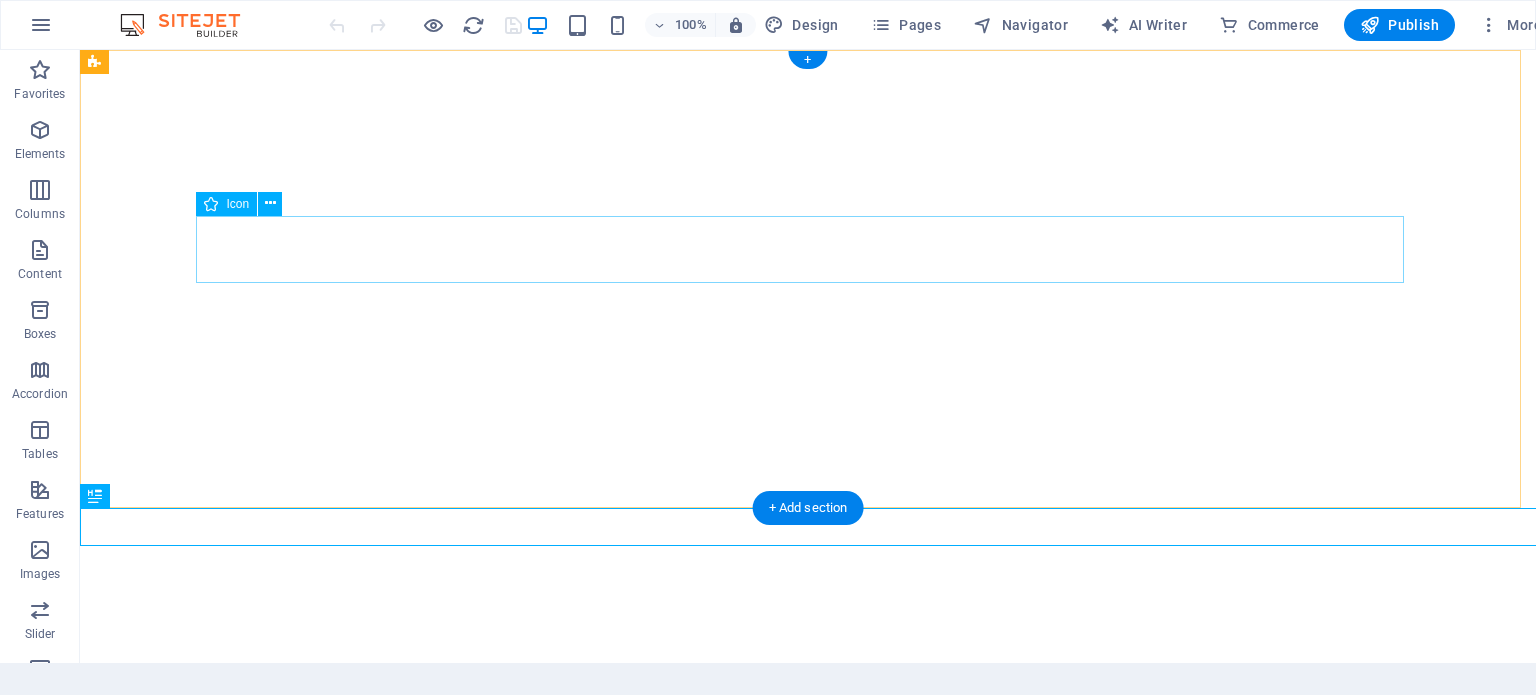 scroll, scrollTop: 0, scrollLeft: 0, axis: both 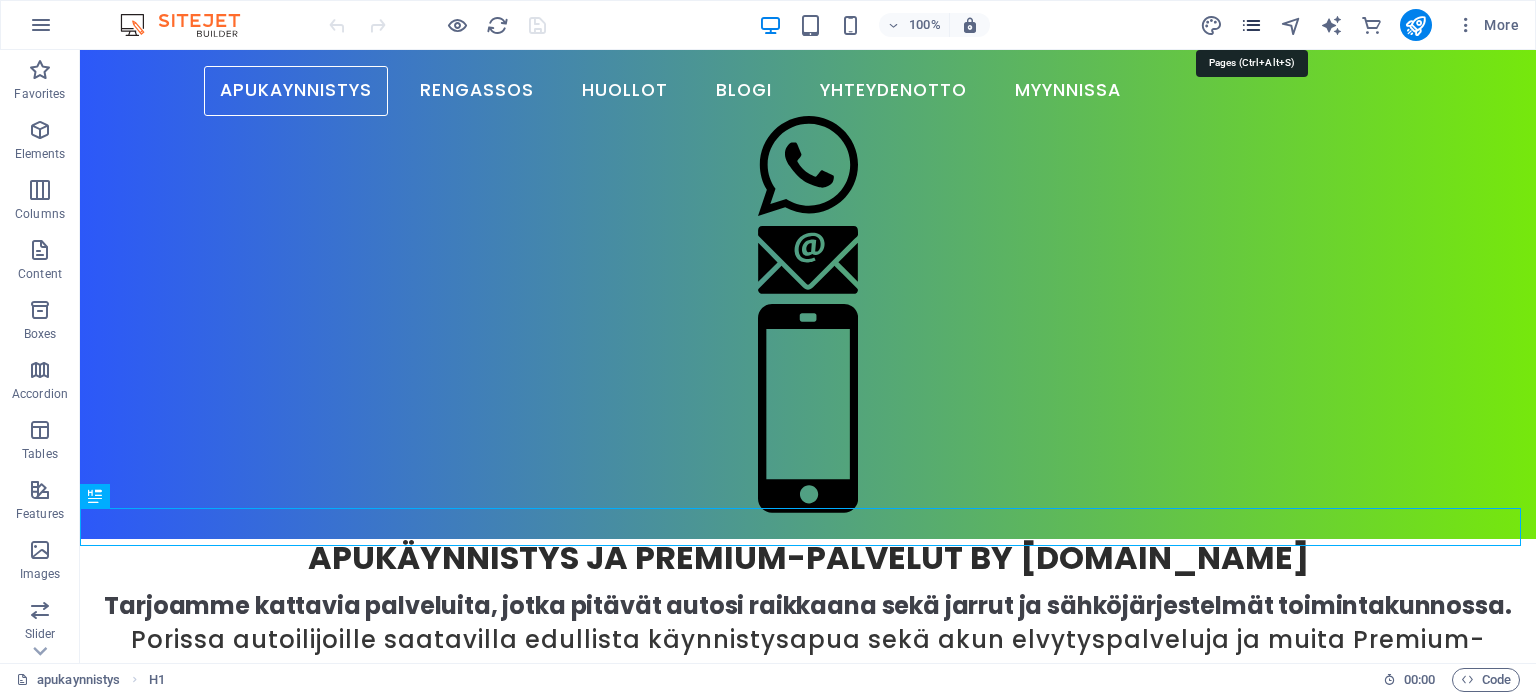 click at bounding box center [1251, 25] 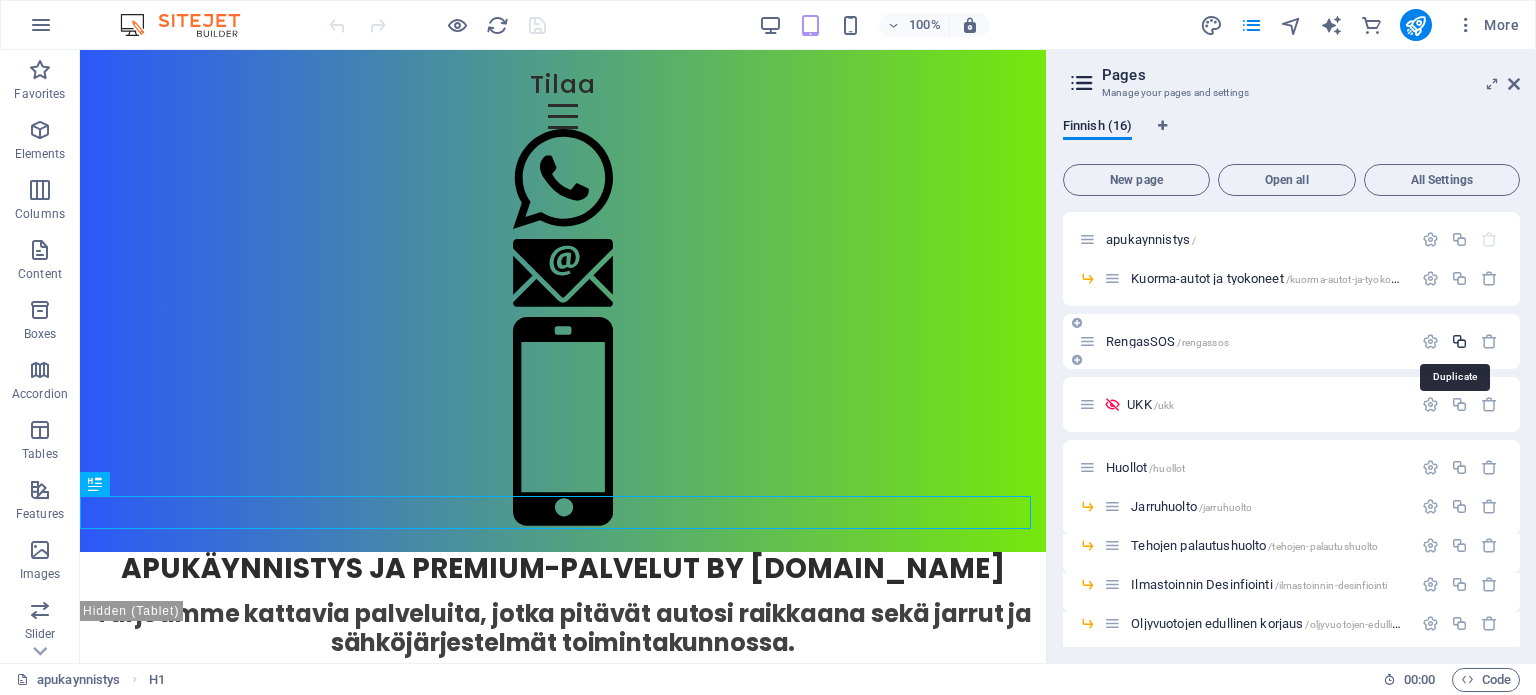 click at bounding box center (1459, 341) 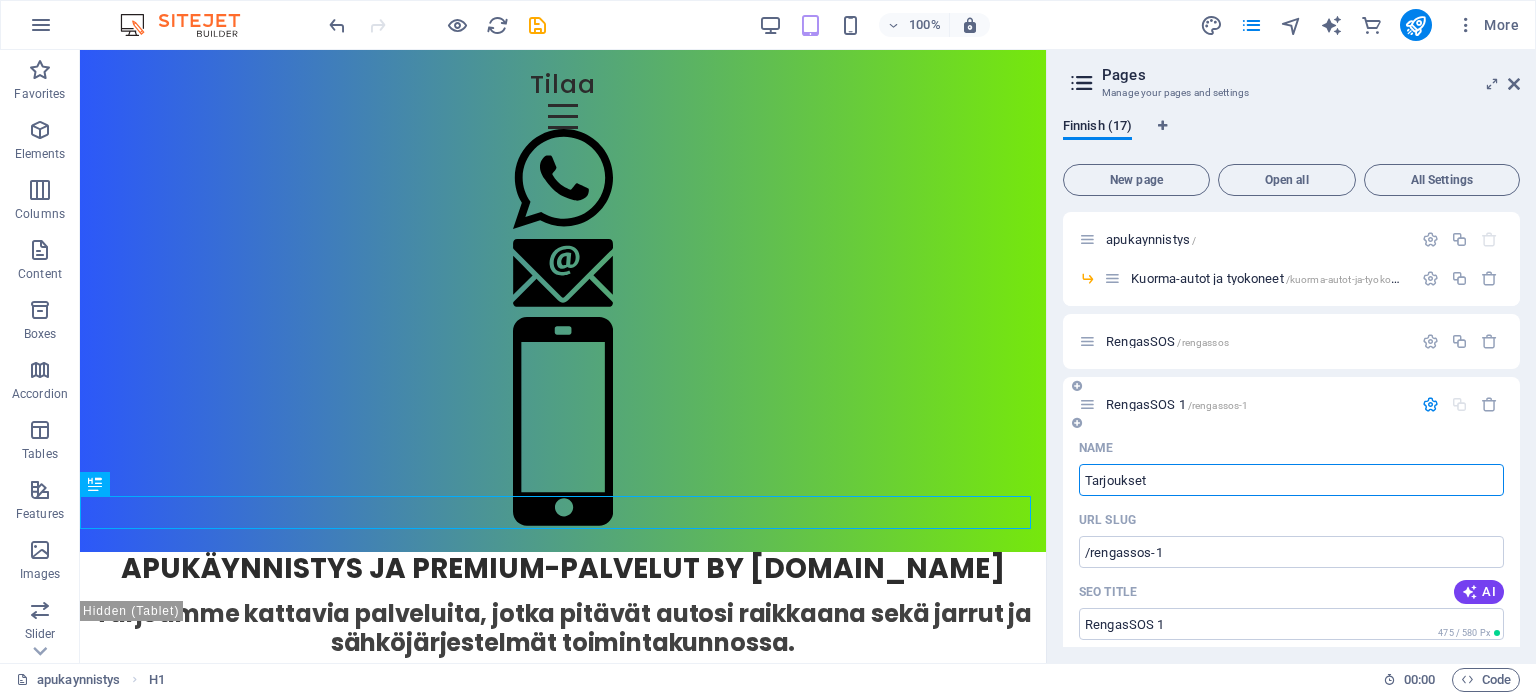 type on "Tarjoukset" 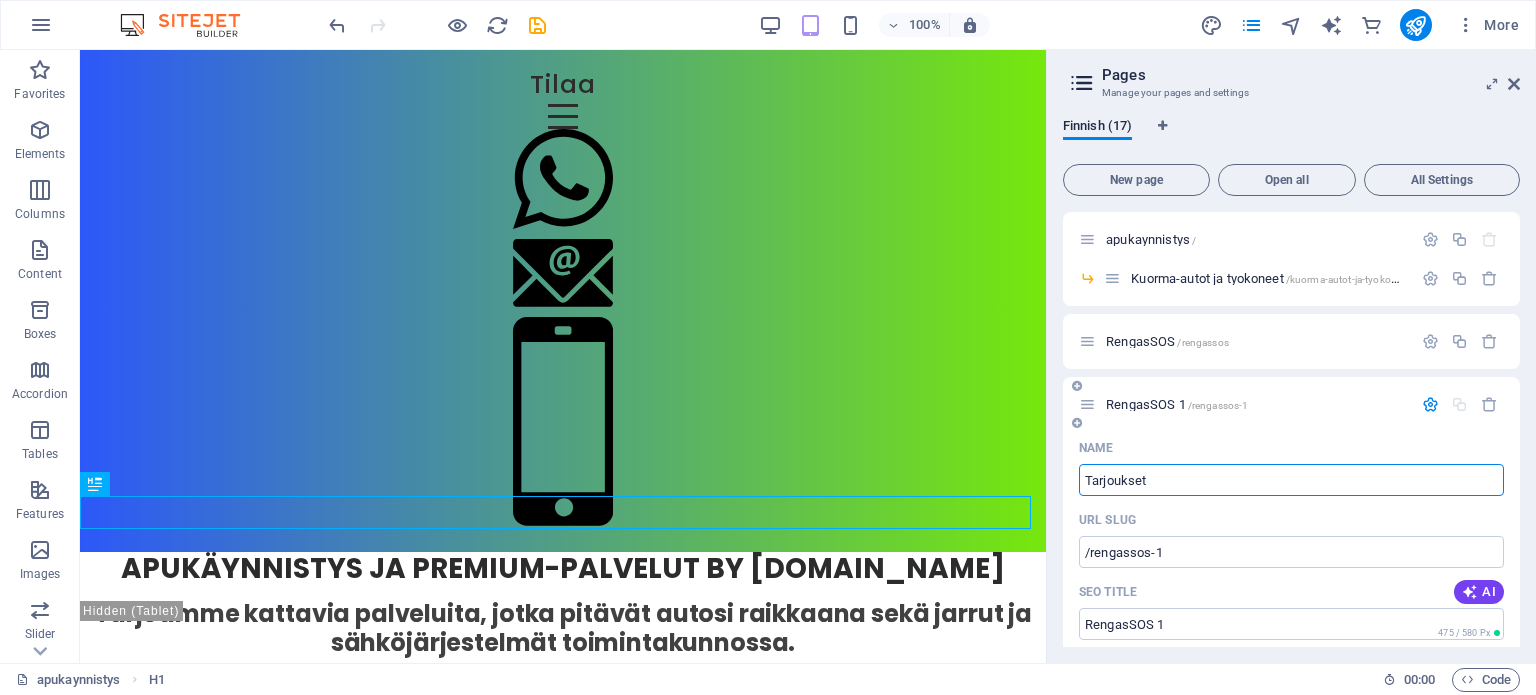 type on "/tarjoukset" 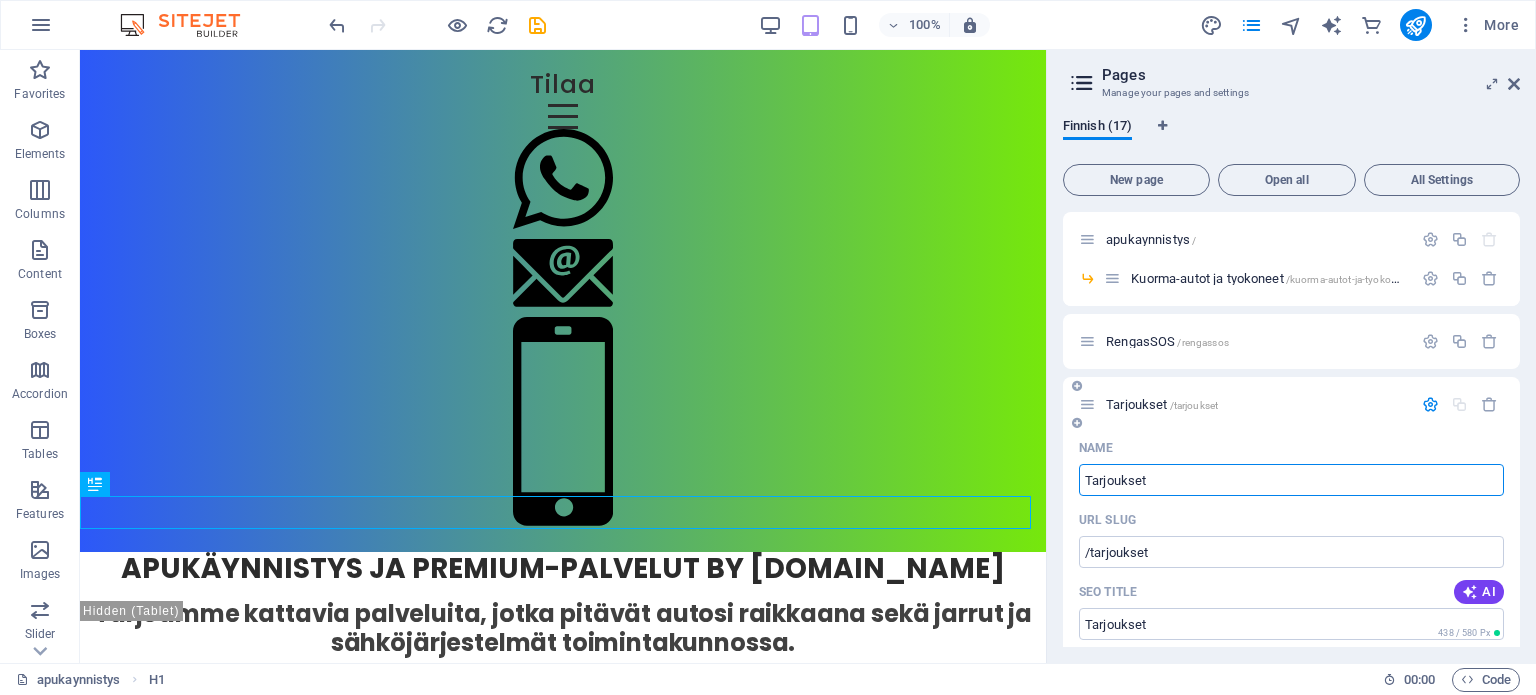 type on "Tarjoukset" 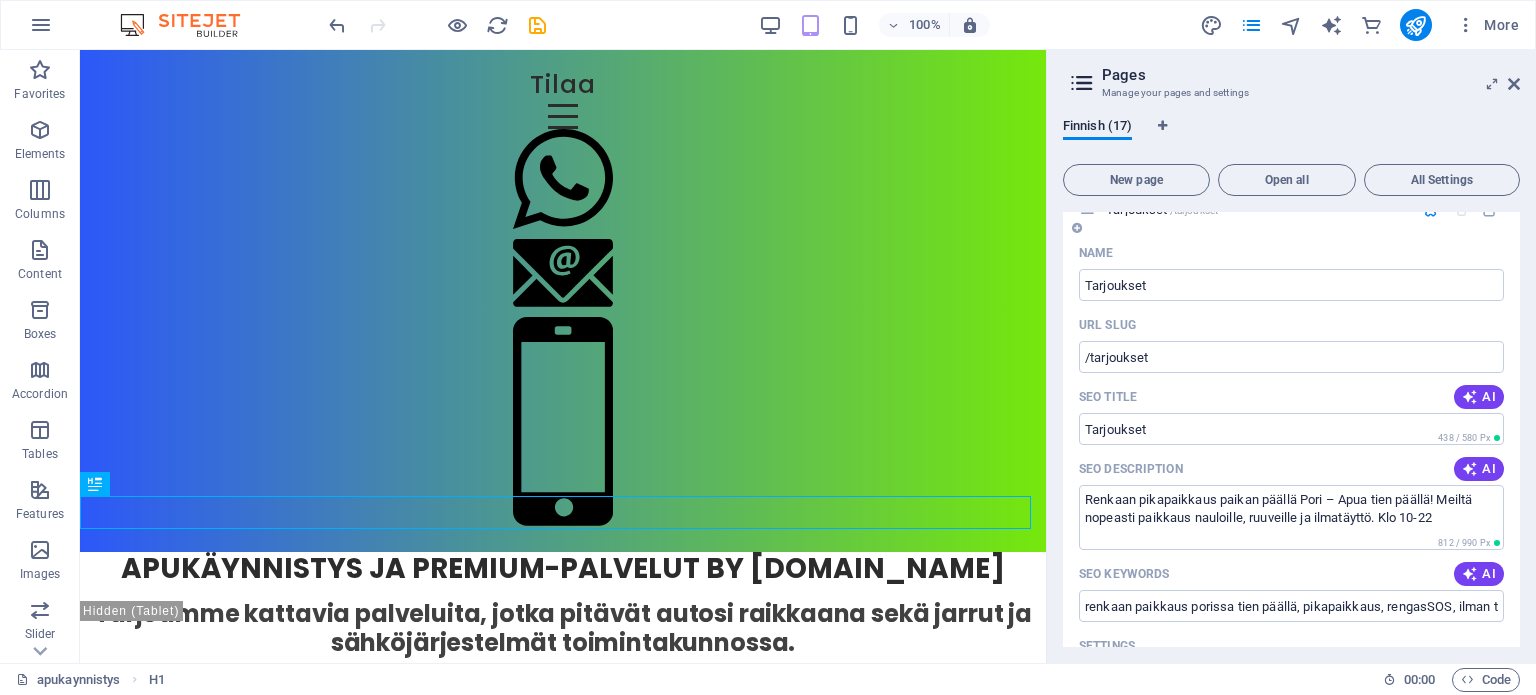 scroll, scrollTop: 200, scrollLeft: 0, axis: vertical 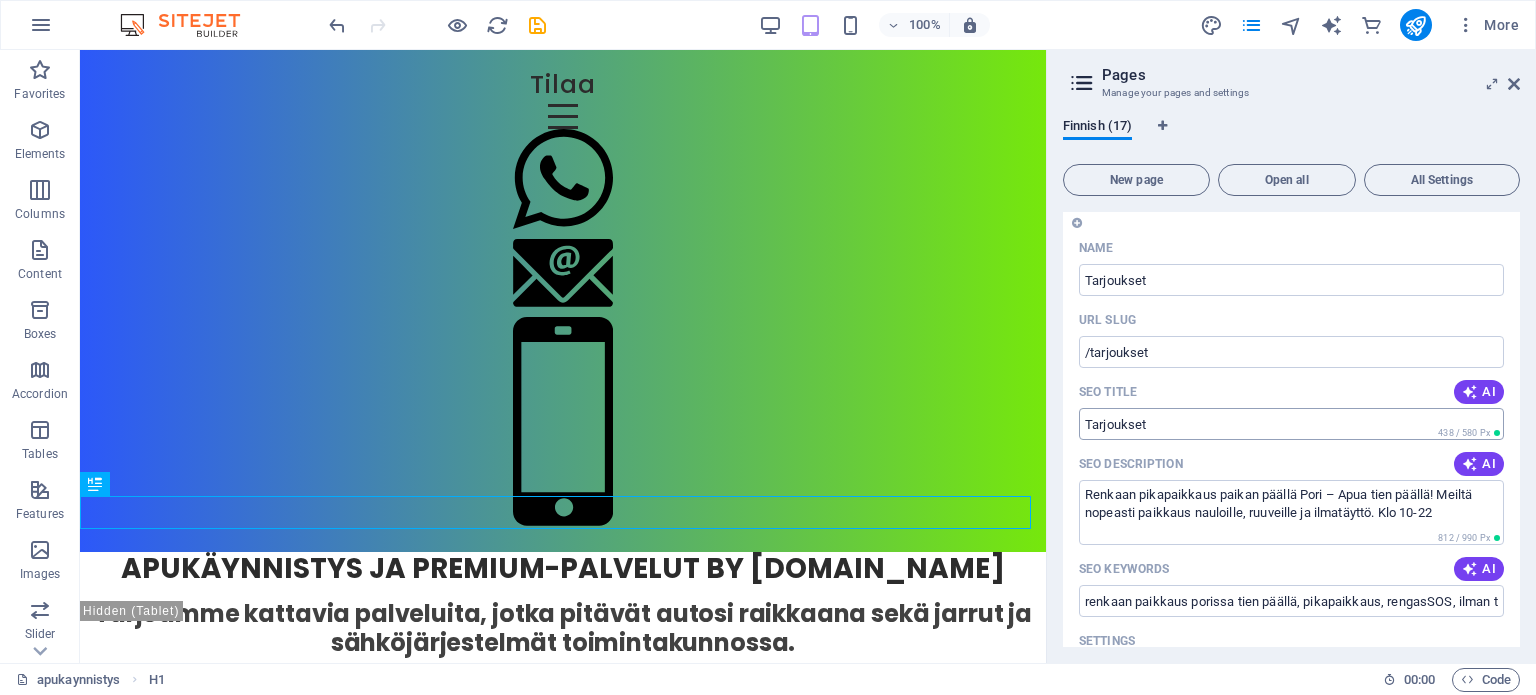 click on "Tarjoukset" at bounding box center [1291, 424] 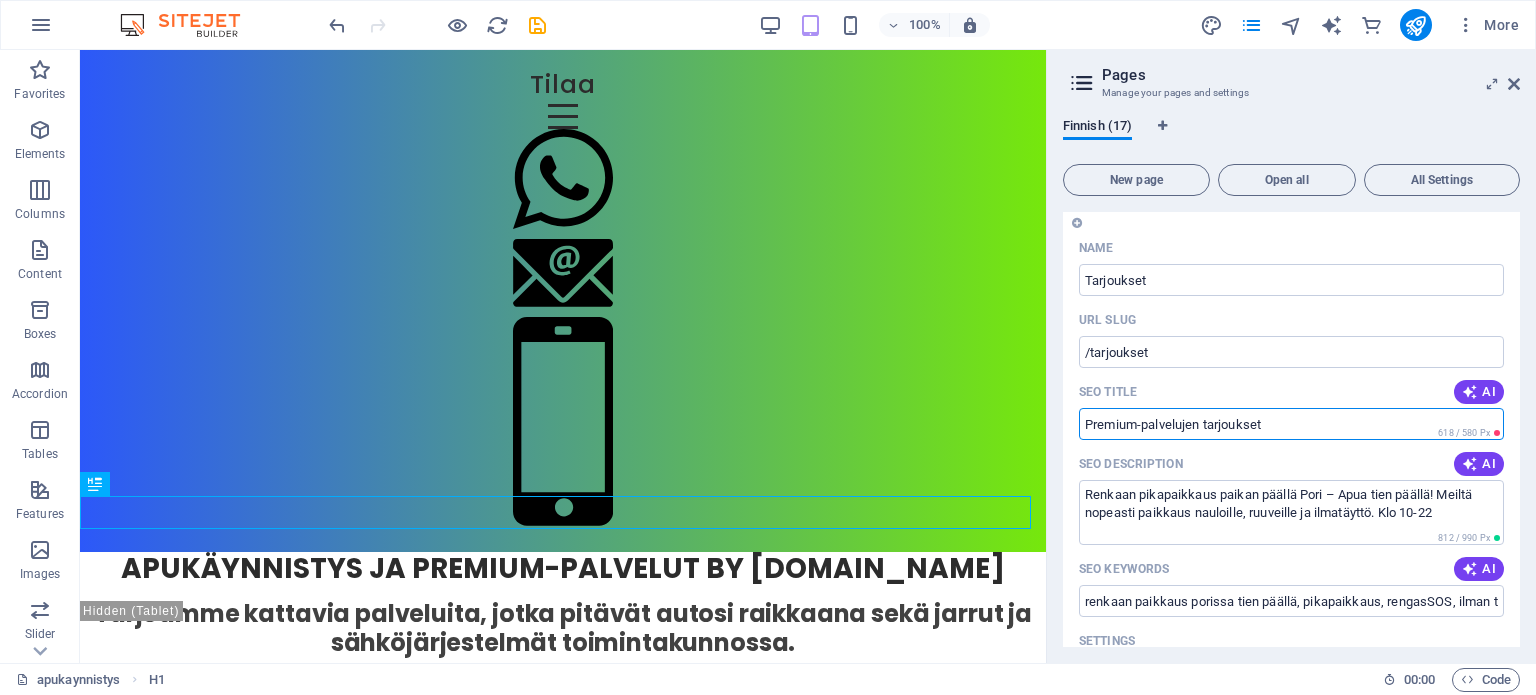 type on "Premium-palvelujen tarjoukset" 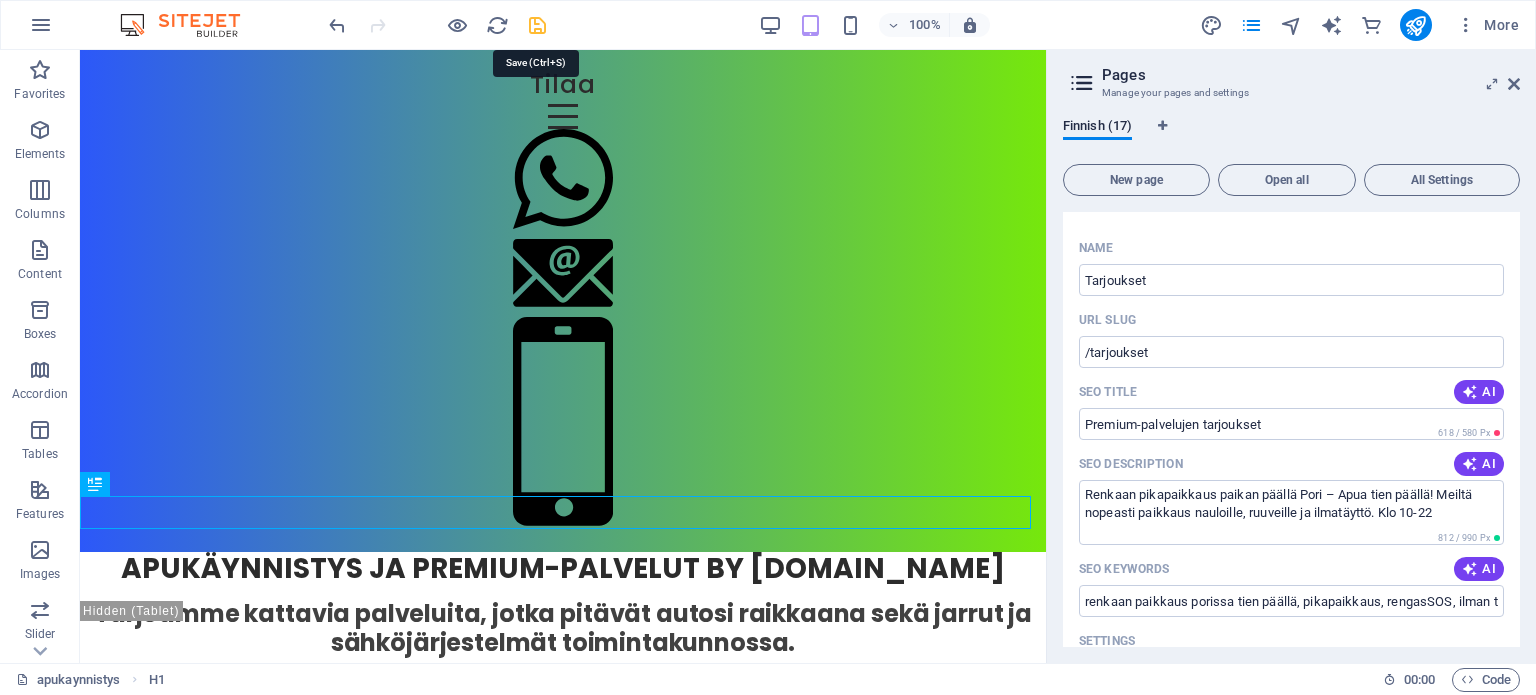 drag, startPoint x: 542, startPoint y: 27, endPoint x: 646, endPoint y: 56, distance: 107.96759 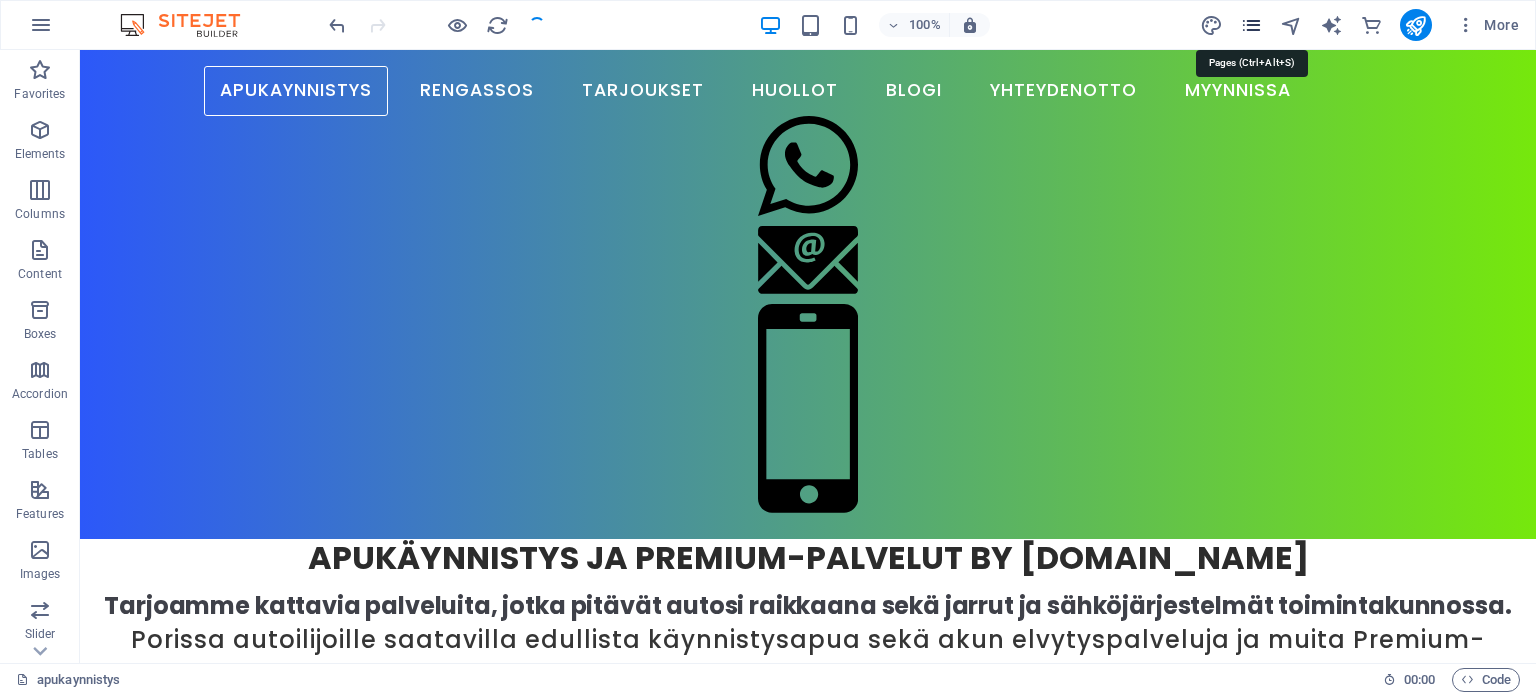 click at bounding box center (1251, 25) 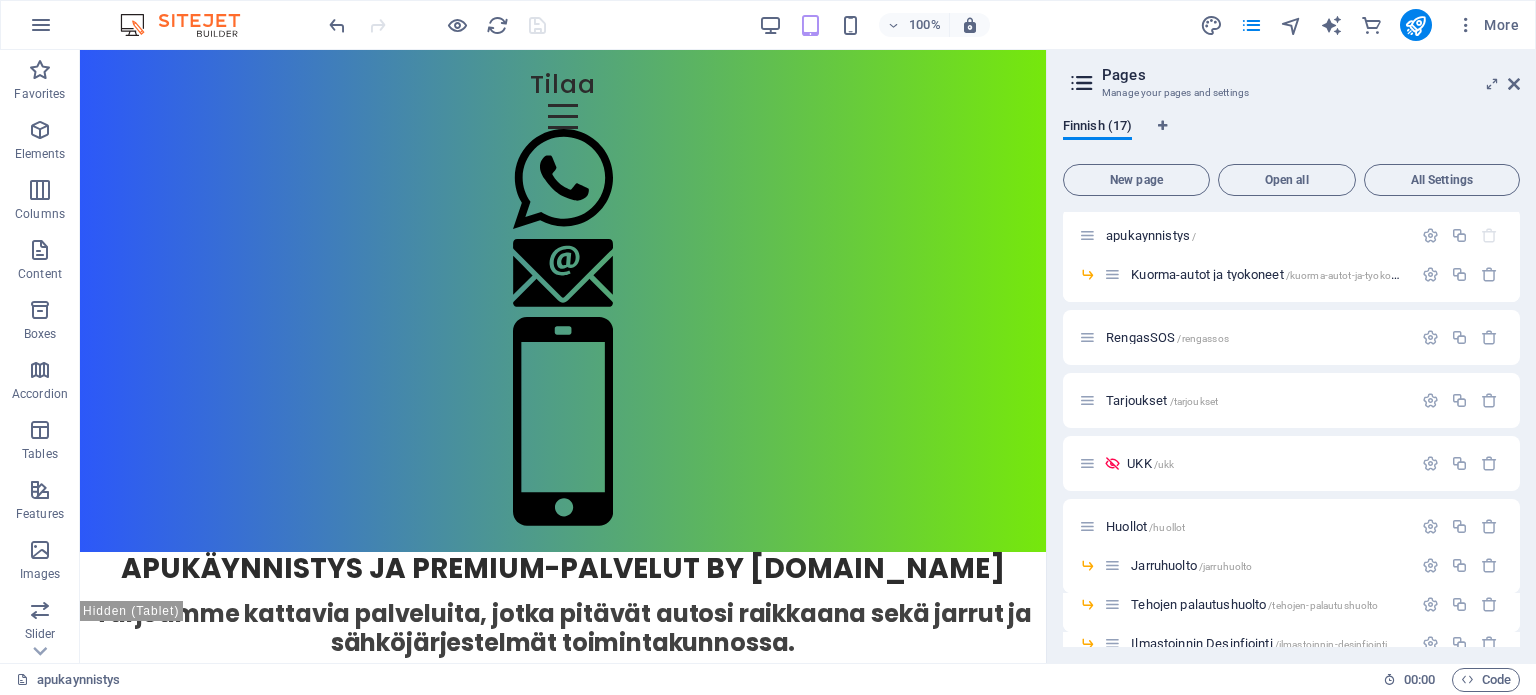 scroll, scrollTop: 0, scrollLeft: 0, axis: both 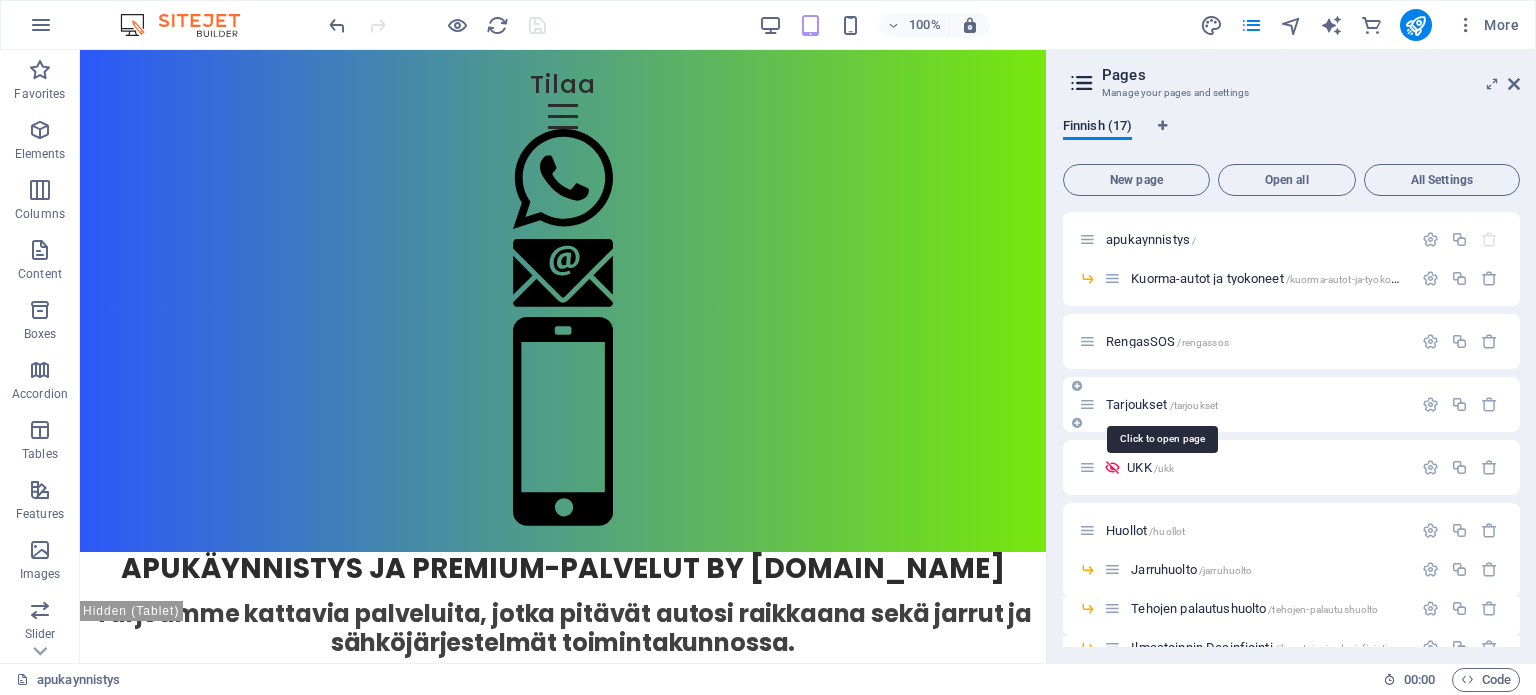 click on "Tarjoukset /tarjoukset" at bounding box center (1162, 404) 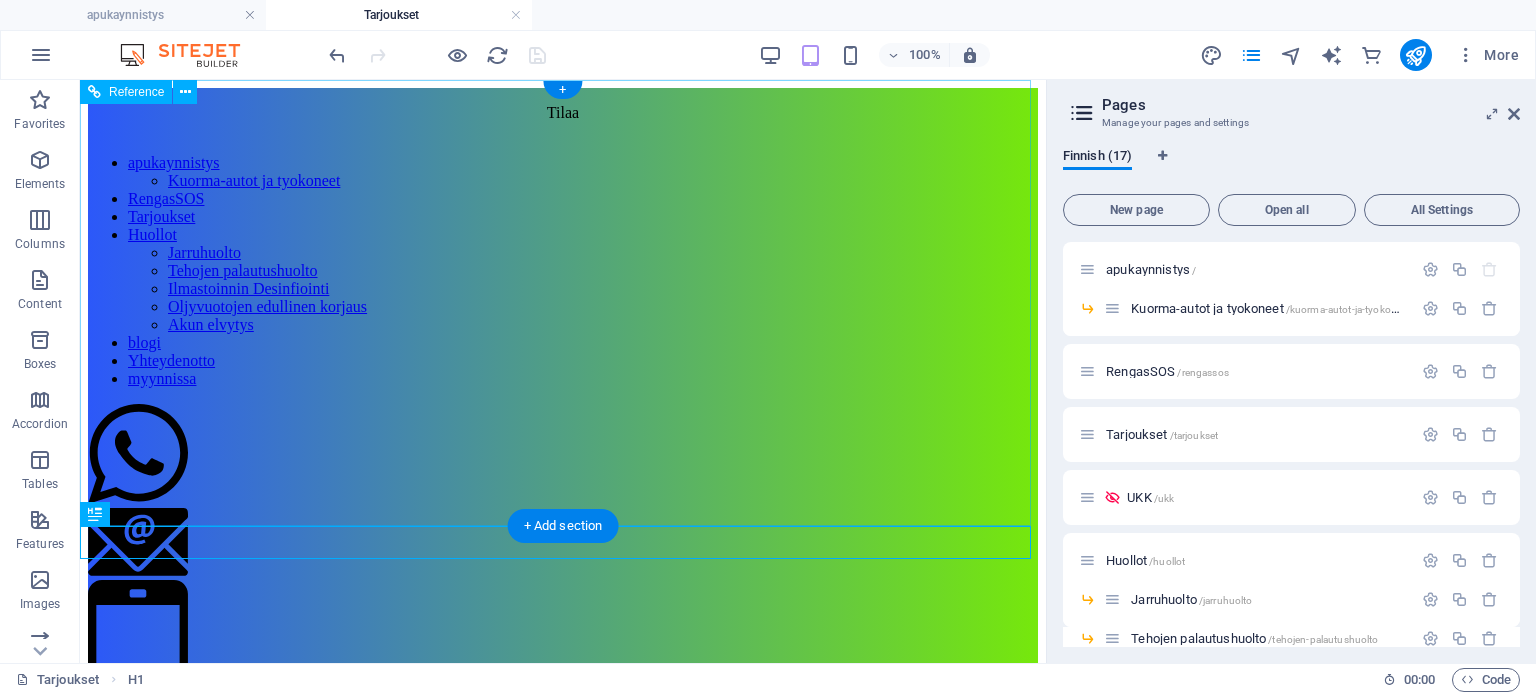 scroll, scrollTop: 0, scrollLeft: 0, axis: both 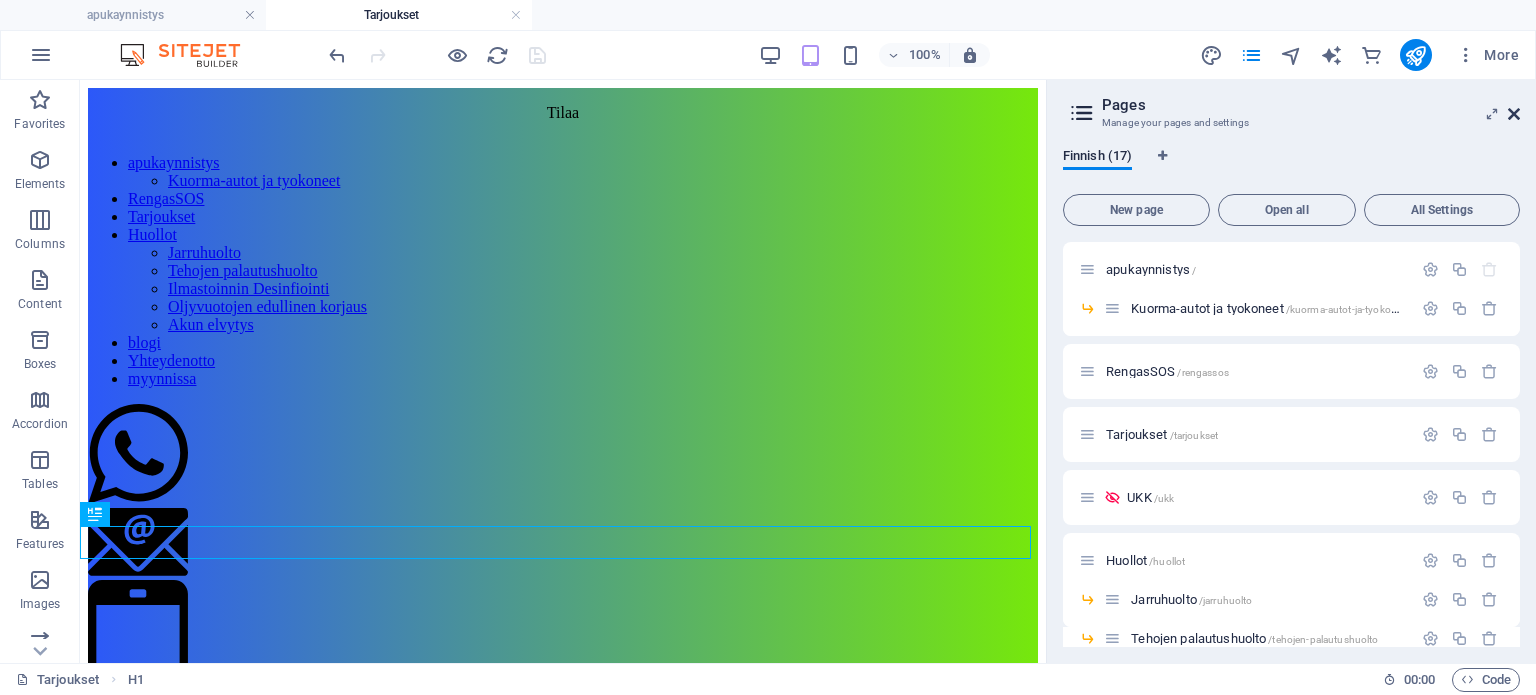 click at bounding box center [1514, 114] 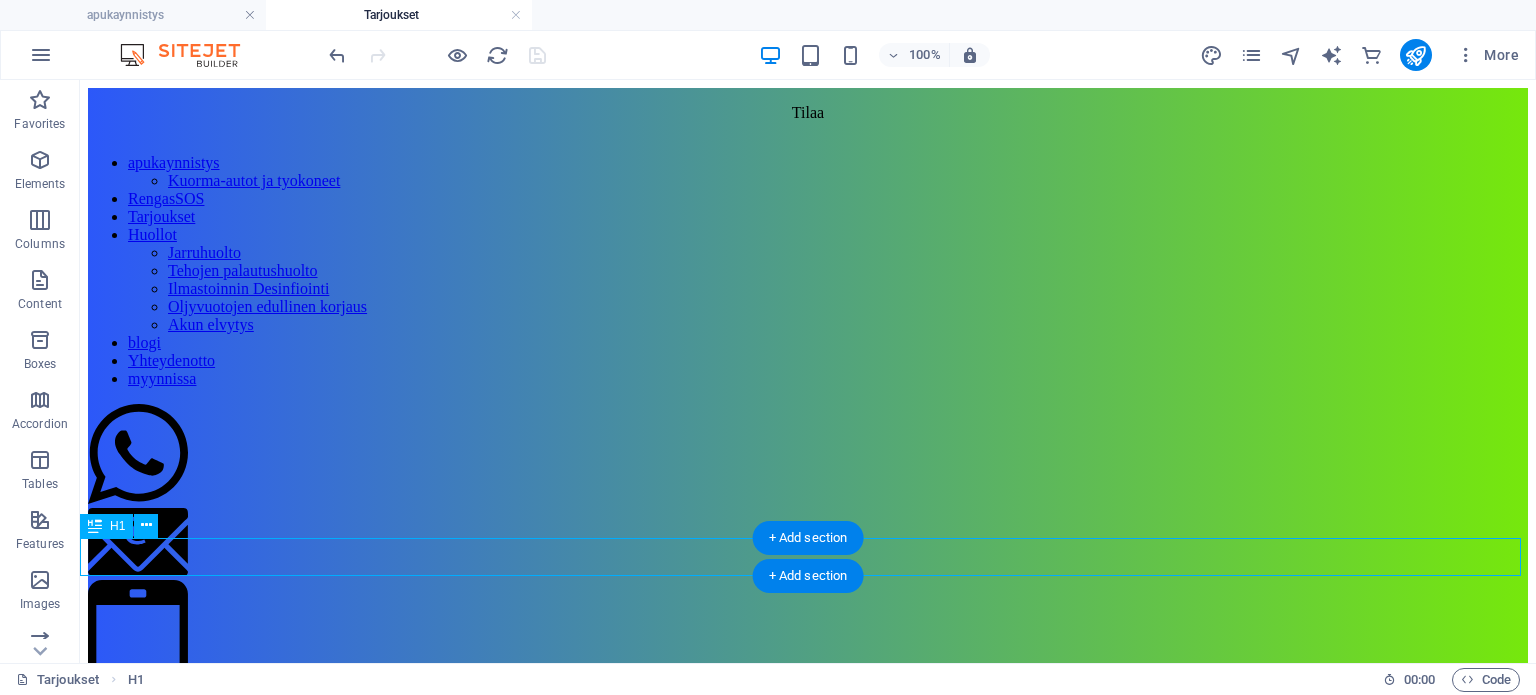 click on "rengas-sos Renkaan hätäpaikkaus - Pori" at bounding box center [808, 832] 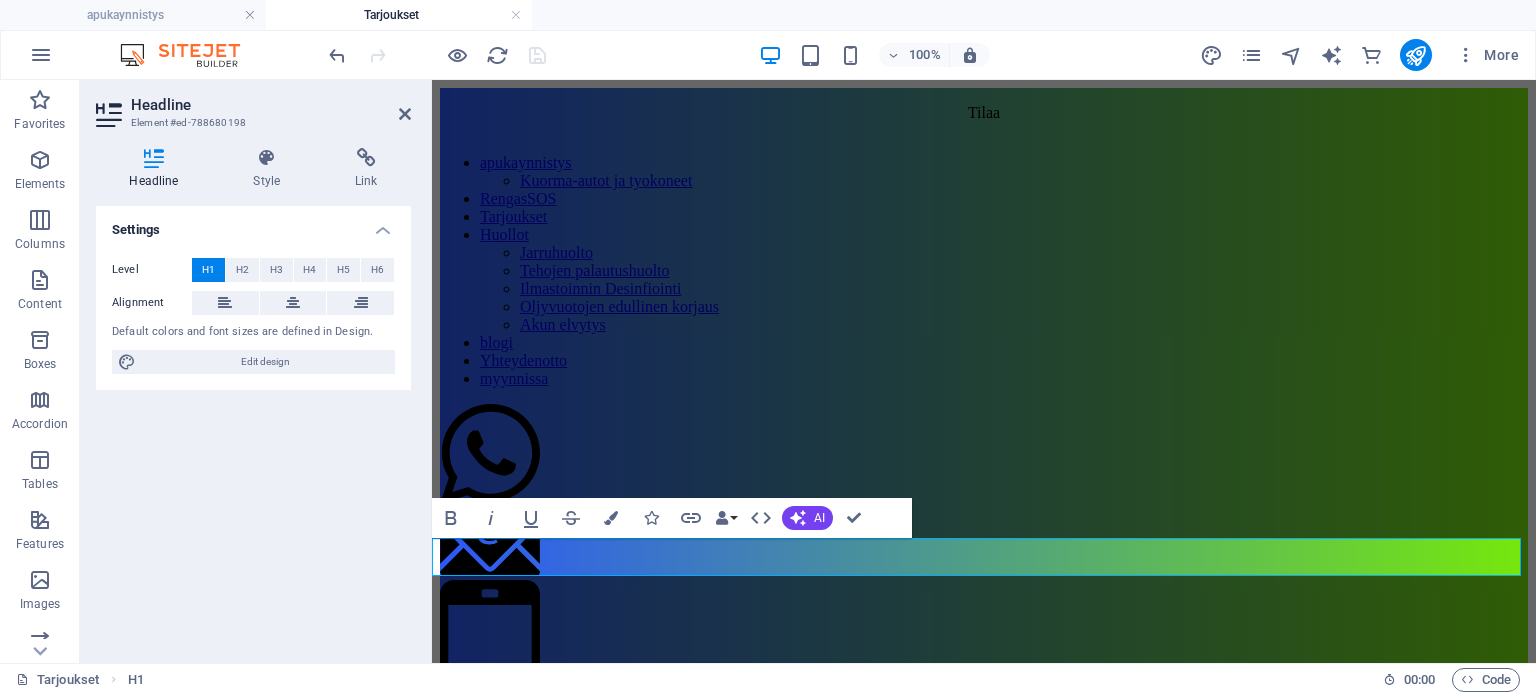 type 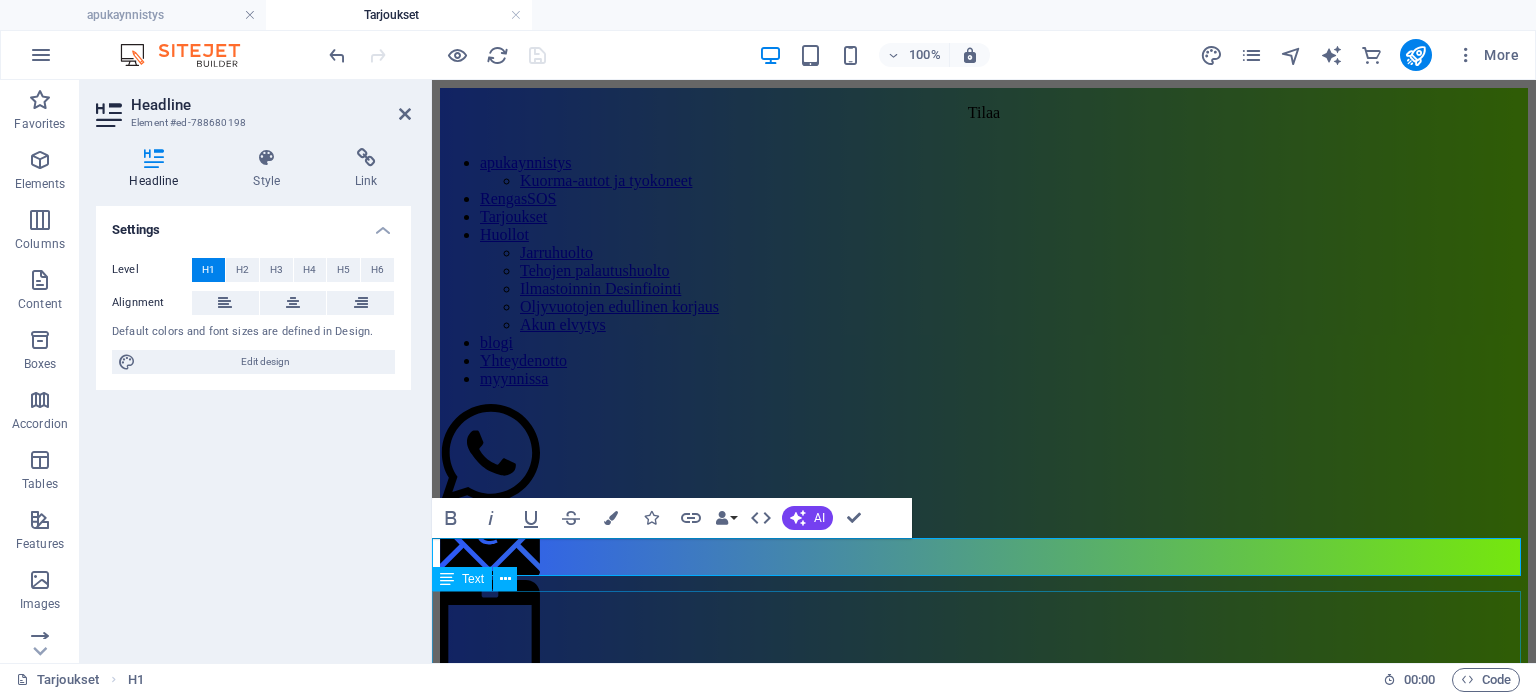 click on "Renkaan paikkaus porissa - Tien Päällä! Onko renkaassasi ruuvi, naula tai pieni reikä? [DOMAIN_NAME] tarjoaa renkaan paikkausta tien päällä, jos vaurio on paikattavissa. Ajan Säästäminen: Me tulemme suoraan luoksesi, joten ei enää turhaa odottelua hinauksen kanssa. Vaivattomuus: Ei tarvitse irrottaa renkaita tai vaivata itseäsi kuljetuksilla. Palvelumme tekee renkaan paikkauksesta helppoa ja säästää aikaa." at bounding box center [984, 945] 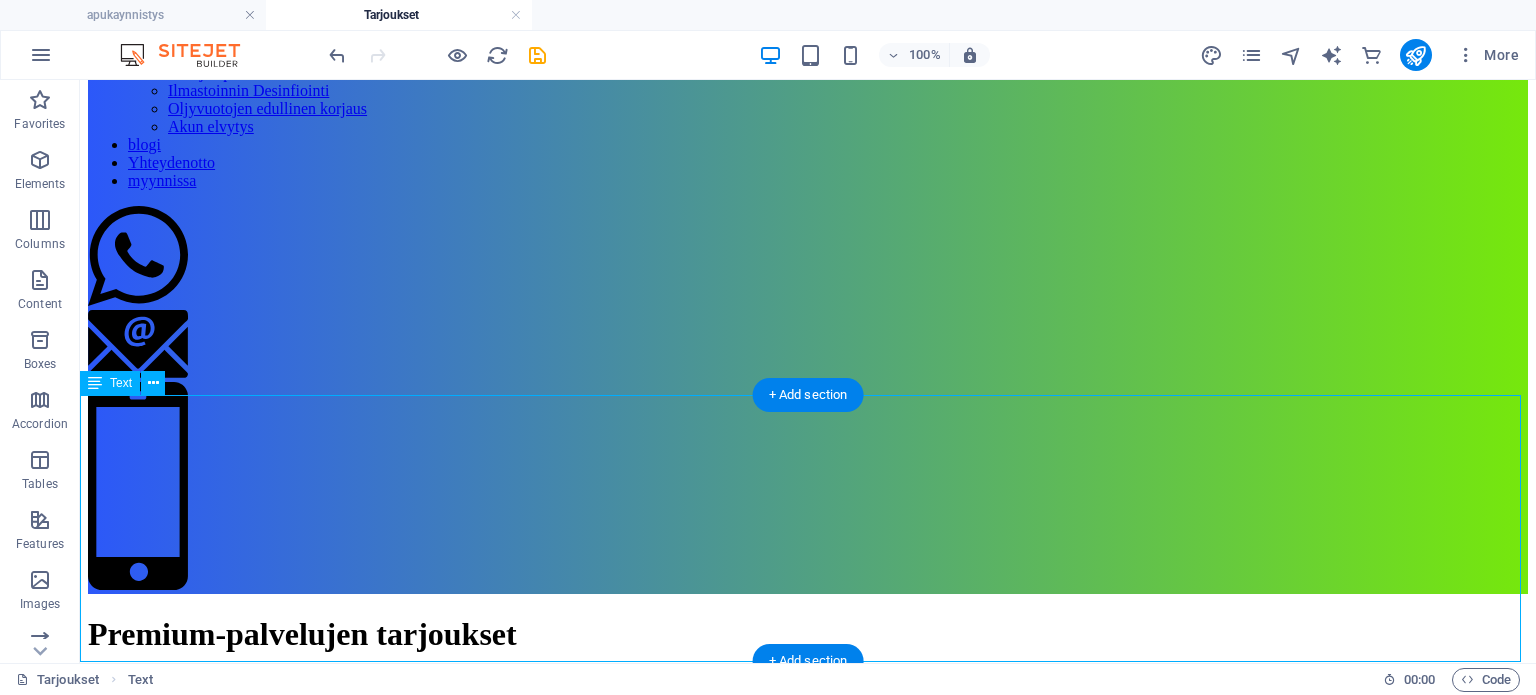 scroll, scrollTop: 200, scrollLeft: 0, axis: vertical 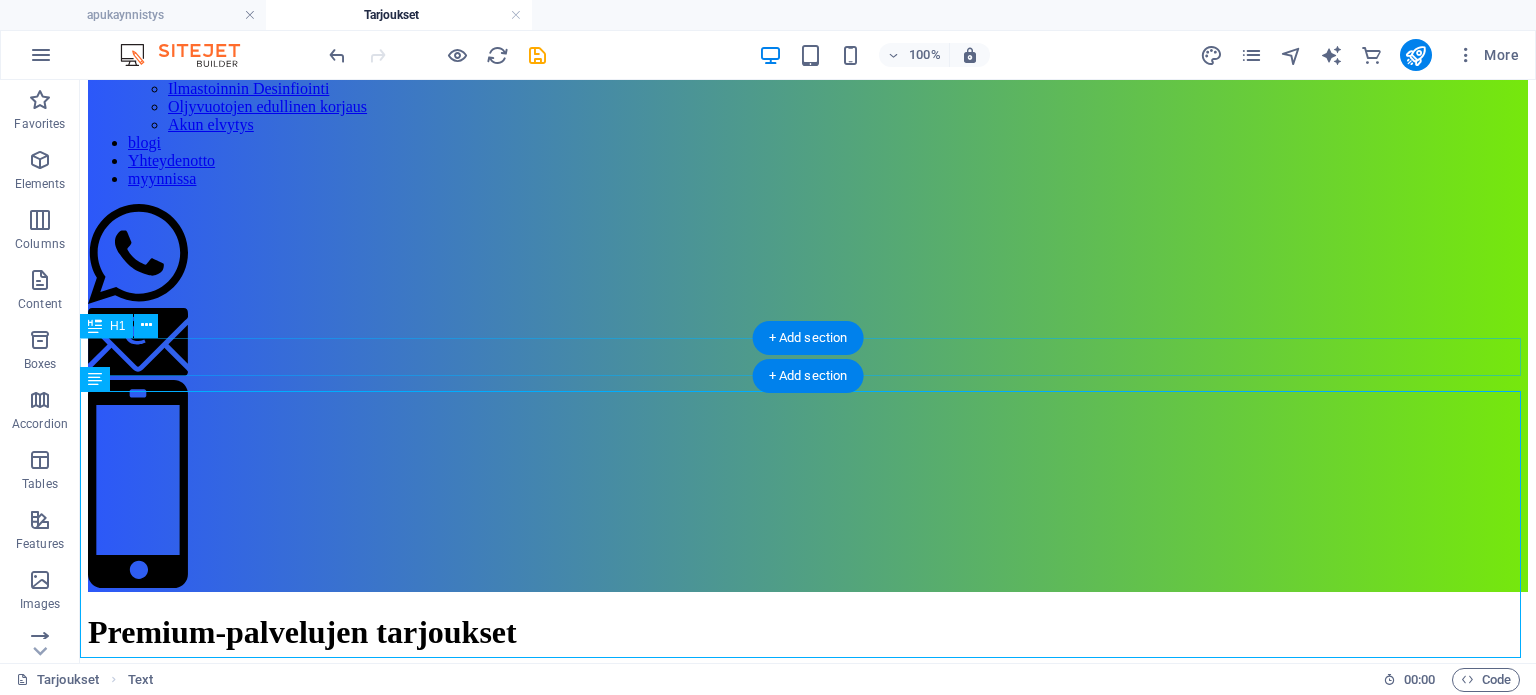 click on "Premium-palvelujen tarjoukset" at bounding box center (808, 632) 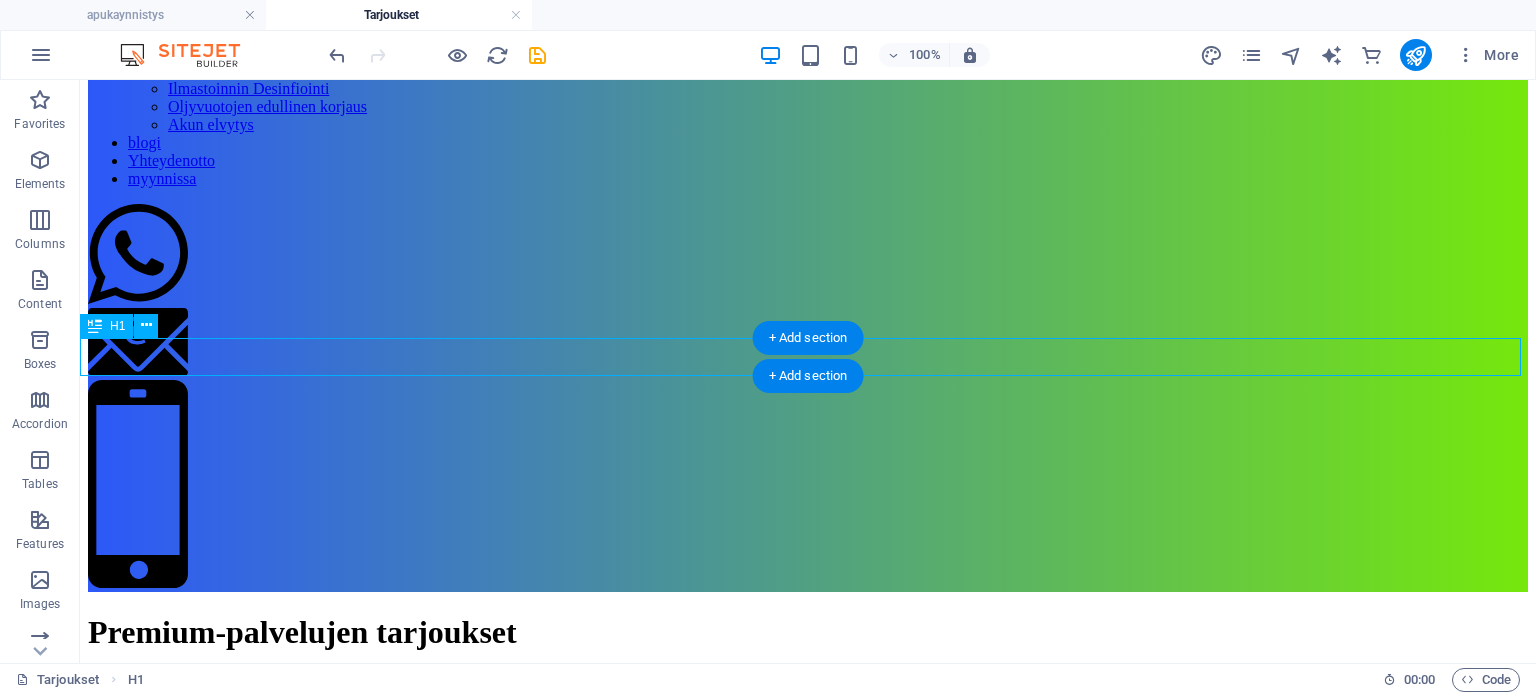 click on "Premium-palvelujen tarjoukset" at bounding box center (808, 632) 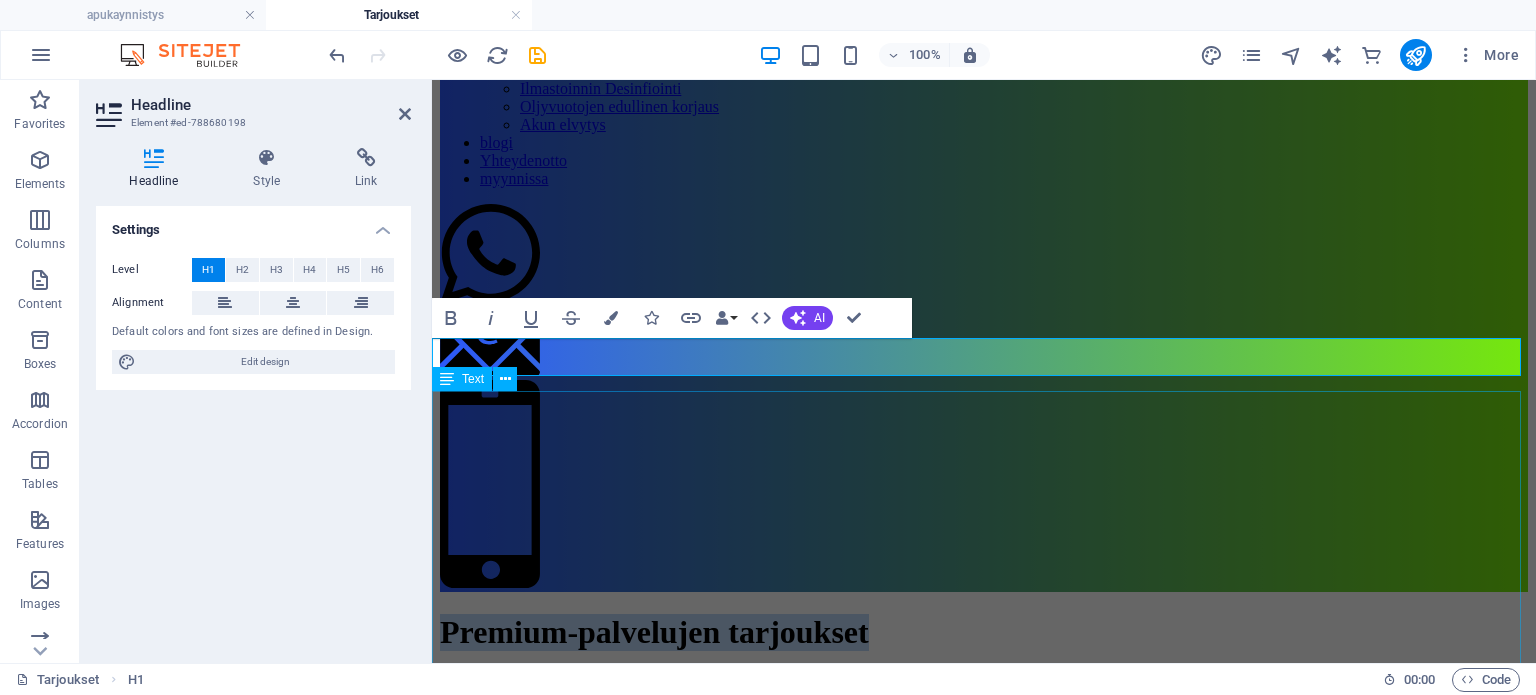 click on "Renkaan paikkaus porissa - Tien Päällä! Onko renkaassasi ruuvi, naula tai pieni reikä? [DOMAIN_NAME] tarjoaa renkaan paikkausta tien päällä, jos vaurio on paikattavissa. Ajan Säästäminen: Me tulemme suoraan luoksesi, joten ei enää turhaa odottelua hinauksen kanssa. Vaivattomuus: Ei tarvitse irrottaa renkaita tai vaivata itseäsi kuljetuksilla. Palvelumme tekee renkaan paikkauksesta helppoa ja säästää aikaa." at bounding box center [984, 745] 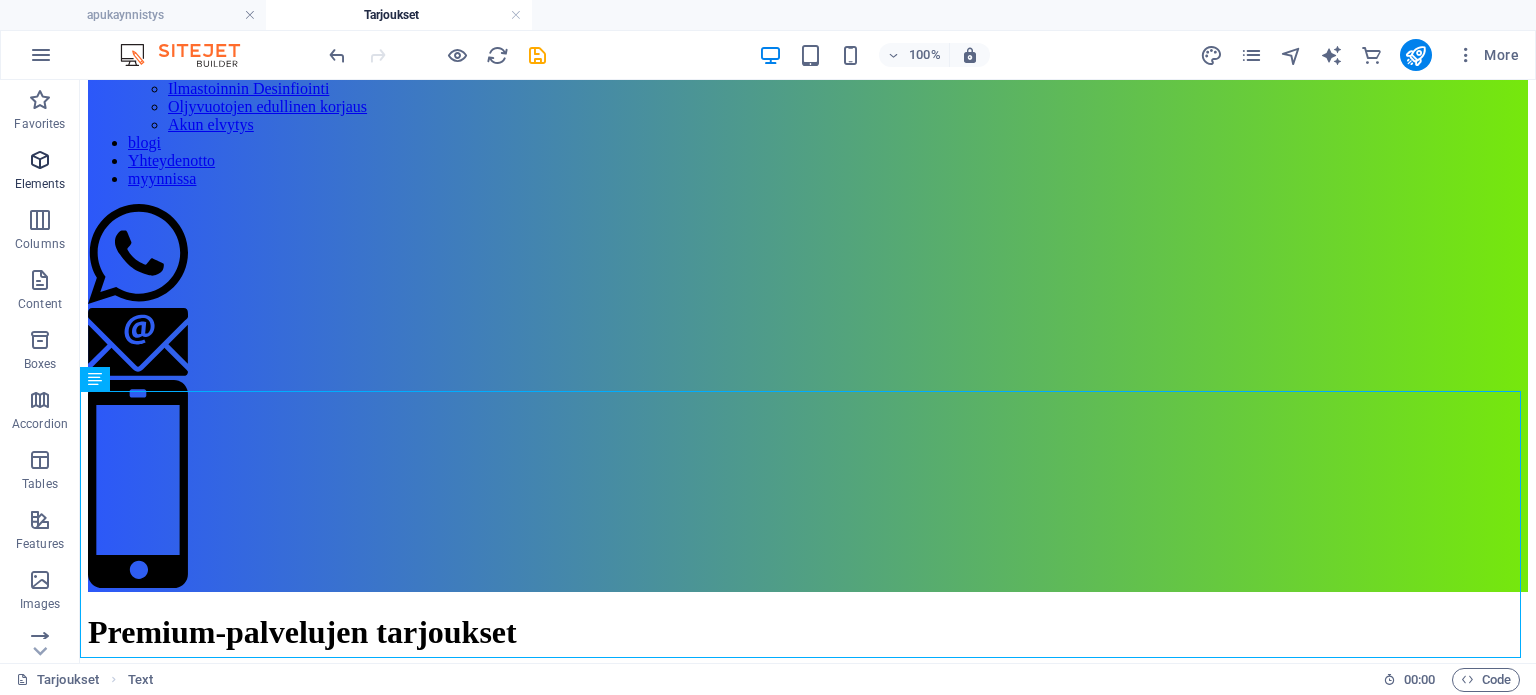 click at bounding box center (40, 160) 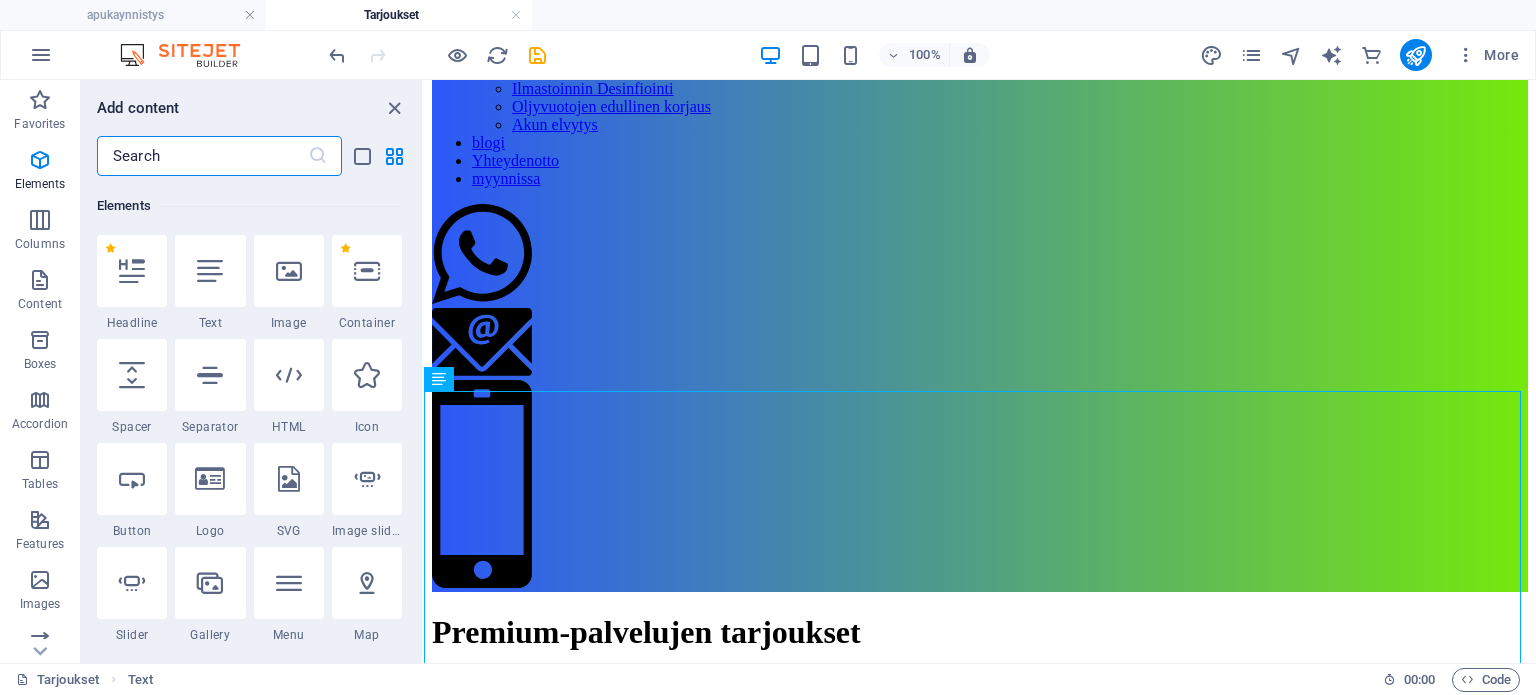 scroll, scrollTop: 212, scrollLeft: 0, axis: vertical 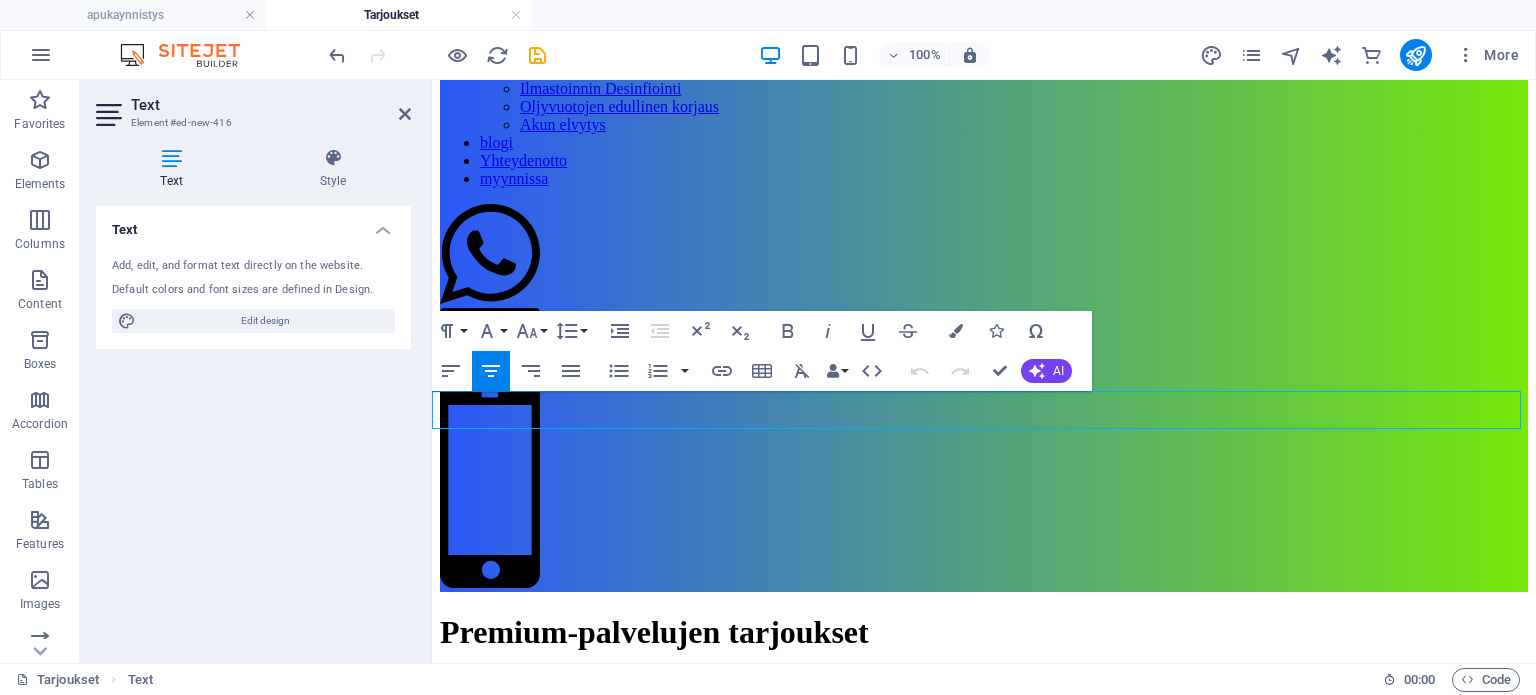 type 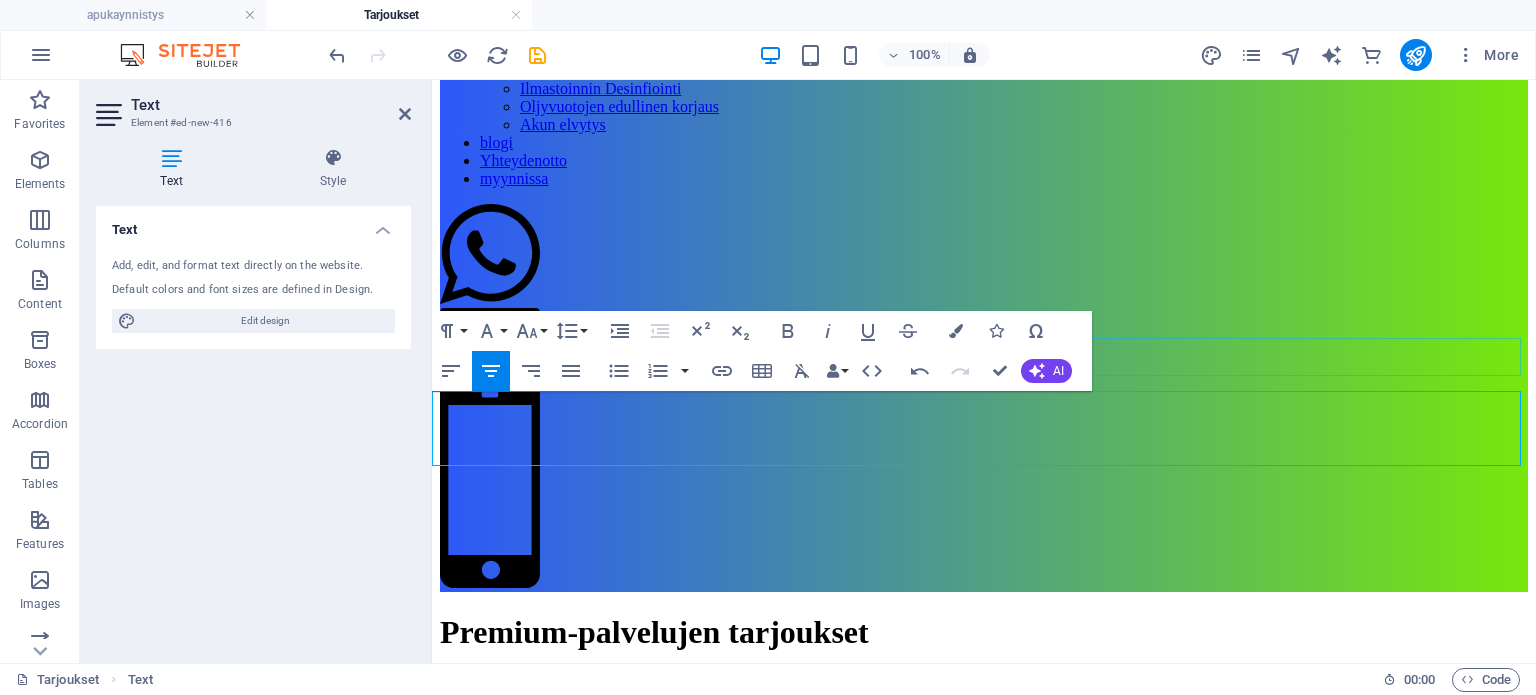 click on "Premium-palvelujen tarjoukset" at bounding box center (984, 632) 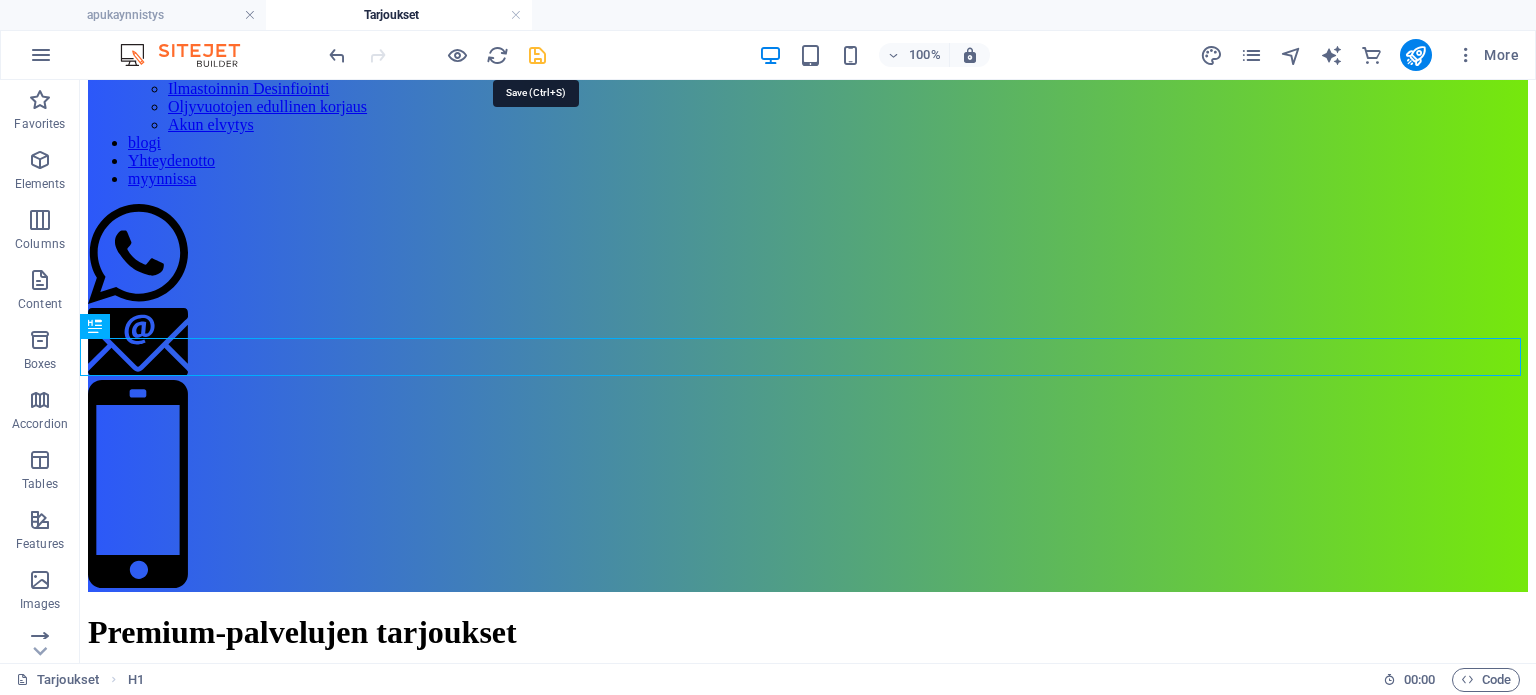 click at bounding box center (537, 55) 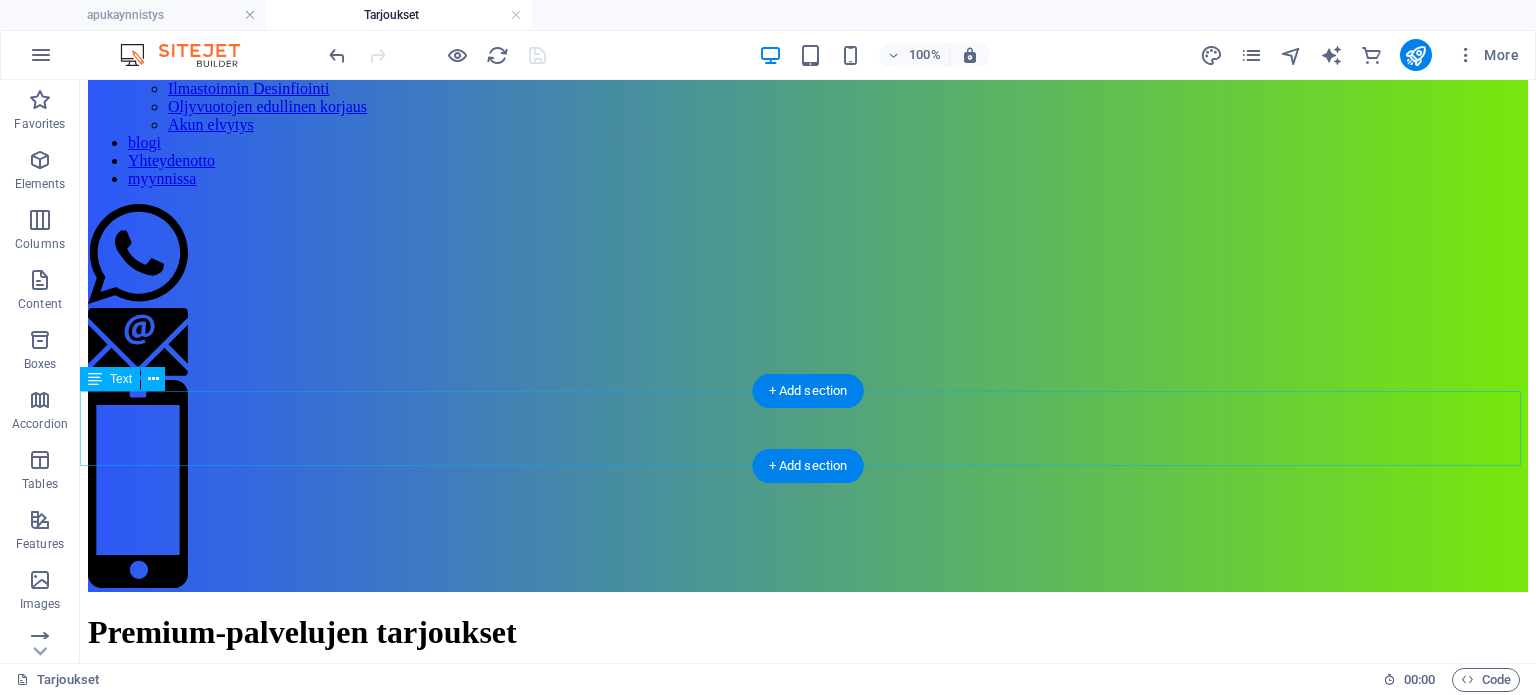 click on "Täältä voit löytää pakettitarjouksia, säästä rahaa ja hanki usemapi palvelu kerralla, suoraan kotipihallesi tai tien päälle." at bounding box center (808, 681) 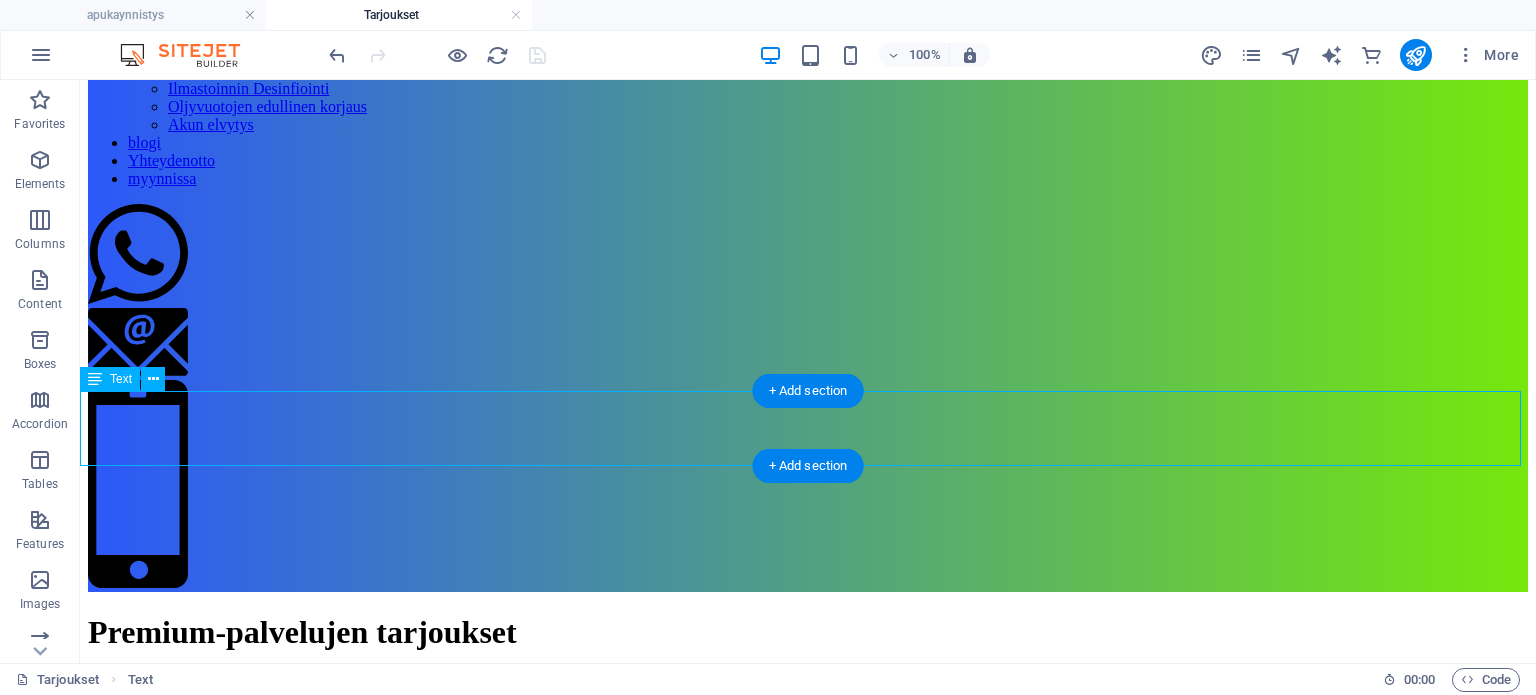 click on "Täältä voit löytää pakettitarjouksia, säästä rahaa ja hanki usemapi palvelu kerralla, suoraan kotipihallesi tai tien päälle." at bounding box center (808, 681) 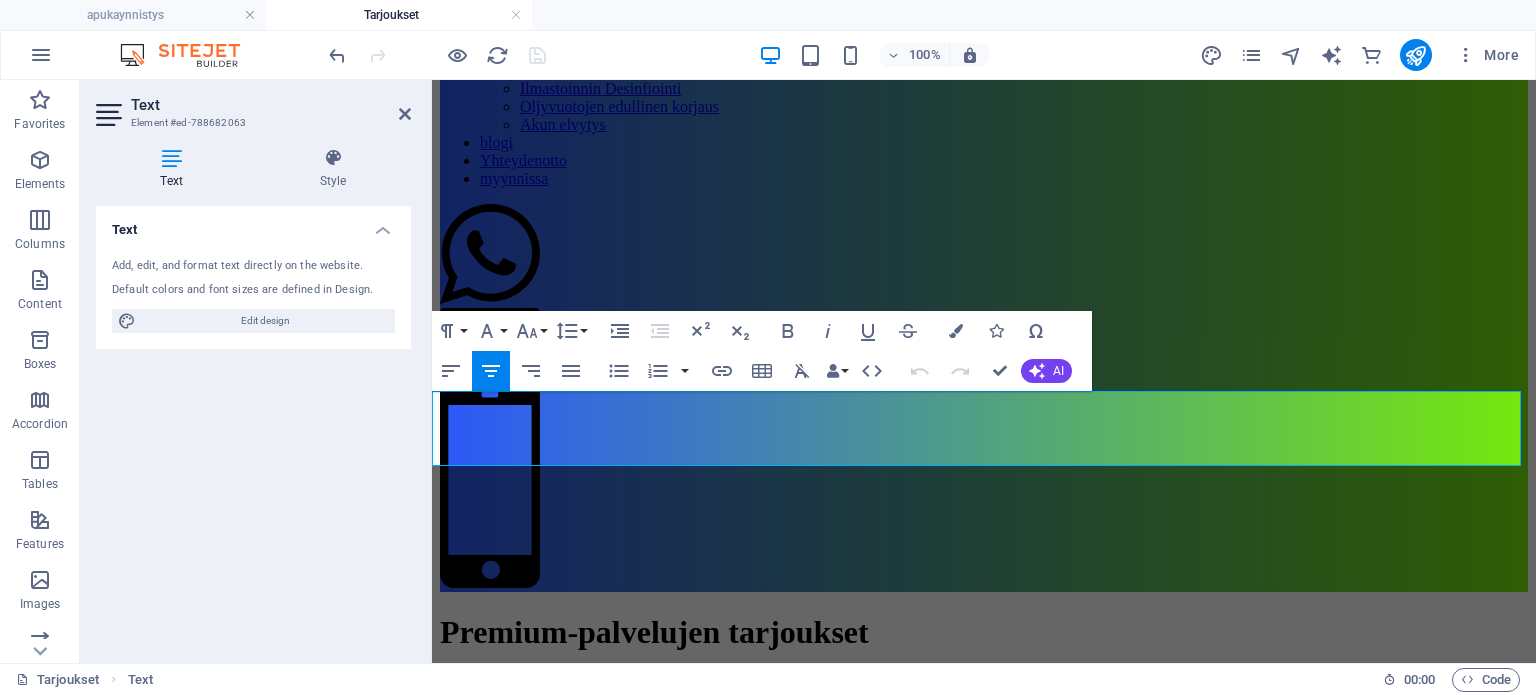 click on "Täältä voit löytää pakettitarjouksia, säästä rahaa ja hanki usemapi palvelu kerralla, suoraan kotipihallesi tai tien päälle." at bounding box center (984, 681) 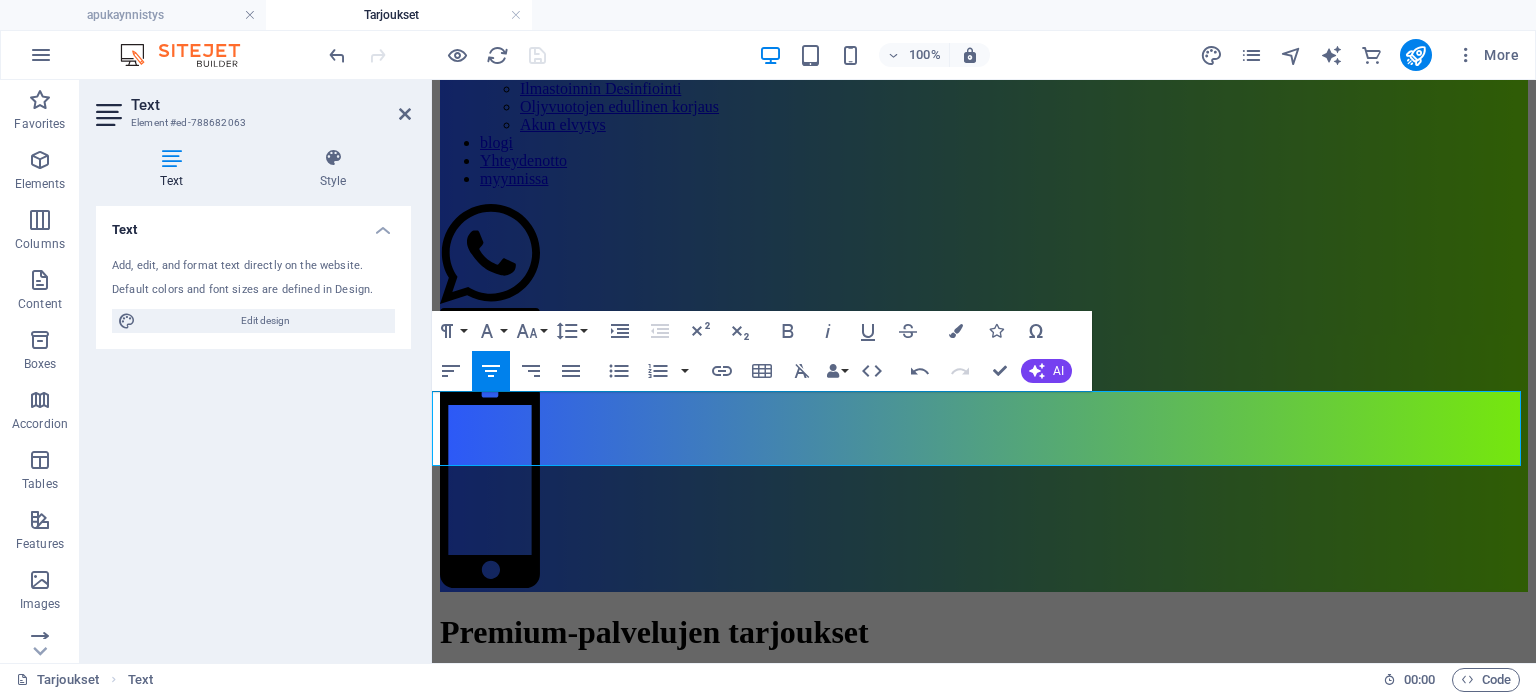click on "Täältä voit löytää palveluiden  pakettitarjouksia, säästä rahaa ja hanki usemapi palvelu kerralla, suoraan kotipihallesi tai tien päälle." at bounding box center [984, 681] 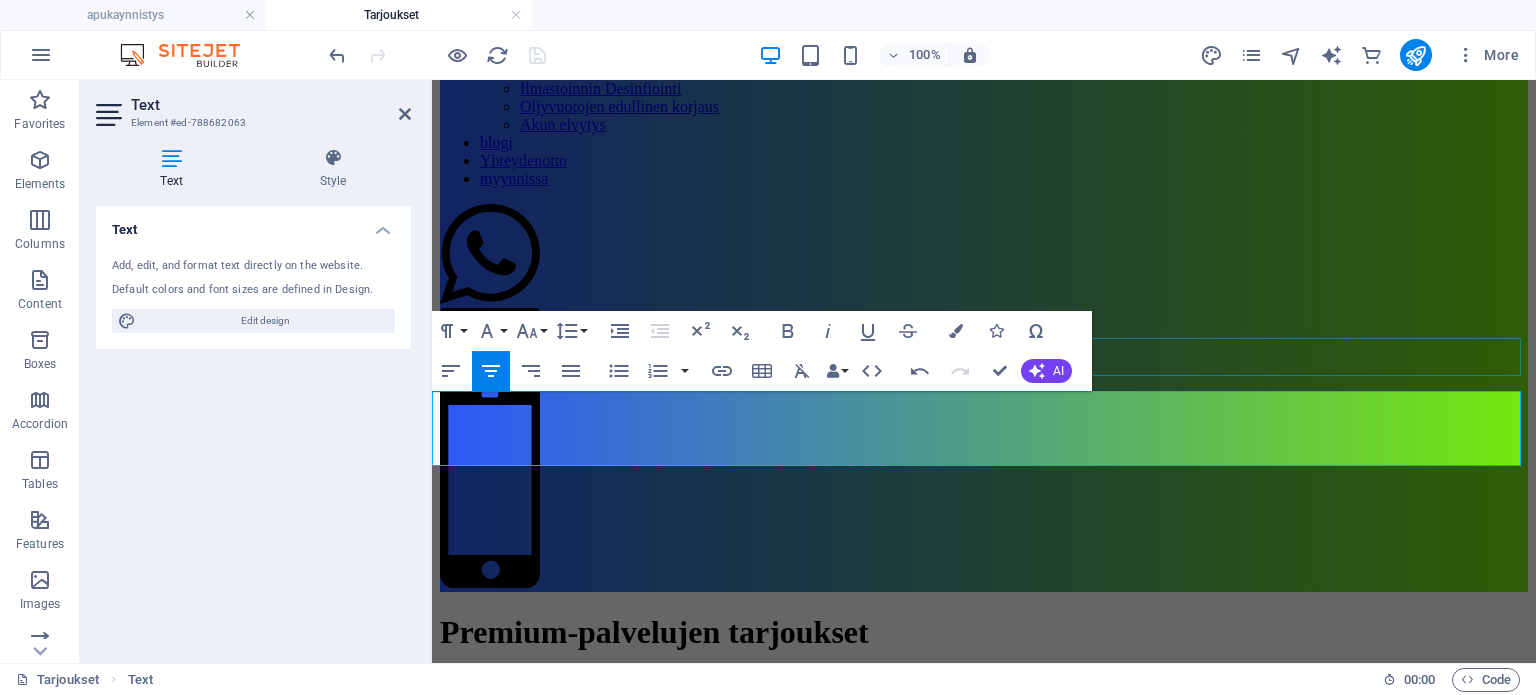 click on "Premium-palvelujen tarjoukset" at bounding box center [984, 632] 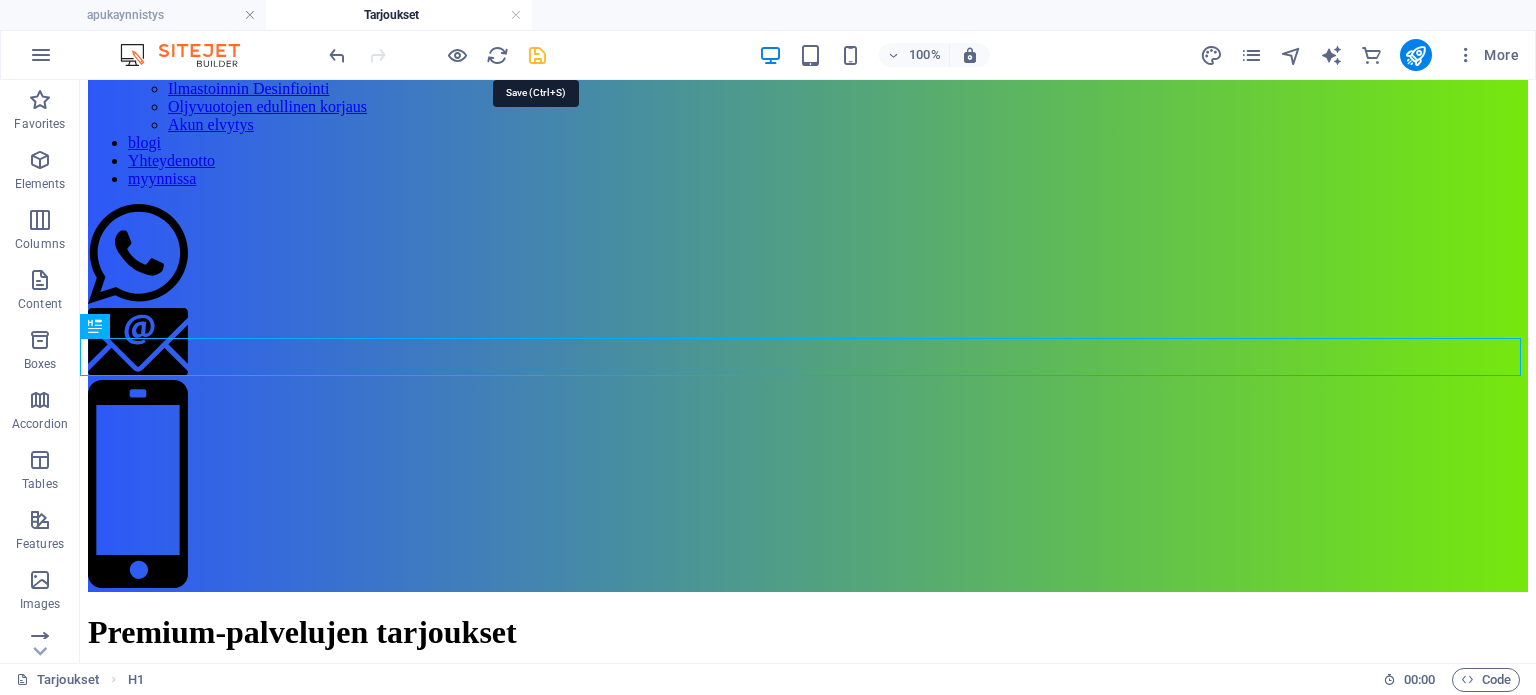 click at bounding box center [537, 55] 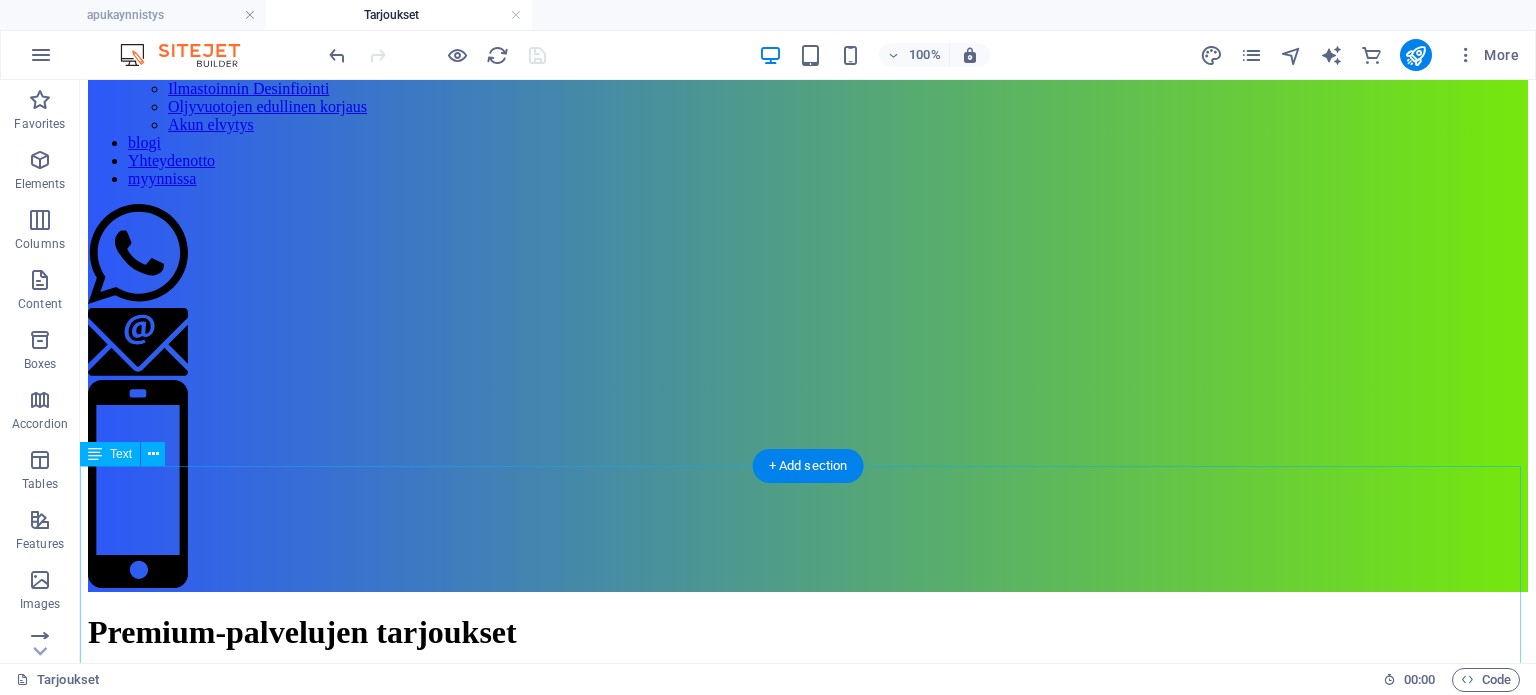 click on "Renkaan paikkaus porissa - Tien Päällä! Onko renkaassasi ruuvi, naula tai pieni reikä? [DOMAIN_NAME] tarjoaa renkaan paikkausta tien päällä, jos vaurio on paikattavissa. Ajan Säästäminen: Me tulemme suoraan luoksesi, joten ei enää turhaa odottelua hinauksen kanssa. Vaivattomuus: Ei tarvitse irrottaa renkaita tai vaivata itseäsi kuljetuksilla. Palvelumme tekee renkaan paikkauksesta helppoa ja säästää aikaa." at bounding box center [808, 782] 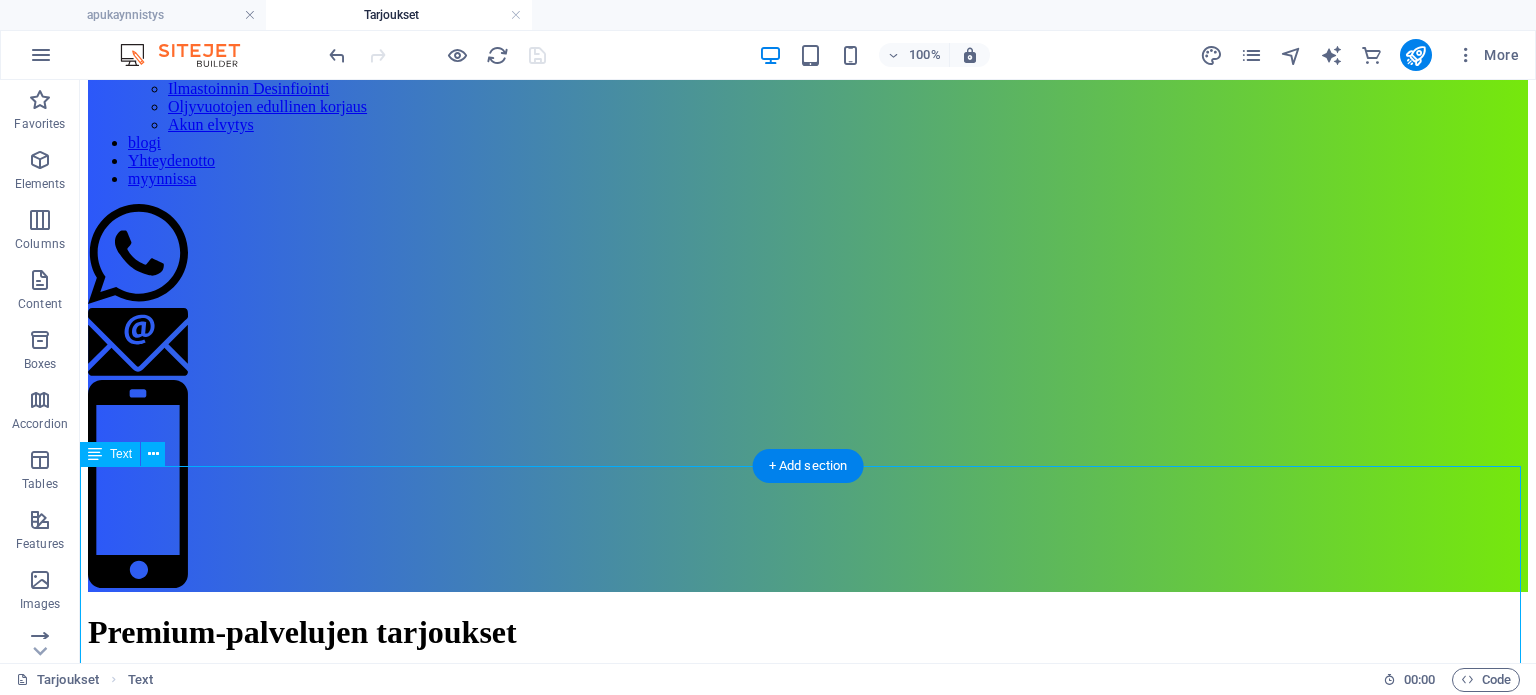 click on "Renkaan paikkaus porissa - Tien Päällä! Onko renkaassasi ruuvi, naula tai pieni reikä? [DOMAIN_NAME] tarjoaa renkaan paikkausta tien päällä, jos vaurio on paikattavissa. Ajan Säästäminen: Me tulemme suoraan luoksesi, joten ei enää turhaa odottelua hinauksen kanssa. Vaivattomuus: Ei tarvitse irrottaa renkaita tai vaivata itseäsi kuljetuksilla. Palvelumme tekee renkaan paikkauksesta helppoa ja säästää aikaa." at bounding box center [808, 782] 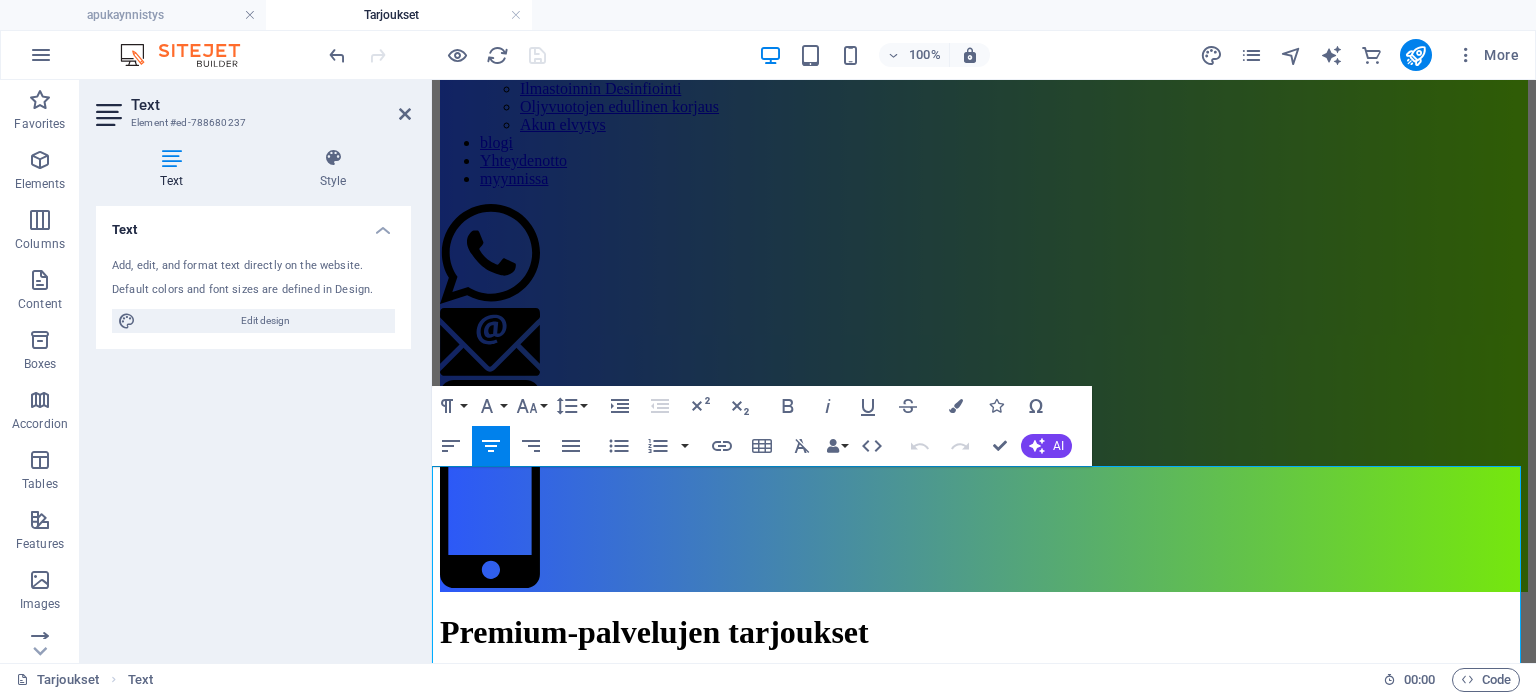 click on "Renkaan paikkaus porissa - Tien Päällä!" at bounding box center (984, 720) 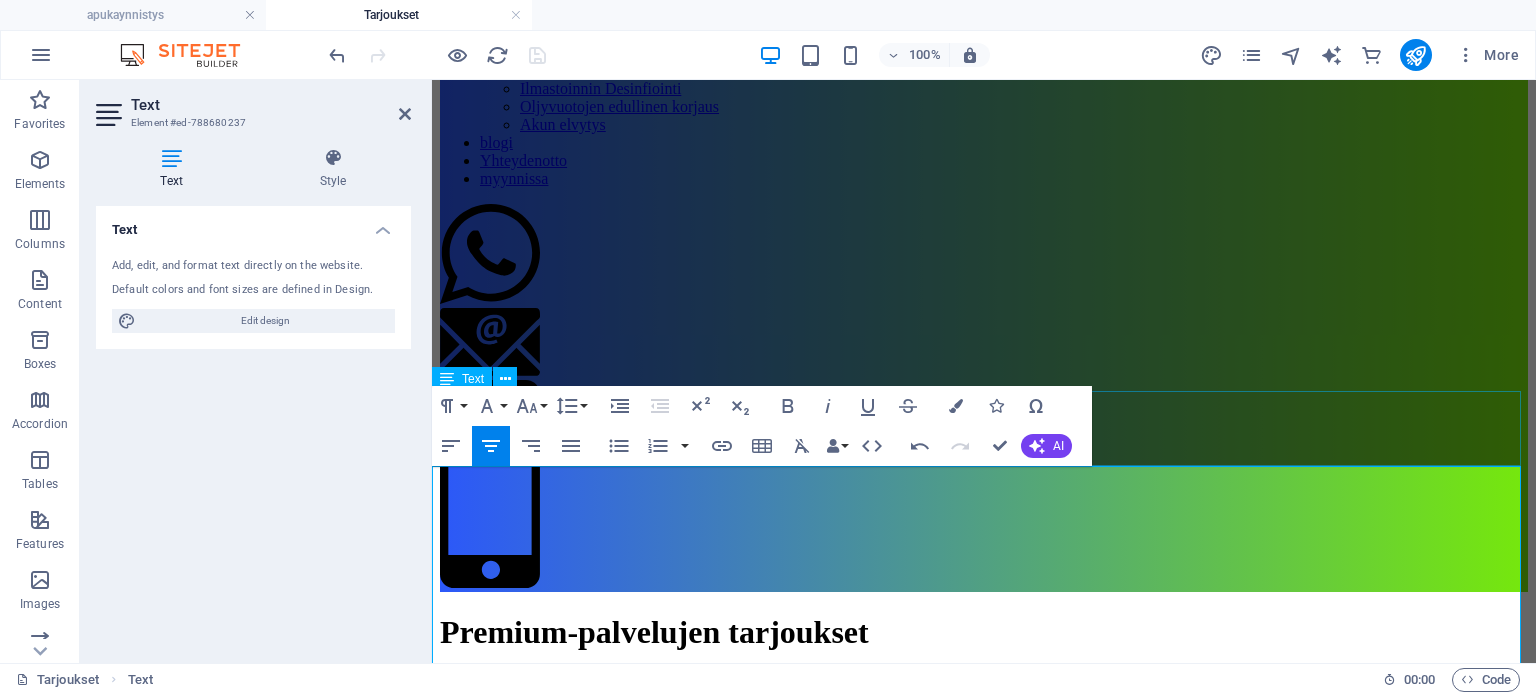 click on "Täältä voit löytää palveluiden pakettitarjouksia, säästä rahaa ja hanki usea palvelu kerralla, suoraan kotipihallesi tai tien päälle." at bounding box center (984, 681) 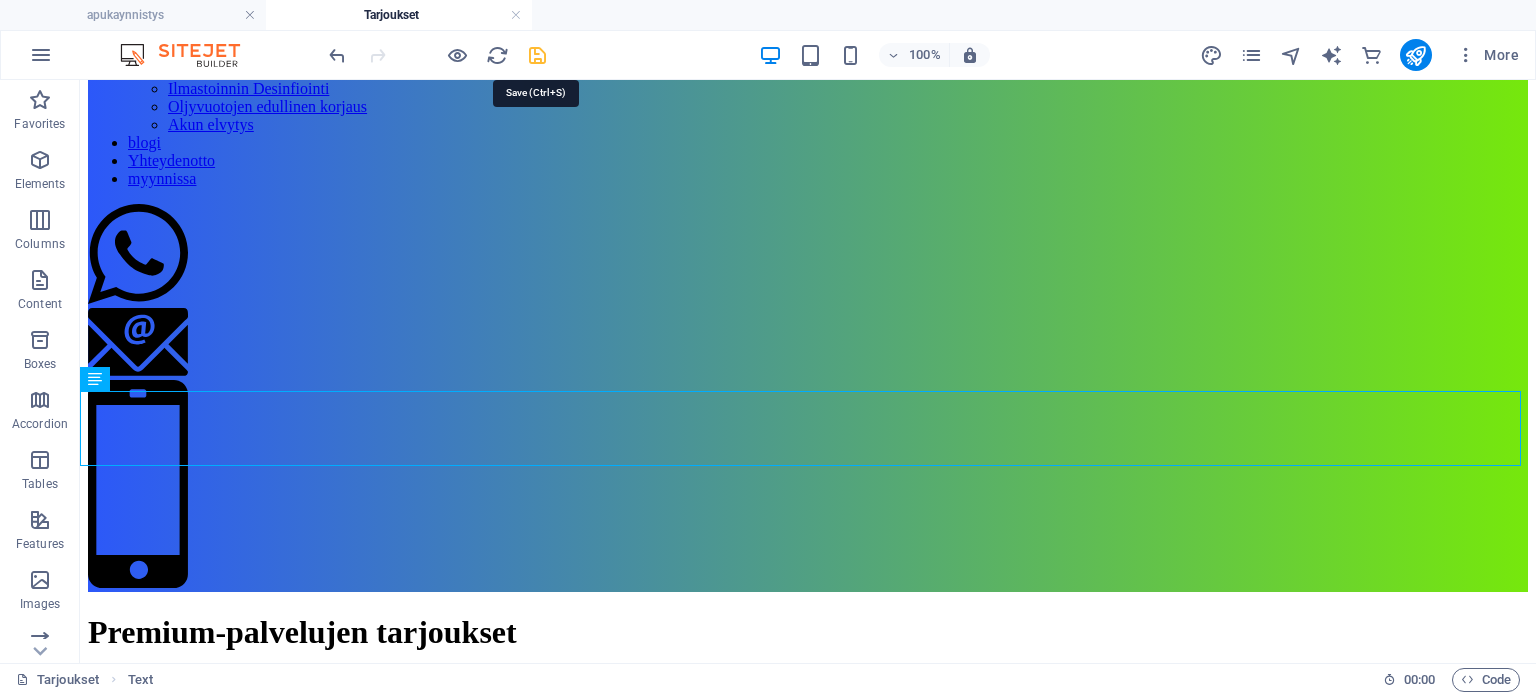 click at bounding box center (537, 55) 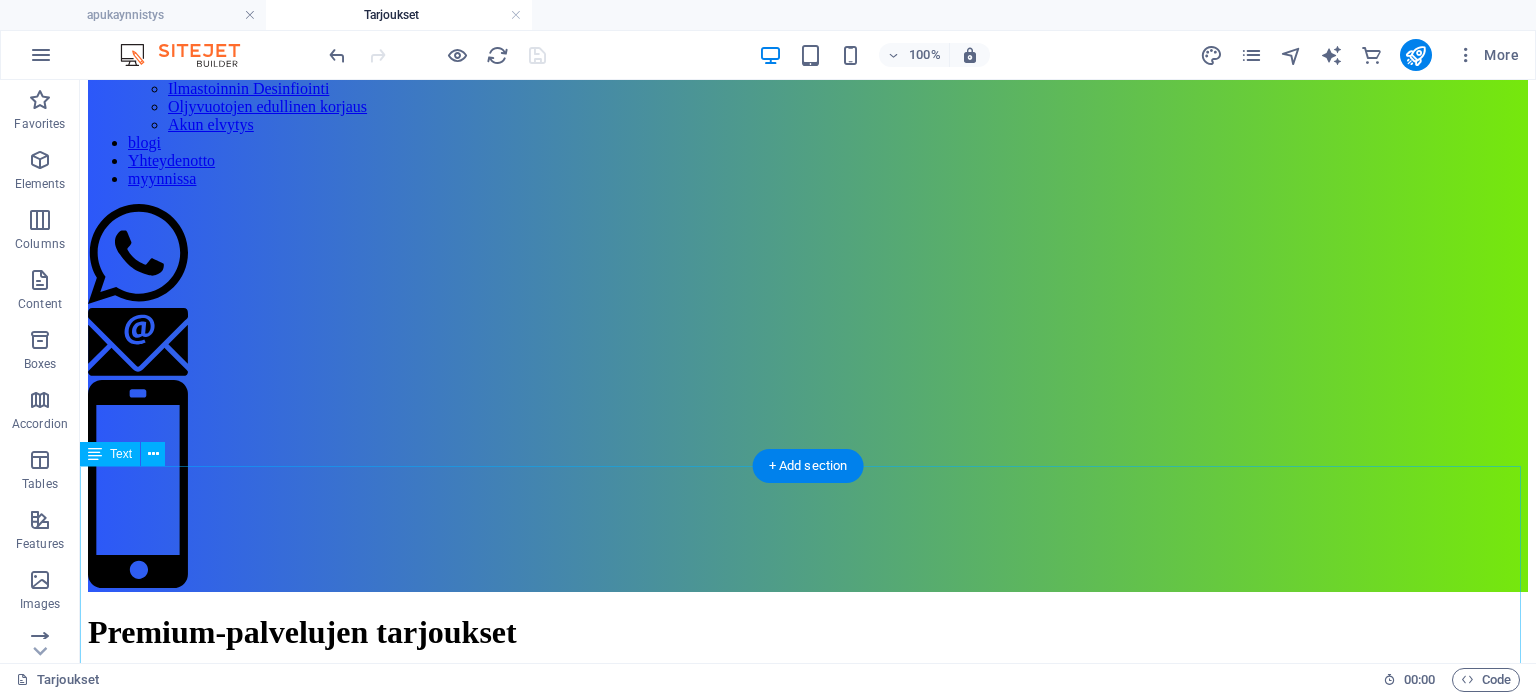 click on "Palvelut Onko renkaassasi ruuvi, naula tai pieni reikä? [DOMAIN_NAME] tarjoaa renkaan paikkausta tien päällä, jos vaurio on paikattavissa. Ajan Säästäminen: Me tulemme suoraan luoksesi, joten ei enää turhaa odottelua hinauksen kanssa. Vaivattomuus: Ei tarvitse irrottaa renkaita tai vaivata itseäsi kuljetuksilla. Palvelumme tekee renkaan paikkauksesta helppoa ja säästää aikaa." at bounding box center [808, 782] 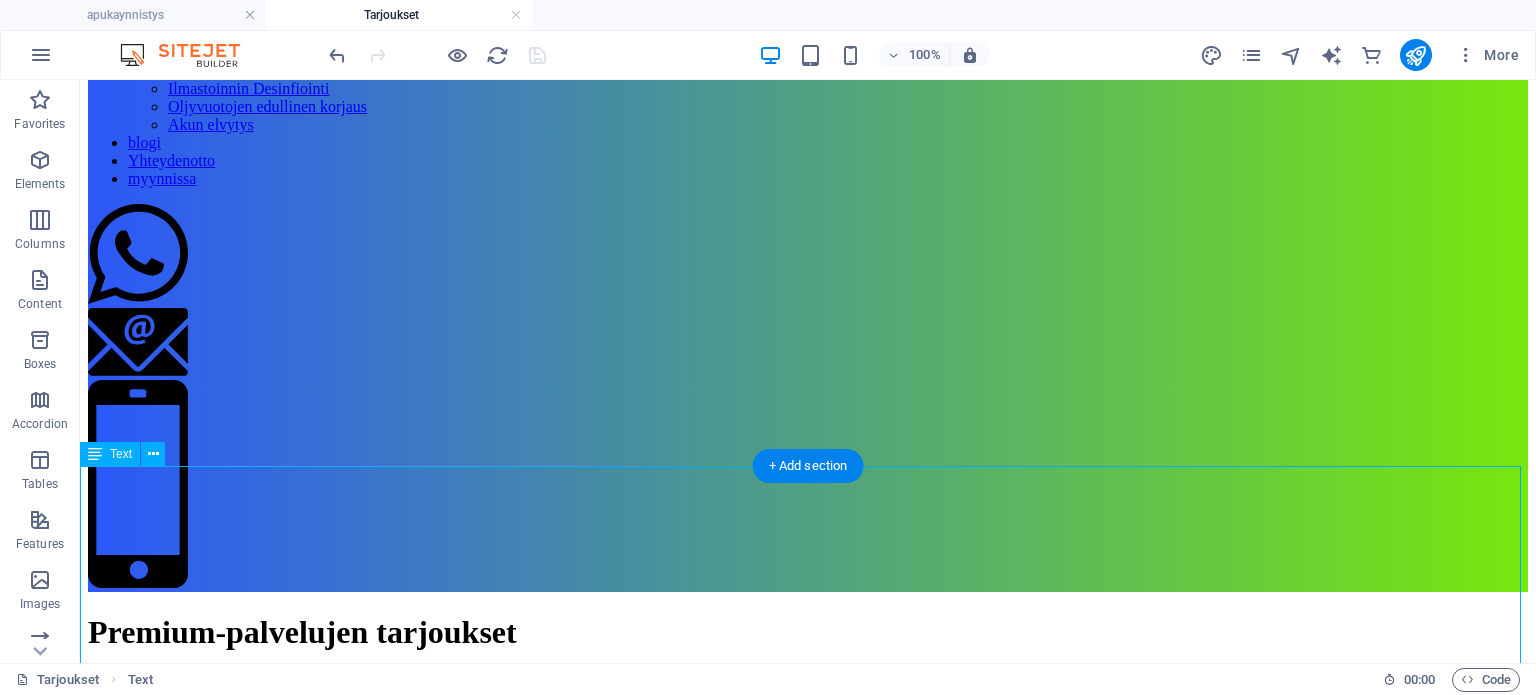 click on "Palvelut Onko renkaassasi ruuvi, naula tai pieni reikä? [DOMAIN_NAME] tarjoaa renkaan paikkausta tien päällä, jos vaurio on paikattavissa. Ajan Säästäminen: Me tulemme suoraan luoksesi, joten ei enää turhaa odottelua hinauksen kanssa. Vaivattomuus: Ei tarvitse irrottaa renkaita tai vaivata itseäsi kuljetuksilla. Palvelumme tekee renkaan paikkauksesta helppoa ja säästää aikaa." at bounding box center (808, 782) 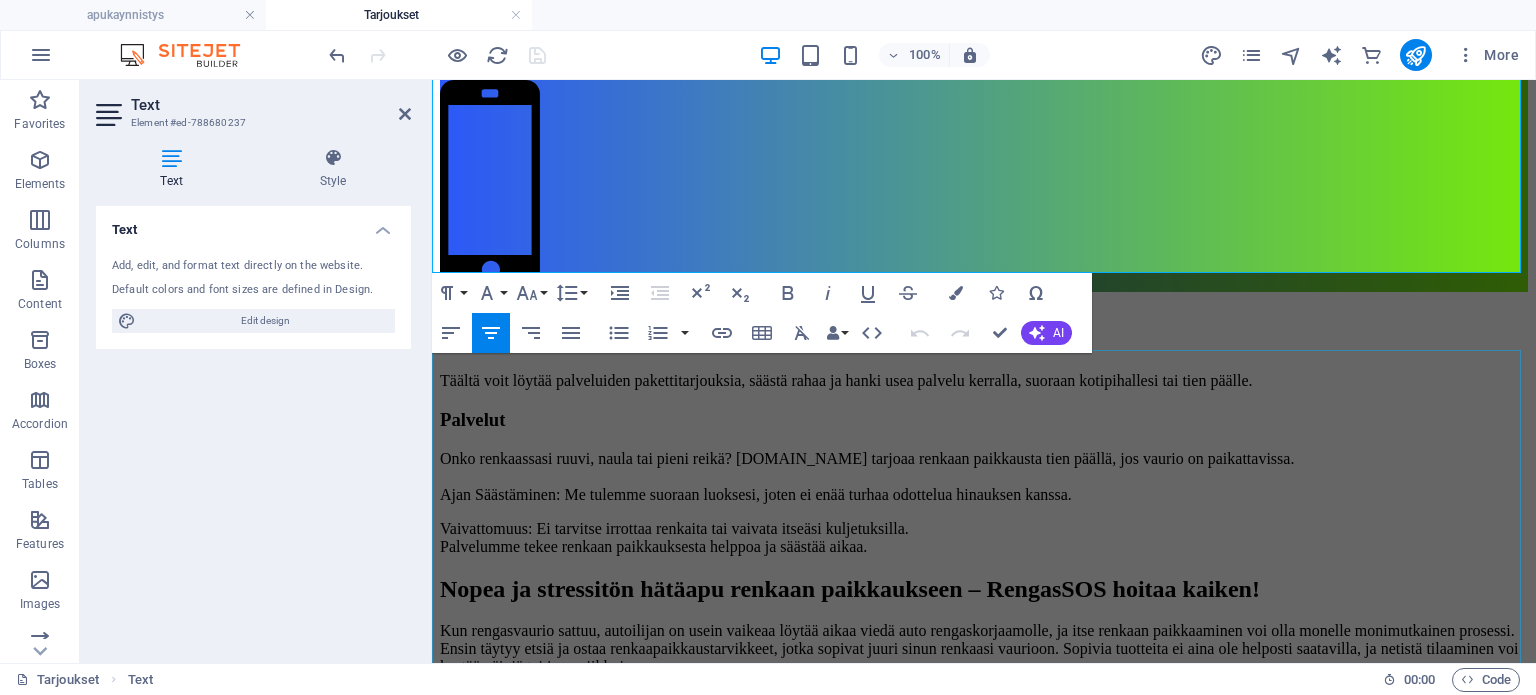 scroll, scrollTop: 700, scrollLeft: 0, axis: vertical 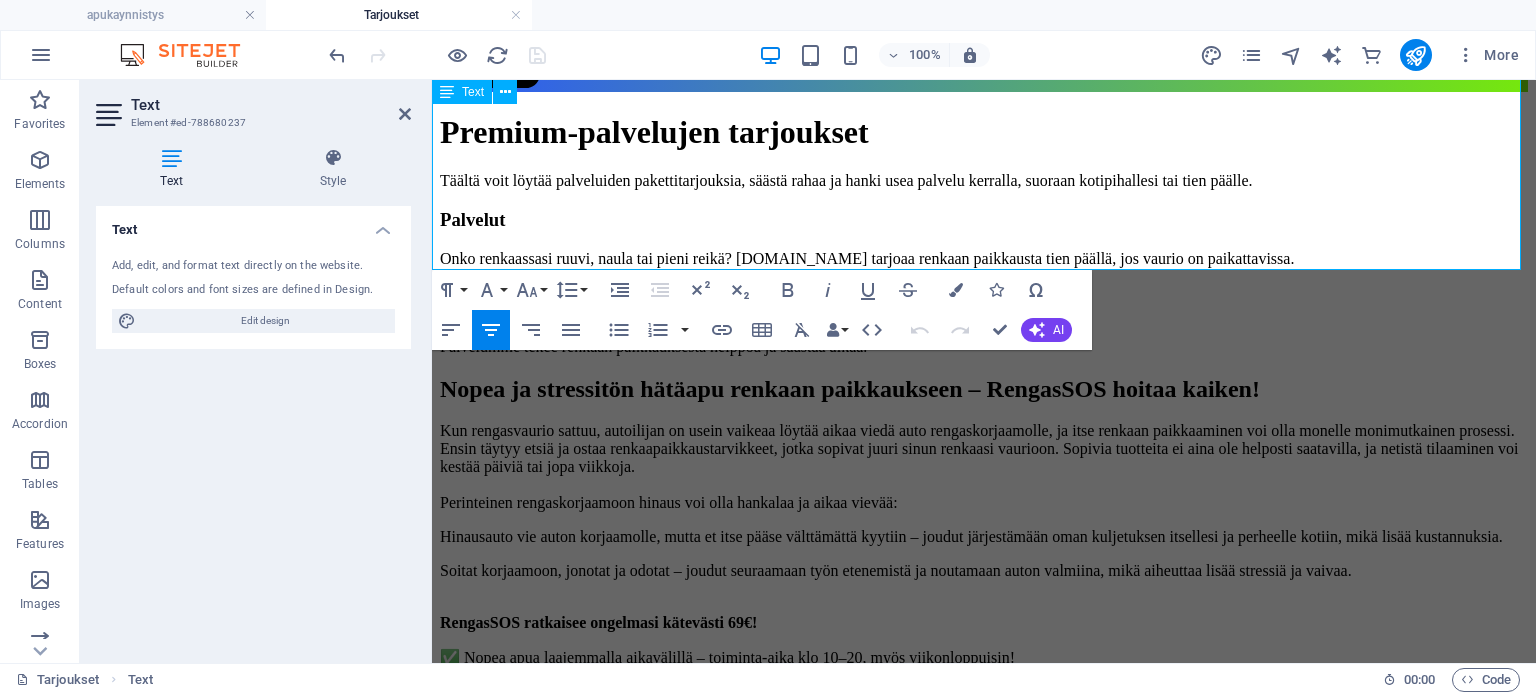 click on "Vaivattomuus: Ei tarvitse irrottaa renkaita tai vaivata itseäsi kuljetuksilla. Palvelumme tekee renkaan paikkauksesta helppoa ja säästää aikaa." at bounding box center [984, 338] 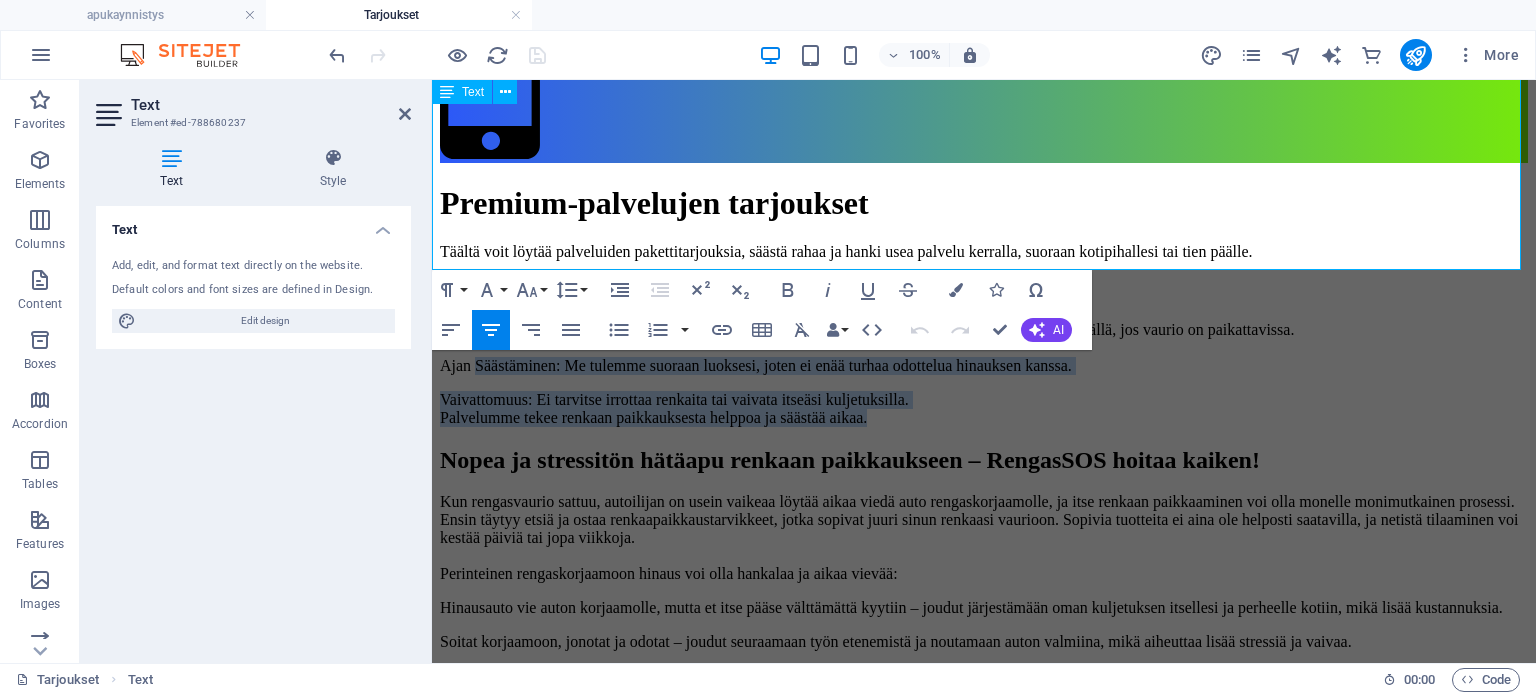 scroll, scrollTop: 500, scrollLeft: 0, axis: vertical 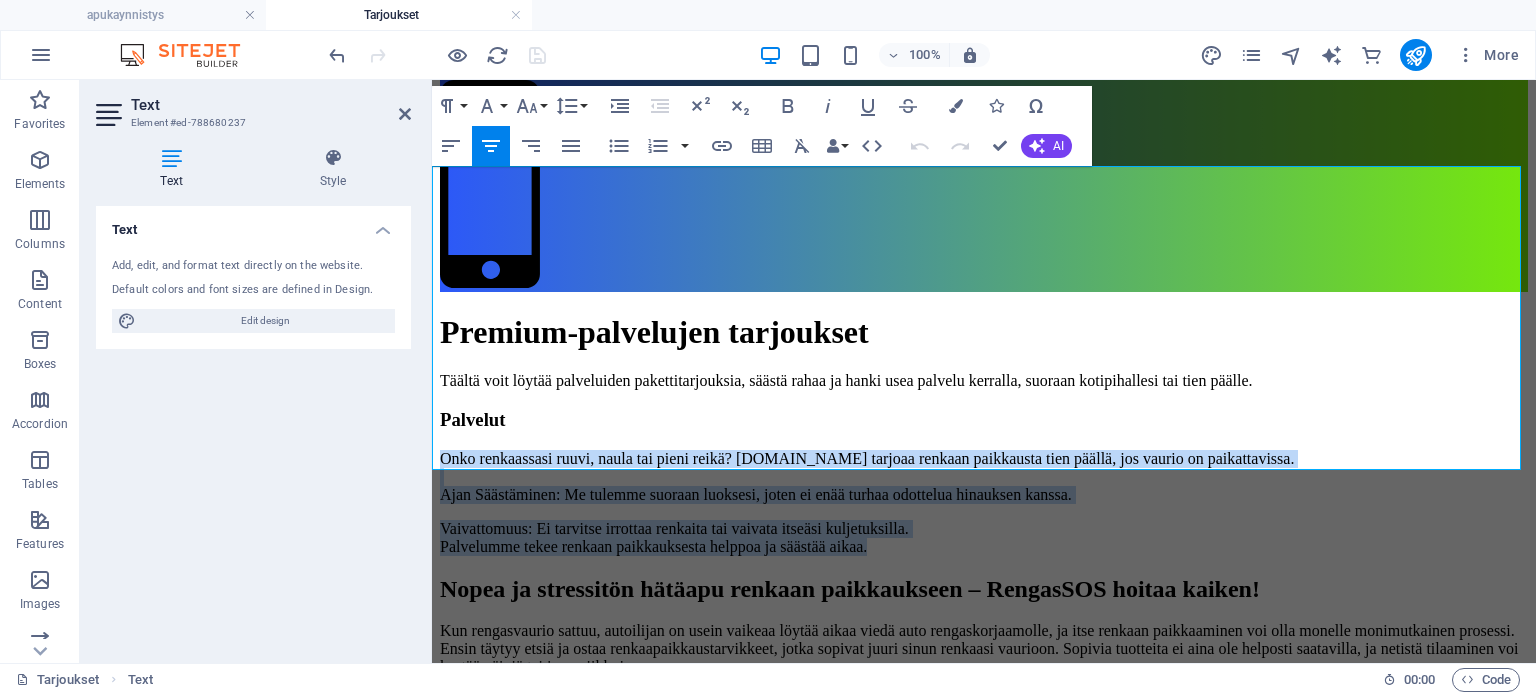drag, startPoint x: 1457, startPoint y: 253, endPoint x: 438, endPoint y: 229, distance: 1019.2826 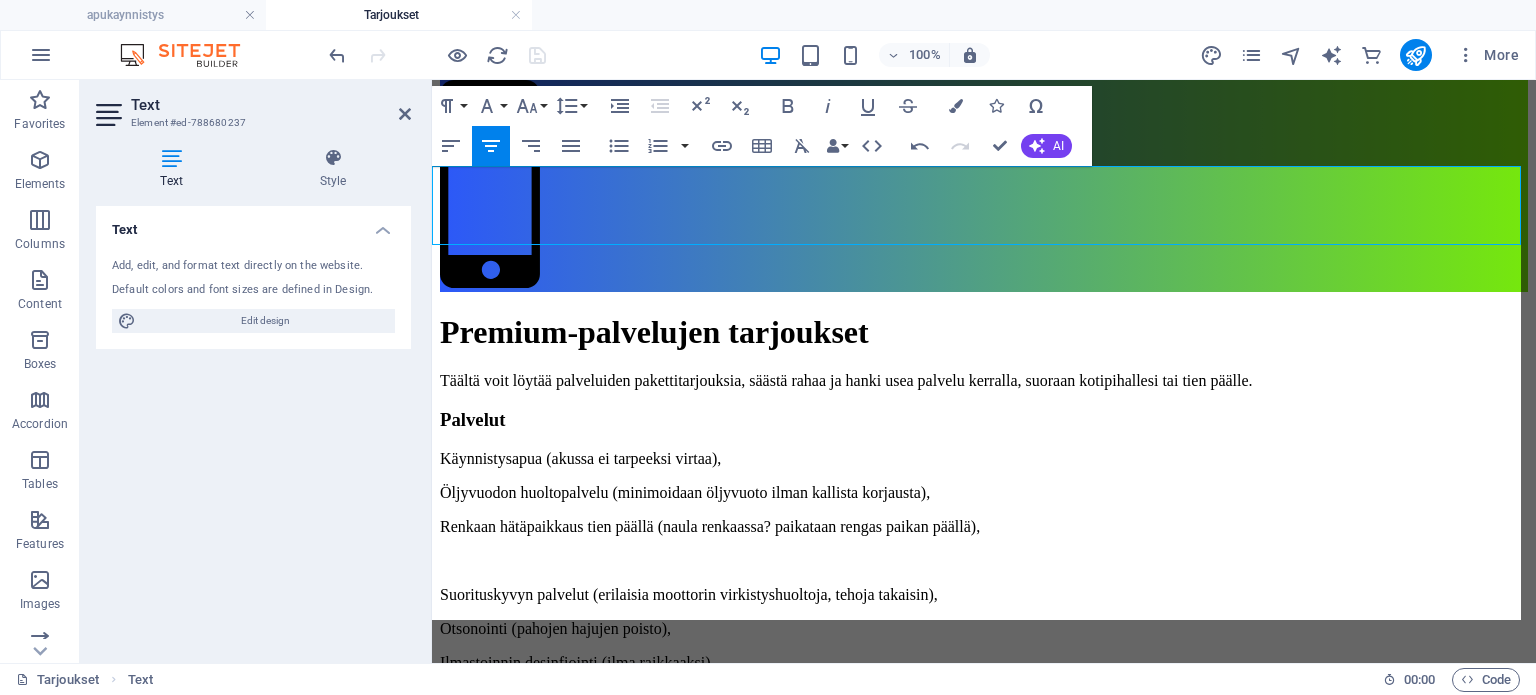 scroll, scrollTop: 14306, scrollLeft: 0, axis: vertical 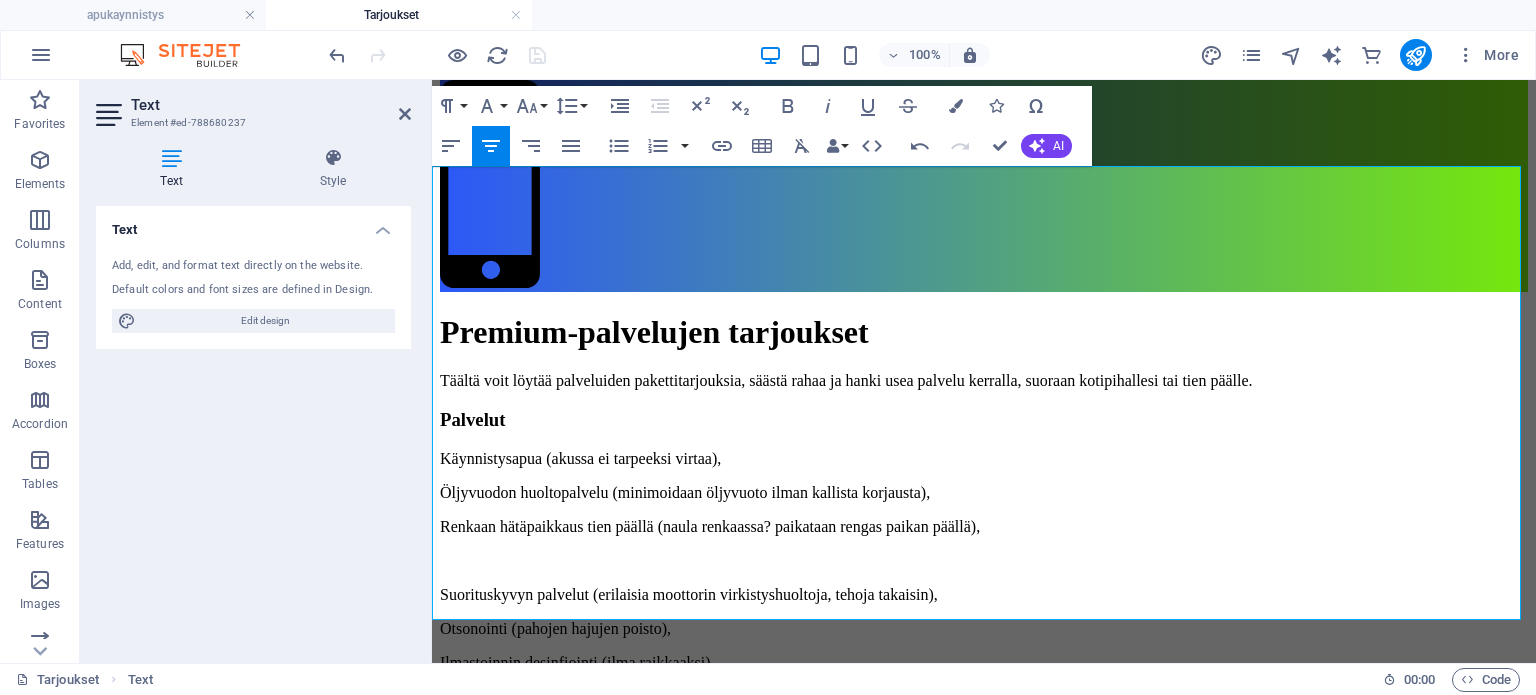 click on "Käynnistysapua (akussa ei tarpeeksi virtaa)," at bounding box center [984, 459] 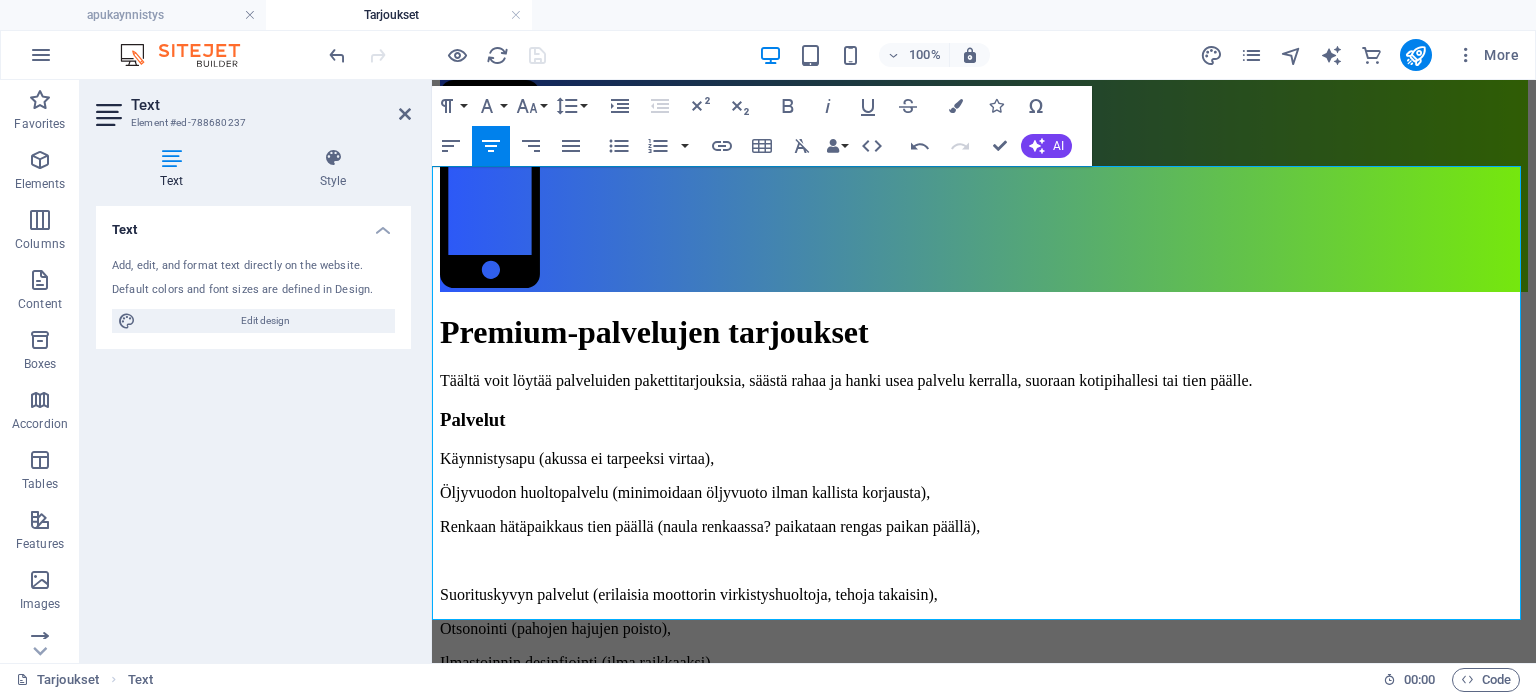 click on "Käynnistysapu (akussa ei tarpeeksi virtaa)," at bounding box center (984, 459) 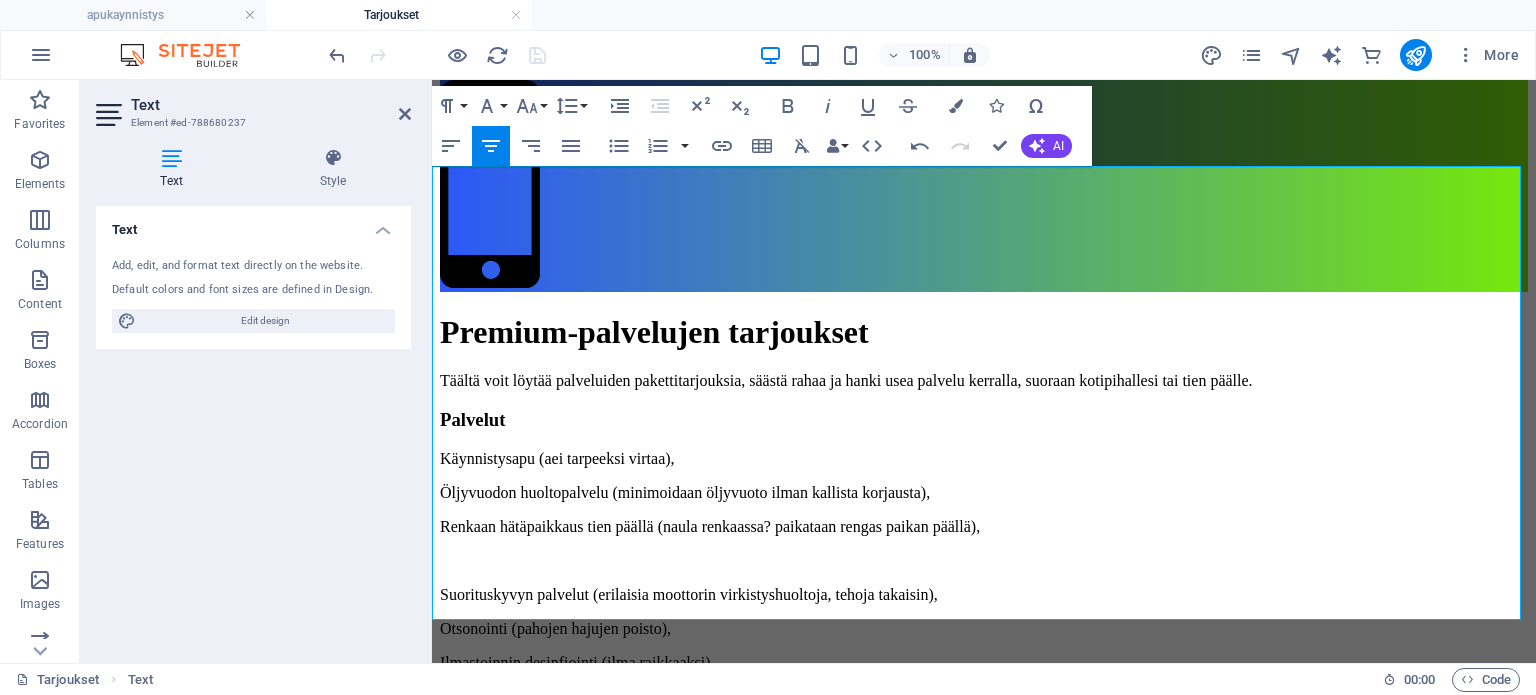 type 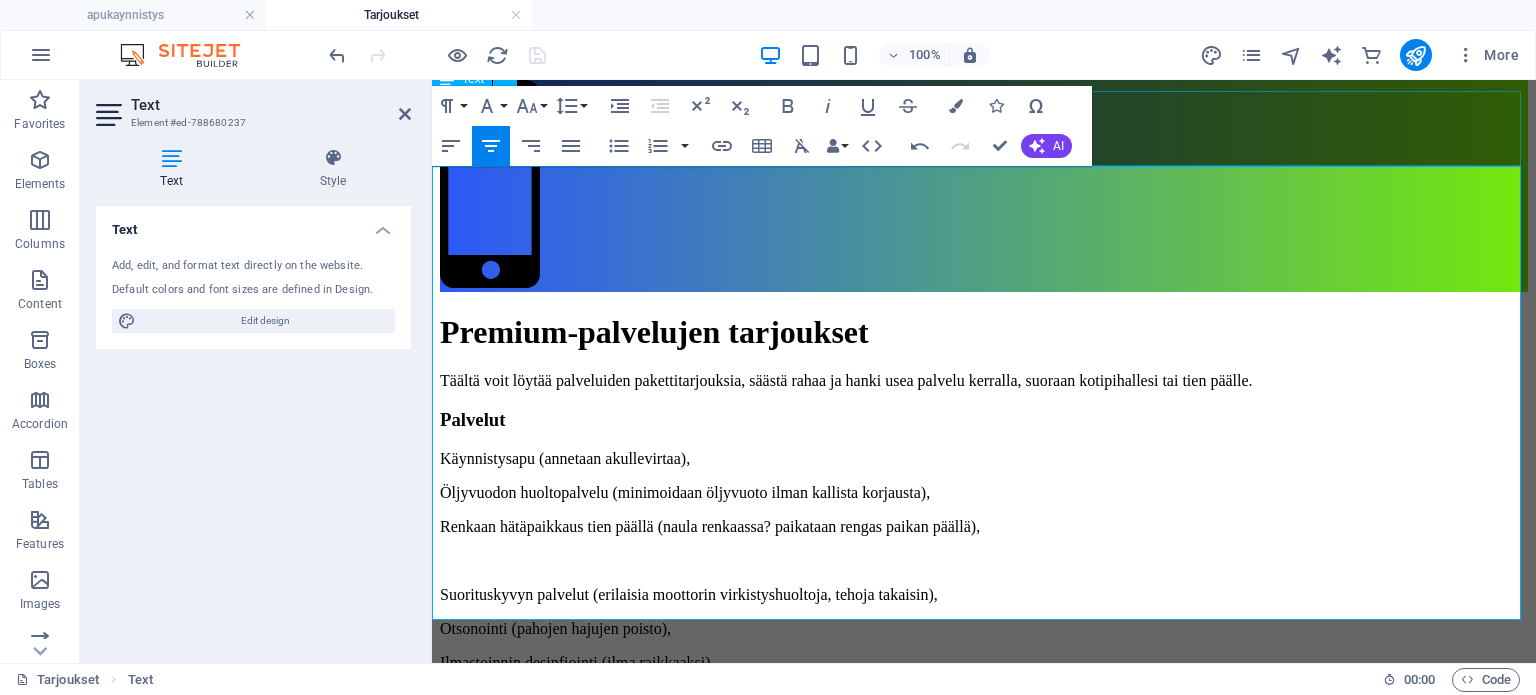click on "Täältä voit löytää palveluiden pakettitarjouksia, säästä rahaa ja hanki usea palvelu kerralla, suoraan kotipihallesi tai tien päälle." at bounding box center [984, 381] 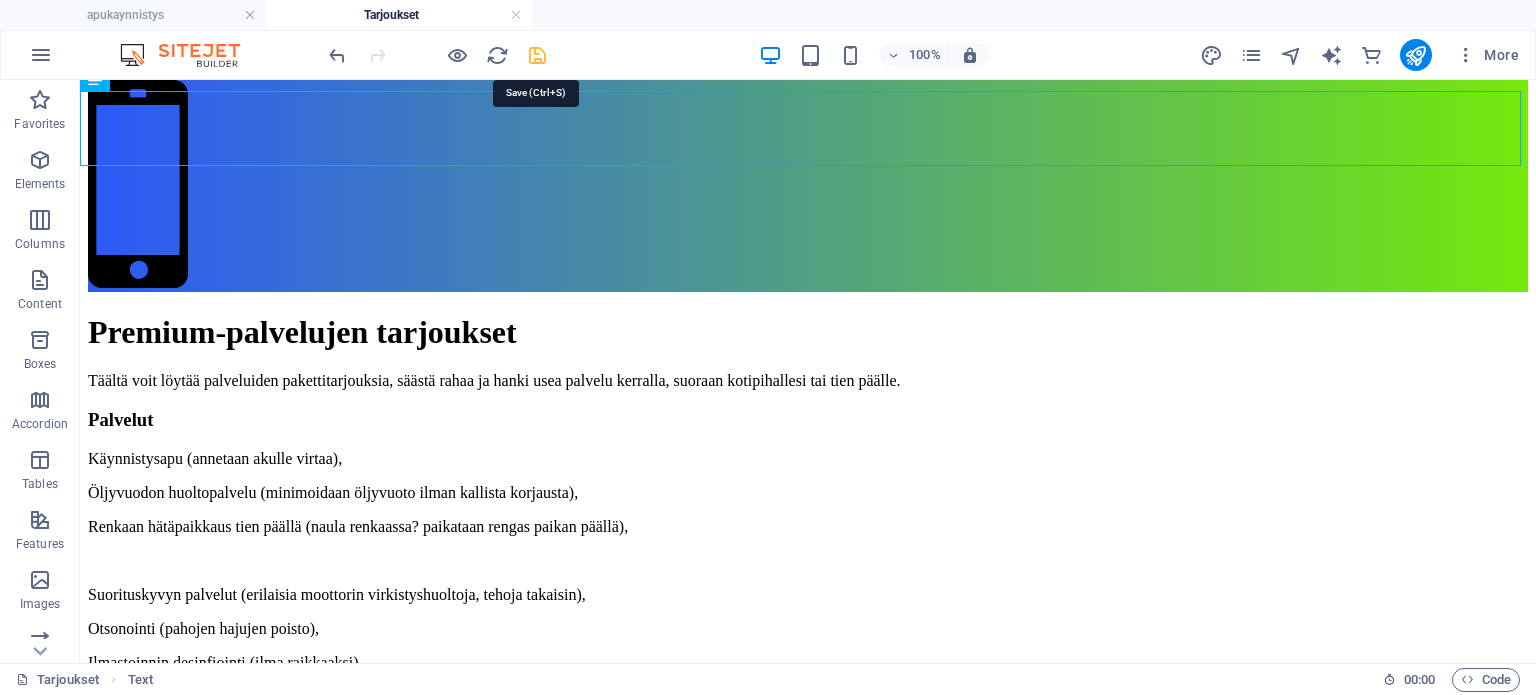 click at bounding box center [537, 55] 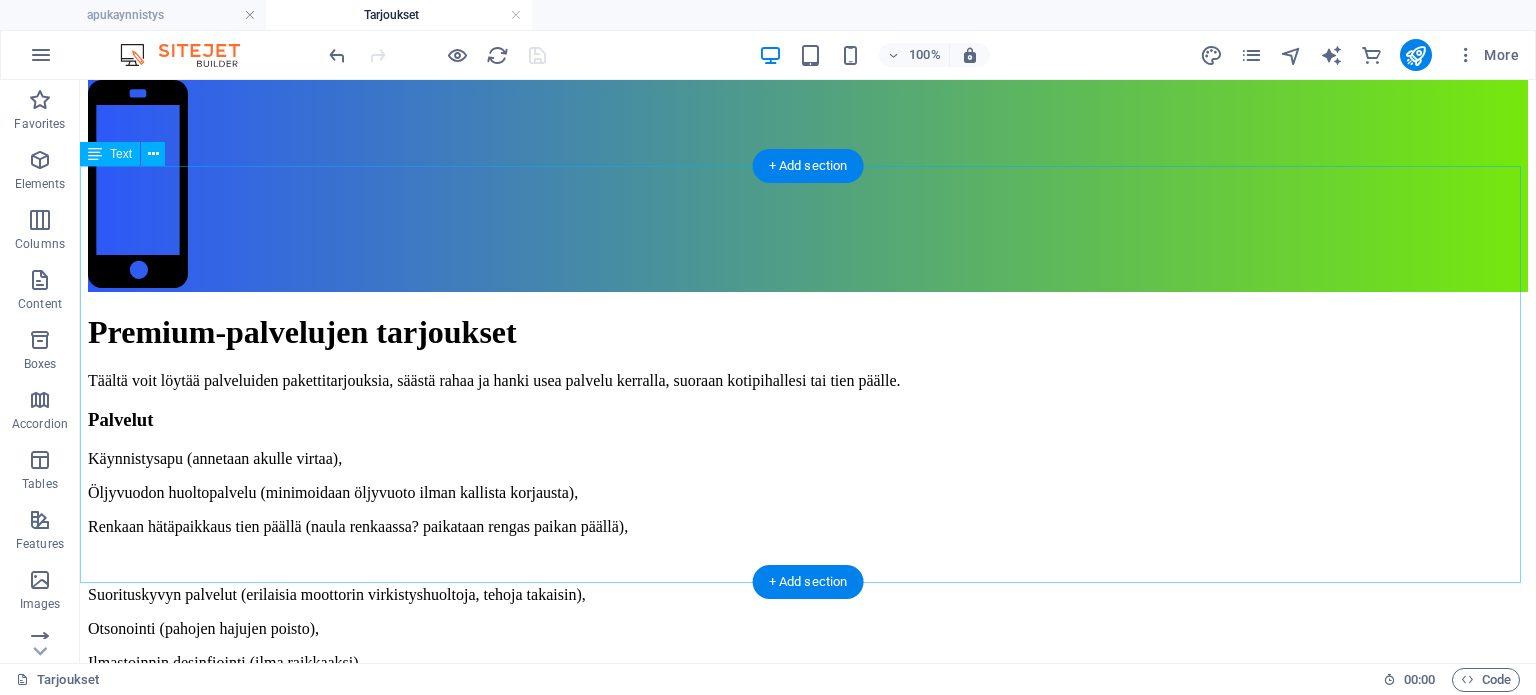 click on "Palvelut Käynnistysapu (annetaan akulle virtaa), Öljyvuodon huoltopalvelu (minimoidaan öljyvuoto ilman kallista korjausta), Renkaan hätäpaikkaus tien päällä (naula renkaassa? paikataan rengas paikan päällä), Suorituskyvyn palvelut (erilaisia moottorin virkistyshuoltoja, tehoja takaisin), Otsonointi (pahojen hajujen poisto), Ilmastoinnin desinfiointi (ilma raikkaaksi), Renkaan täyttöpalvelu Pori (ilma loppu? täytetään rengas), Akkujen elvytys (voi ehkäistä uuden akun oston)" at bounding box center (808, 591) 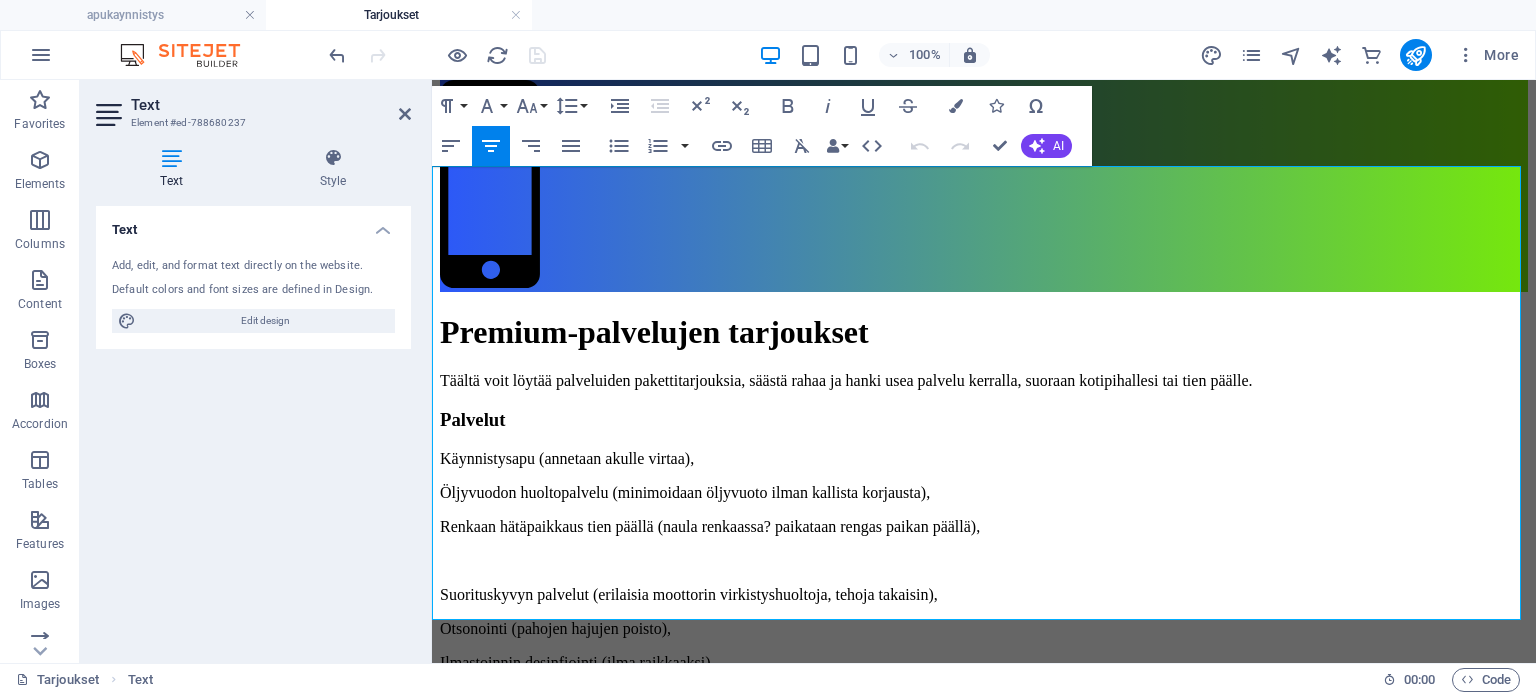 click on "Suorituskyvyn palvelut (erilaisia moottorin virkistyshuoltoja, tehoja takaisin)," at bounding box center (984, 595) 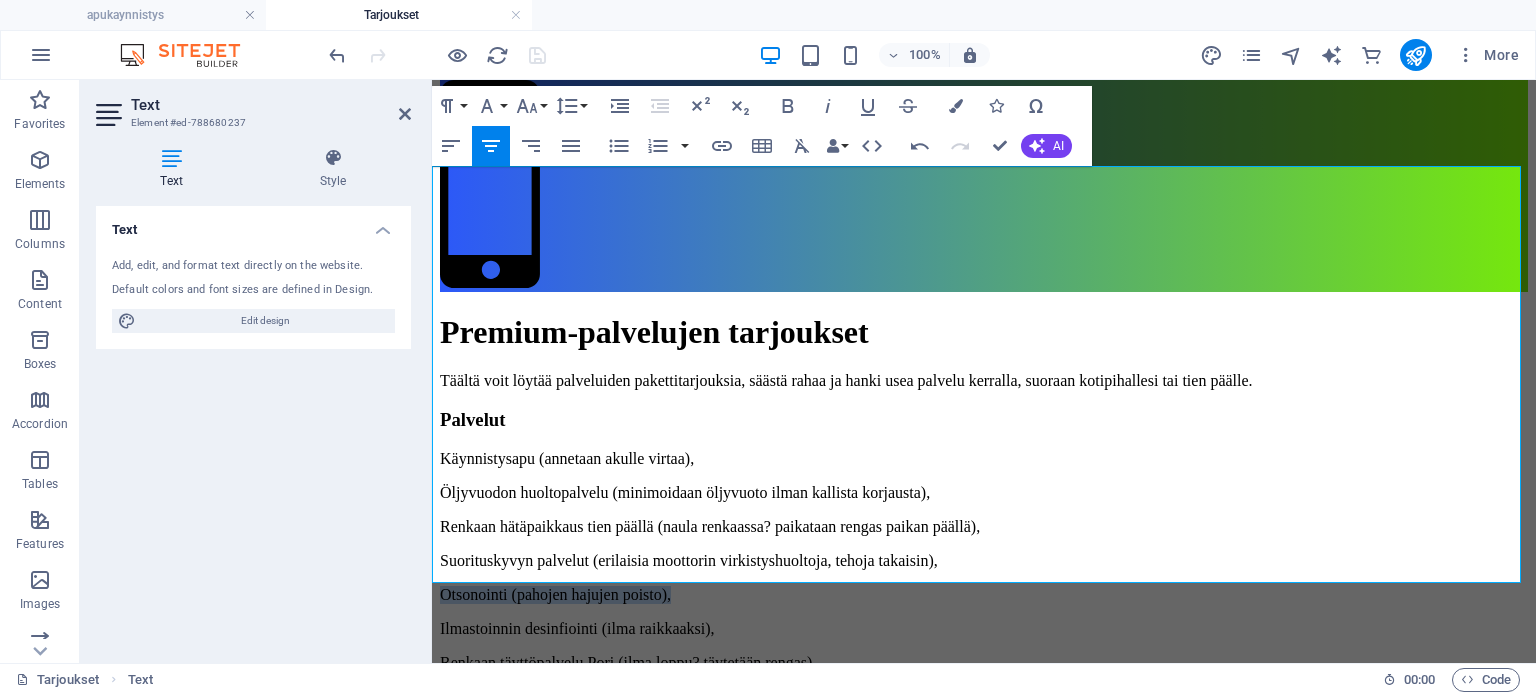 drag, startPoint x: 1225, startPoint y: 416, endPoint x: 695, endPoint y: 430, distance: 530.1849 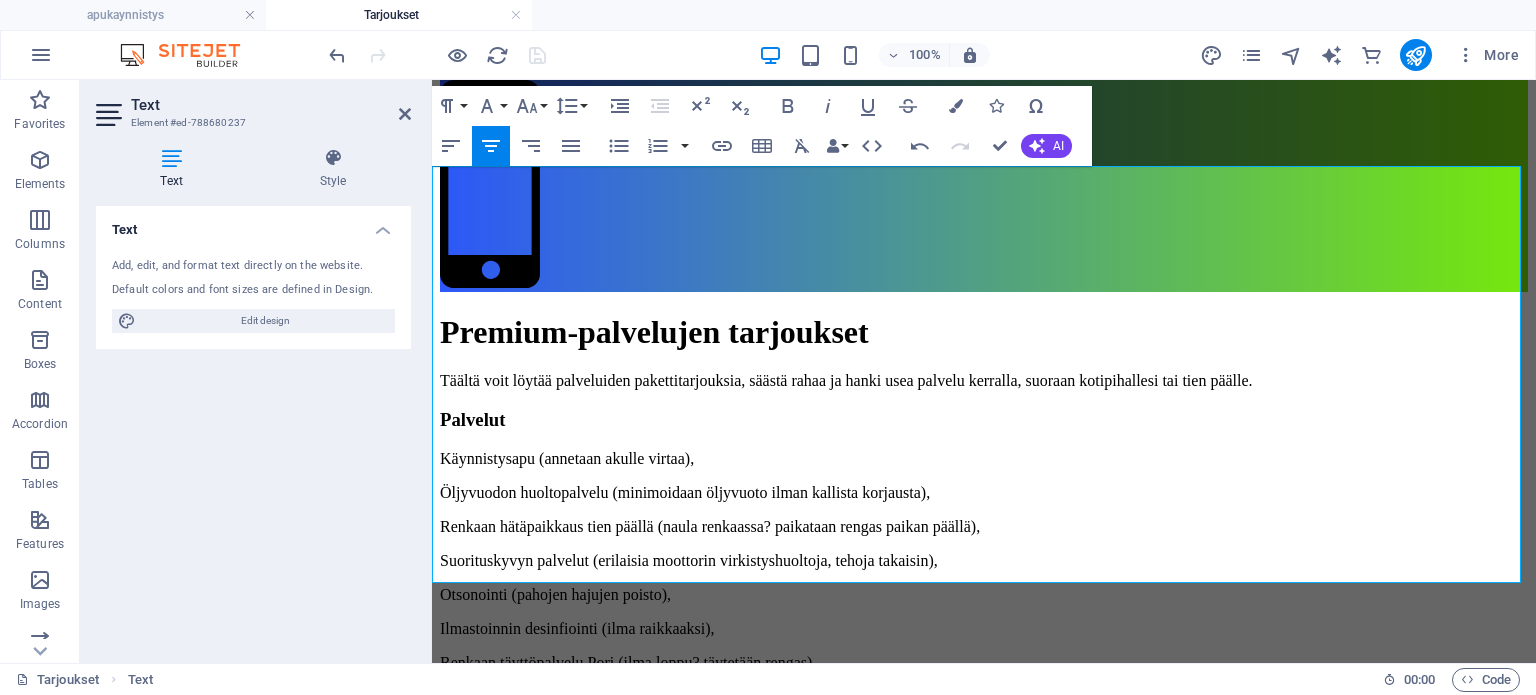 click on "Otsonointi (pahojen hajujen poisto)," at bounding box center (984, 595) 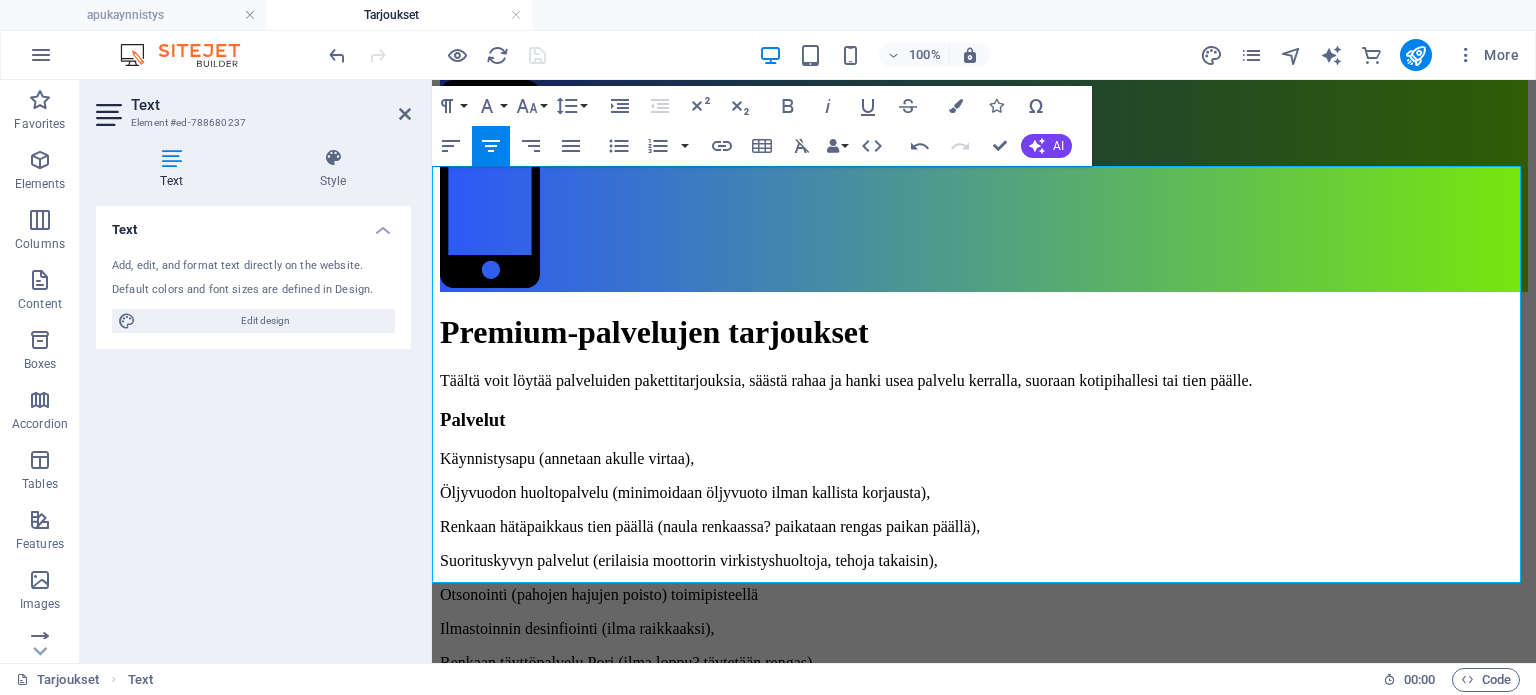 click on "Otsonointi (pahojen hajujen poisto) toimipisteellä" at bounding box center (984, 595) 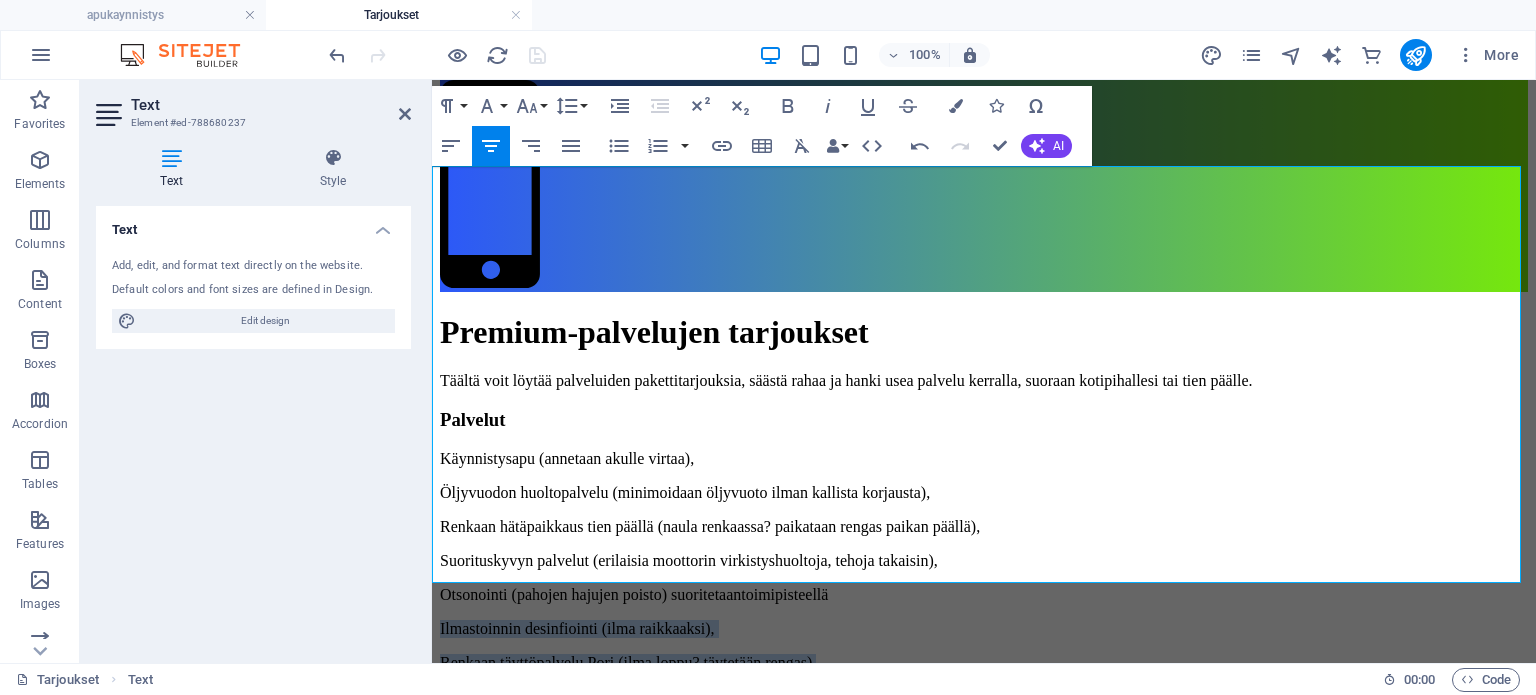 drag, startPoint x: 690, startPoint y: 451, endPoint x: 1378, endPoint y: 495, distance: 689.4055 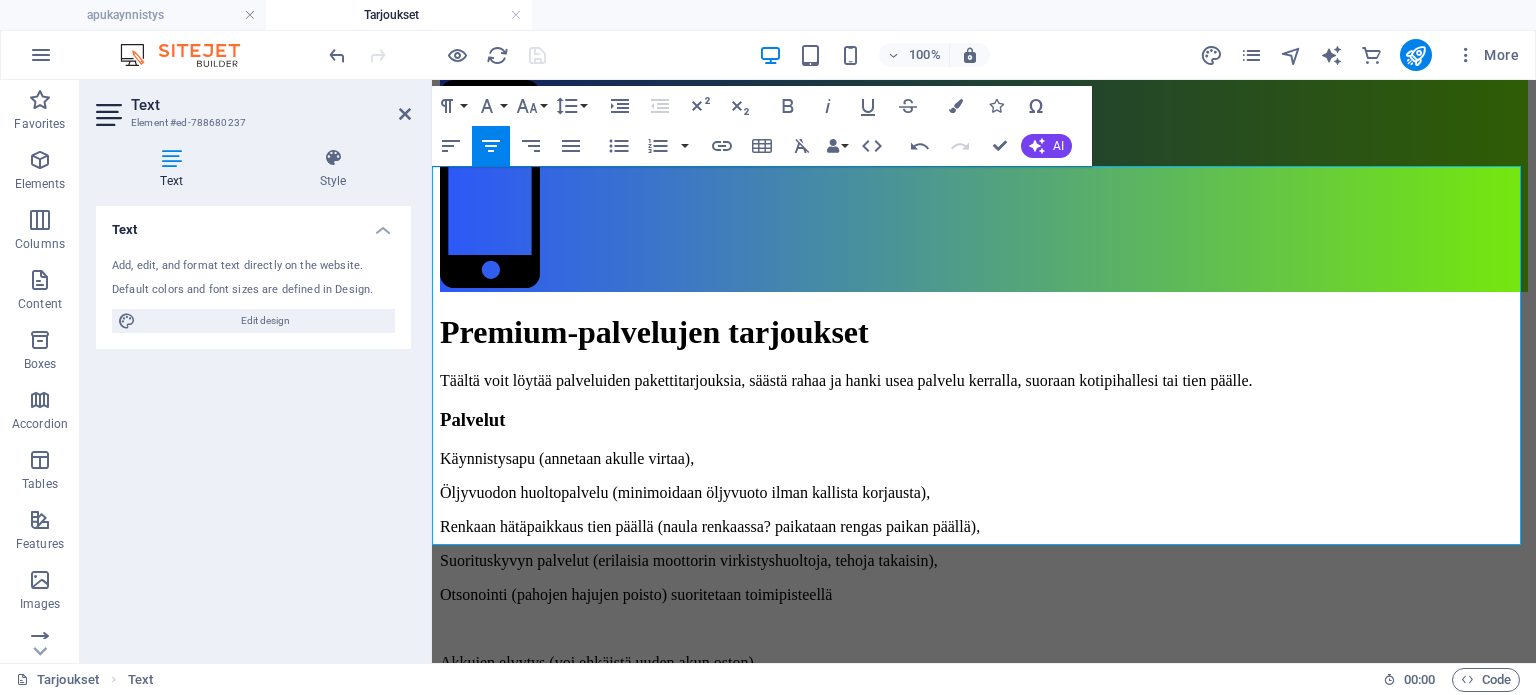 click on "Suorituskyvyn palvelut (erilaisia moottorin virkistyshuoltoja, tehoja takaisin)," at bounding box center [984, 561] 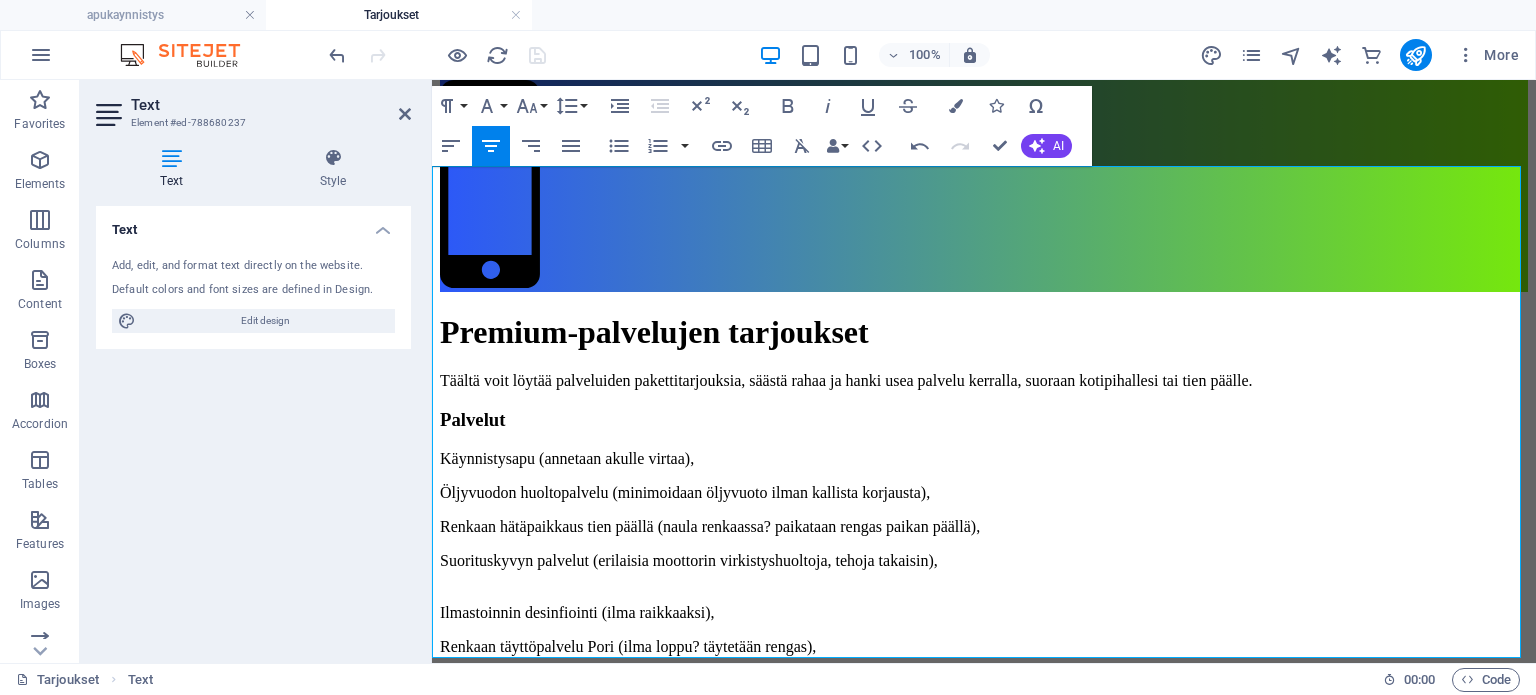 click on "Ilmastoinnin desinfiointi (ilma raikkaaksi)," at bounding box center (984, 613) 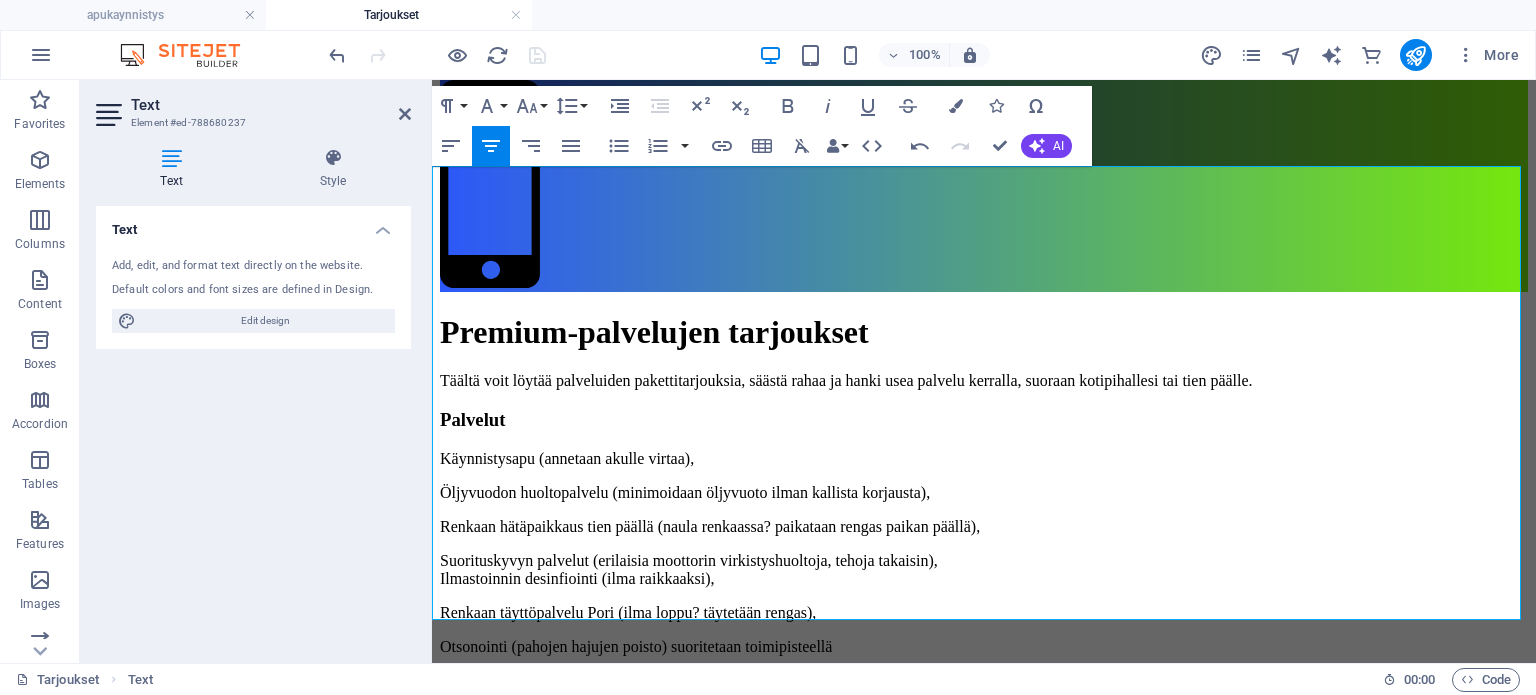drag, startPoint x: 1124, startPoint y: 451, endPoint x: 1124, endPoint y: 465, distance: 14 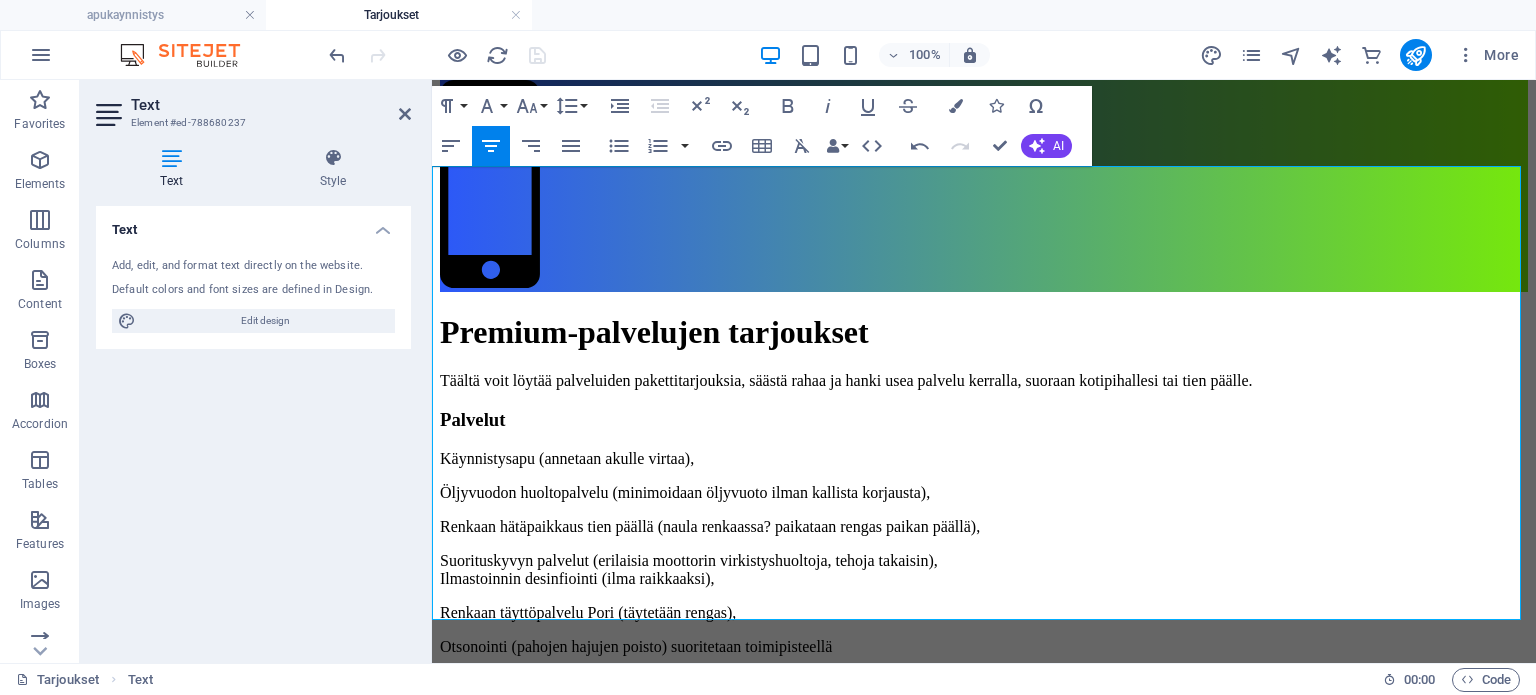 click on "Renkaan täyttöpalvelu Pori (täytetään rengas)," at bounding box center (984, 613) 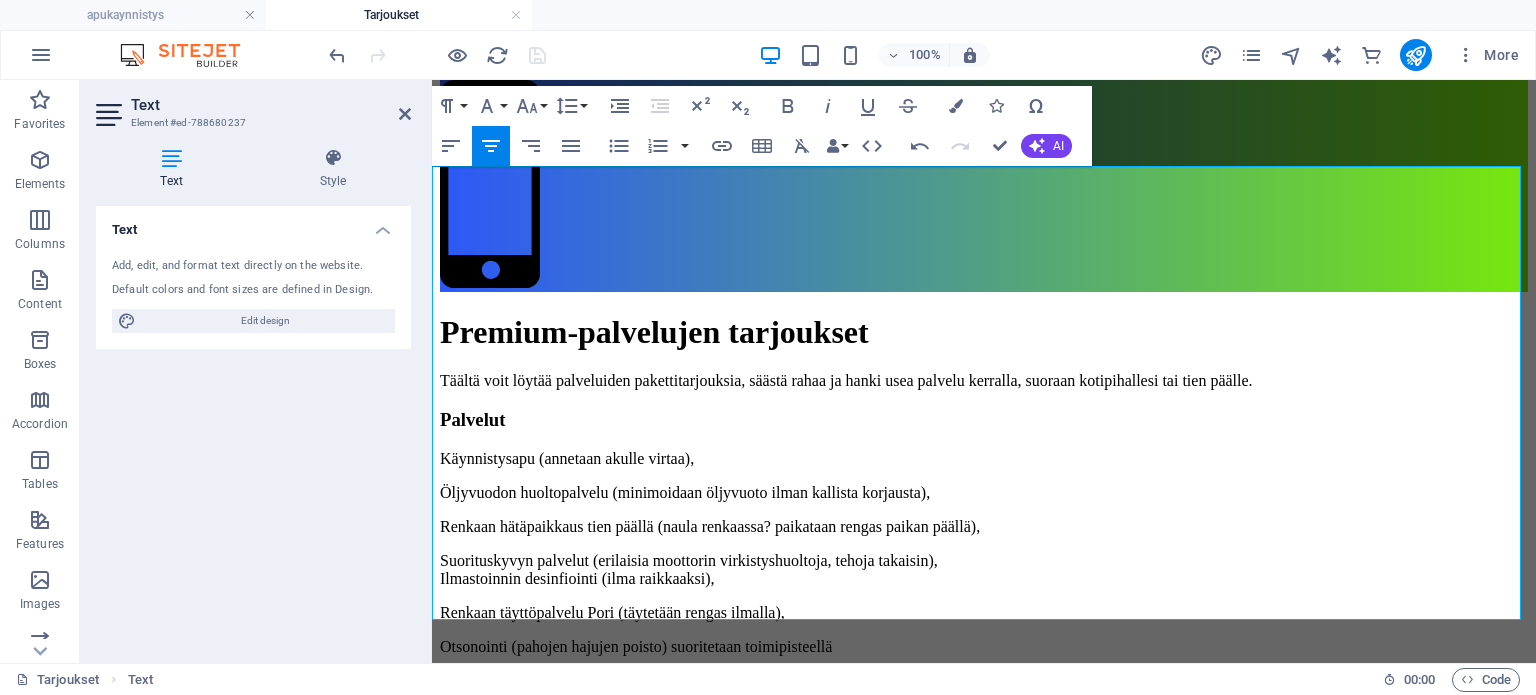 click on "Akkujen elvytys (voi ehkäistä uuden akun oston)" at bounding box center [984, 715] 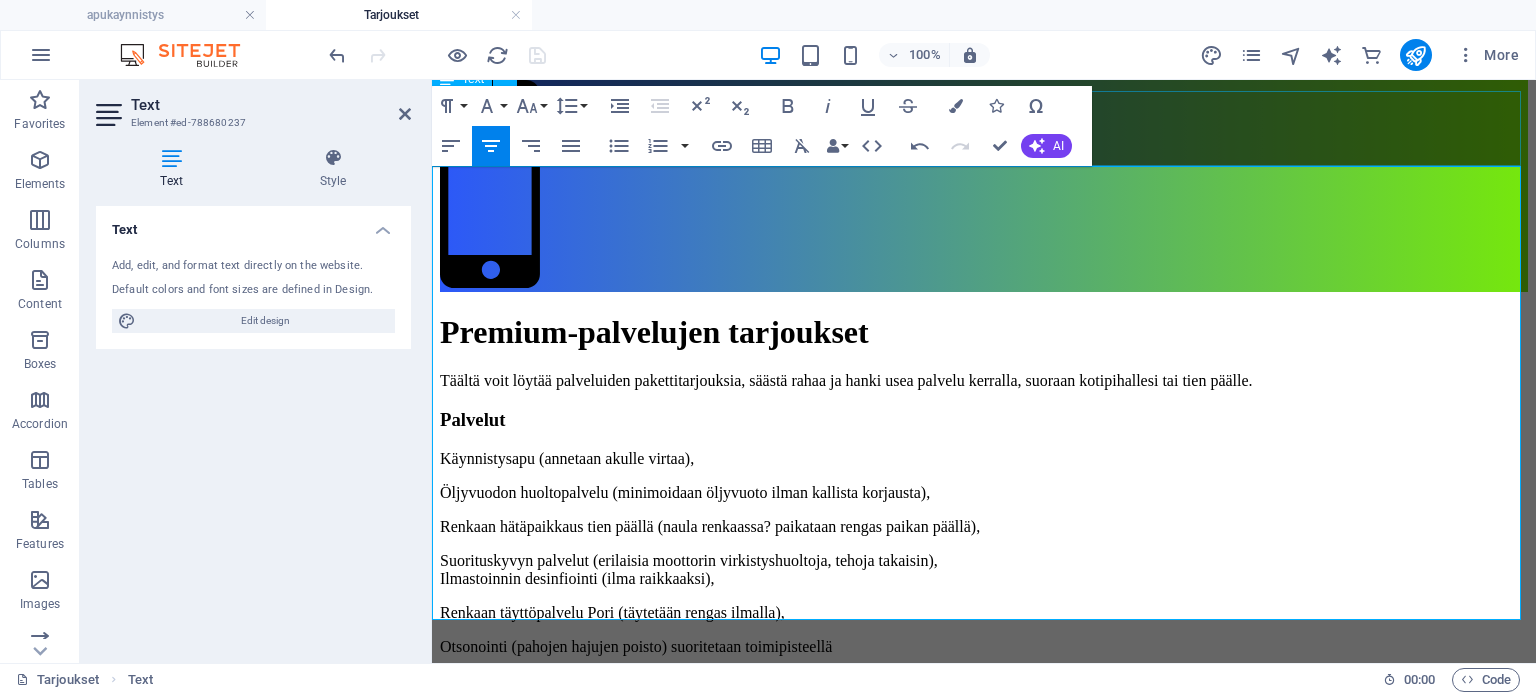 click on "Täältä voit löytää palveluiden pakettitarjouksia, säästä rahaa ja hanki usea palvelu kerralla, suoraan kotipihallesi tai tien päälle." at bounding box center [984, 381] 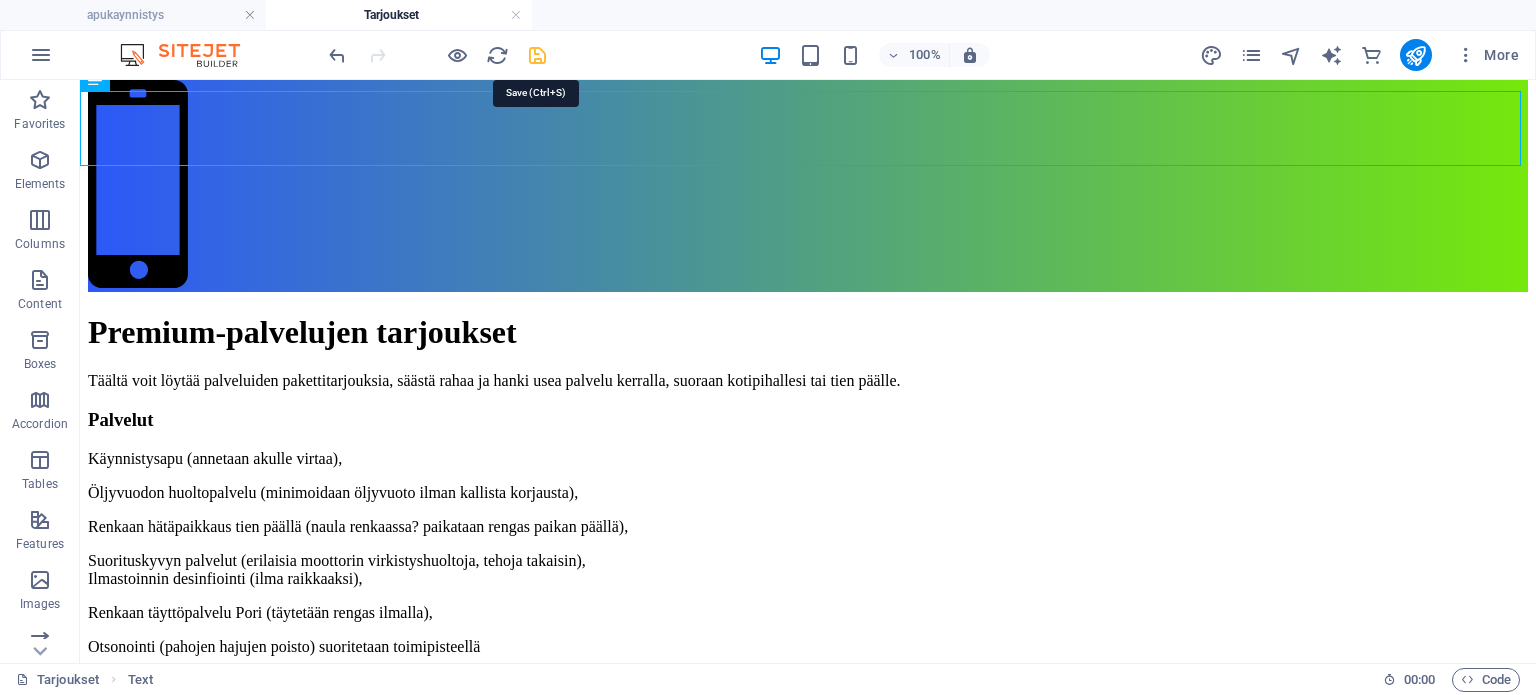 click at bounding box center [537, 55] 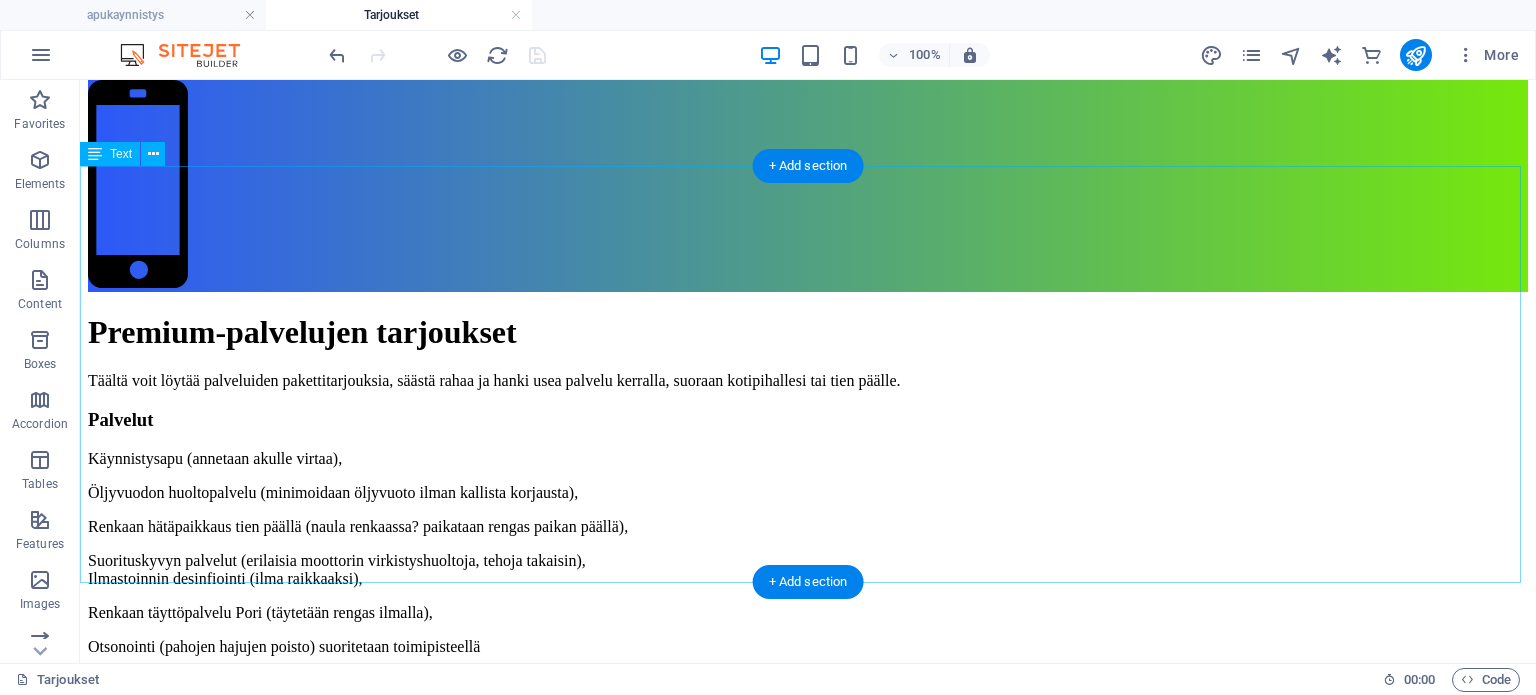 click on "Palvelut Käynnistysapu (annetaan akulle virtaa), Öljyvuodon huoltopalvelu (minimoidaan öljyvuoto ilman kallista korjausta), Renkaan hätäpaikkaus tien päällä (naula renkaassa? paikataan rengas paikan päällä), Suorituskyvyn palvelut (erilaisia moottorin virkistyshuoltoja, tehoja takaisin), Ilmastoinnin desinfiointi (ilma raikkaaksi), Renkaan täyttöpalvelu Pori (täytetään rengas ilmalla), Otsonointi (pahojen hajujen poisto) suoritetaan toimipisteellä Akkujen elvytys (voi ehkäistä uuden akun oston) suoritetaan toimipisteellä" at bounding box center [808, 583] 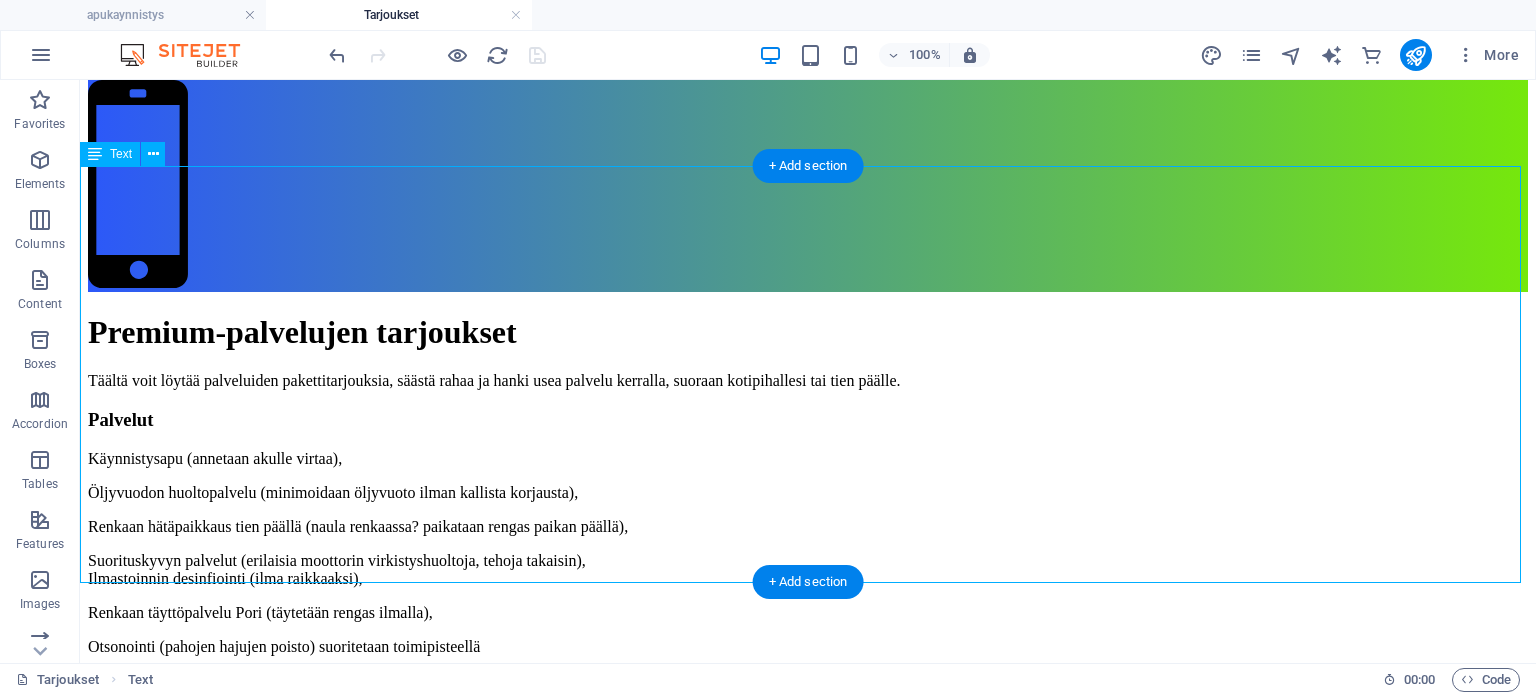 click on "Palvelut Käynnistysapu (annetaan akulle virtaa), Öljyvuodon huoltopalvelu (minimoidaan öljyvuoto ilman kallista korjausta), Renkaan hätäpaikkaus tien päällä (naula renkaassa? paikataan rengas paikan päällä), Suorituskyvyn palvelut (erilaisia moottorin virkistyshuoltoja, tehoja takaisin), Ilmastoinnin desinfiointi (ilma raikkaaksi), Renkaan täyttöpalvelu Pori (täytetään rengas ilmalla), Otsonointi (pahojen hajujen poisto) suoritetaan toimipisteellä Akkujen elvytys (voi ehkäistä uuden akun oston) suoritetaan toimipisteellä" at bounding box center (808, 583) 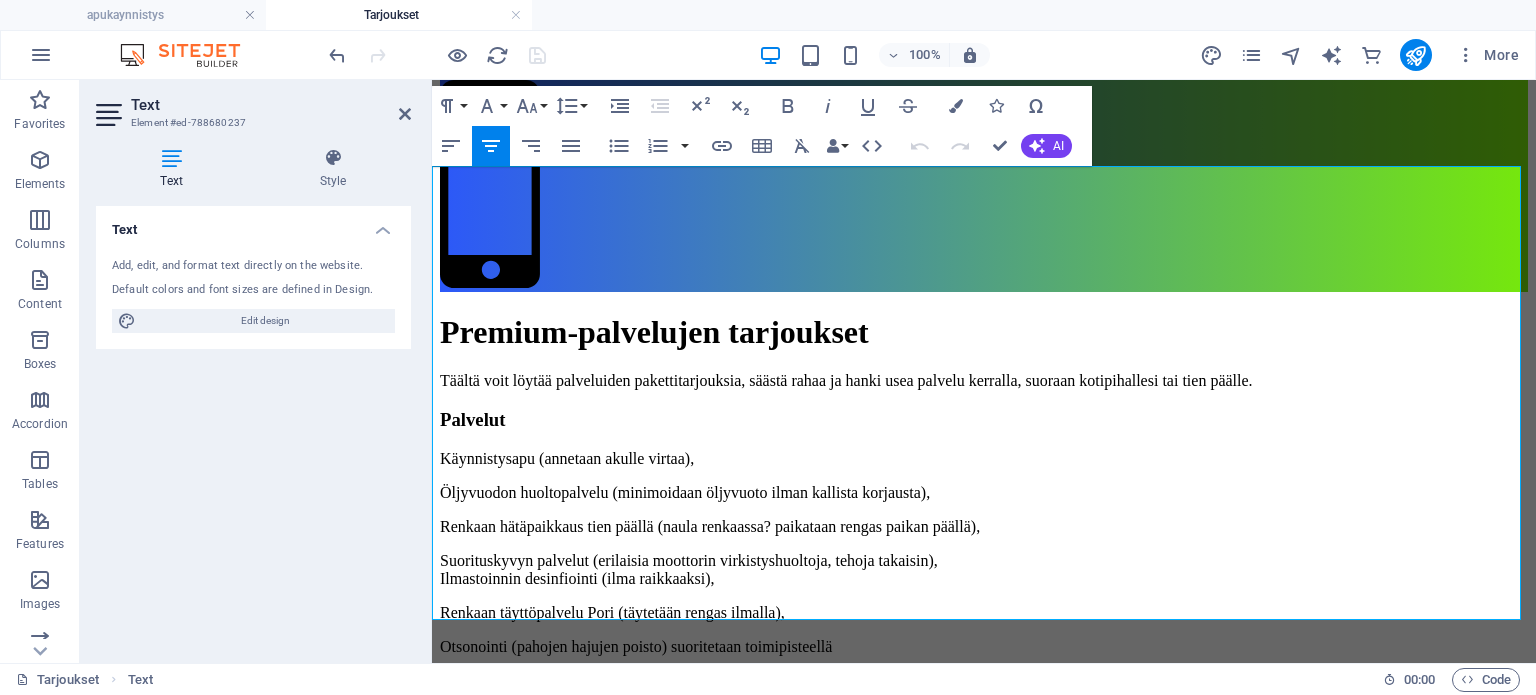 click on "Akkujen elvytys (voi ehkäistä uuden akun oston) suoritetaan toimipisteellä" at bounding box center (984, 715) 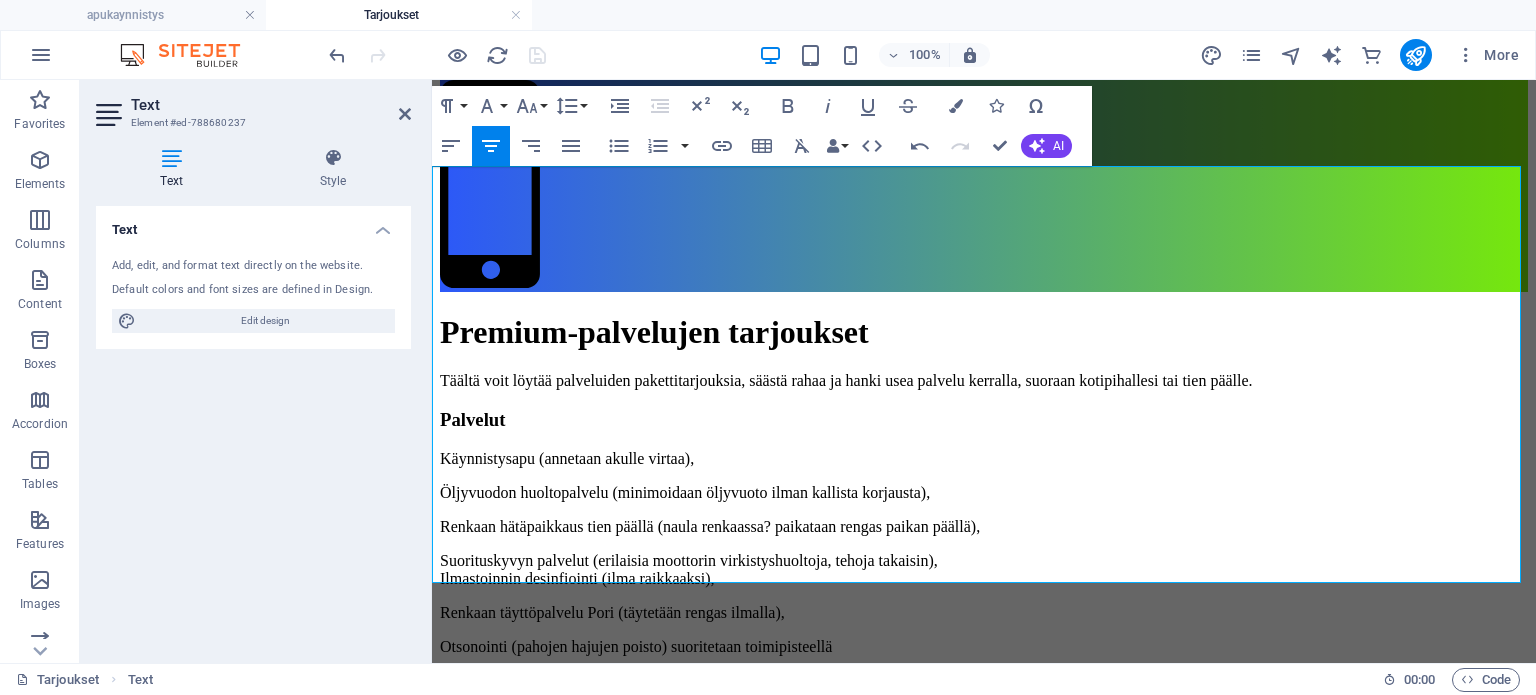 click at bounding box center [984, 715] 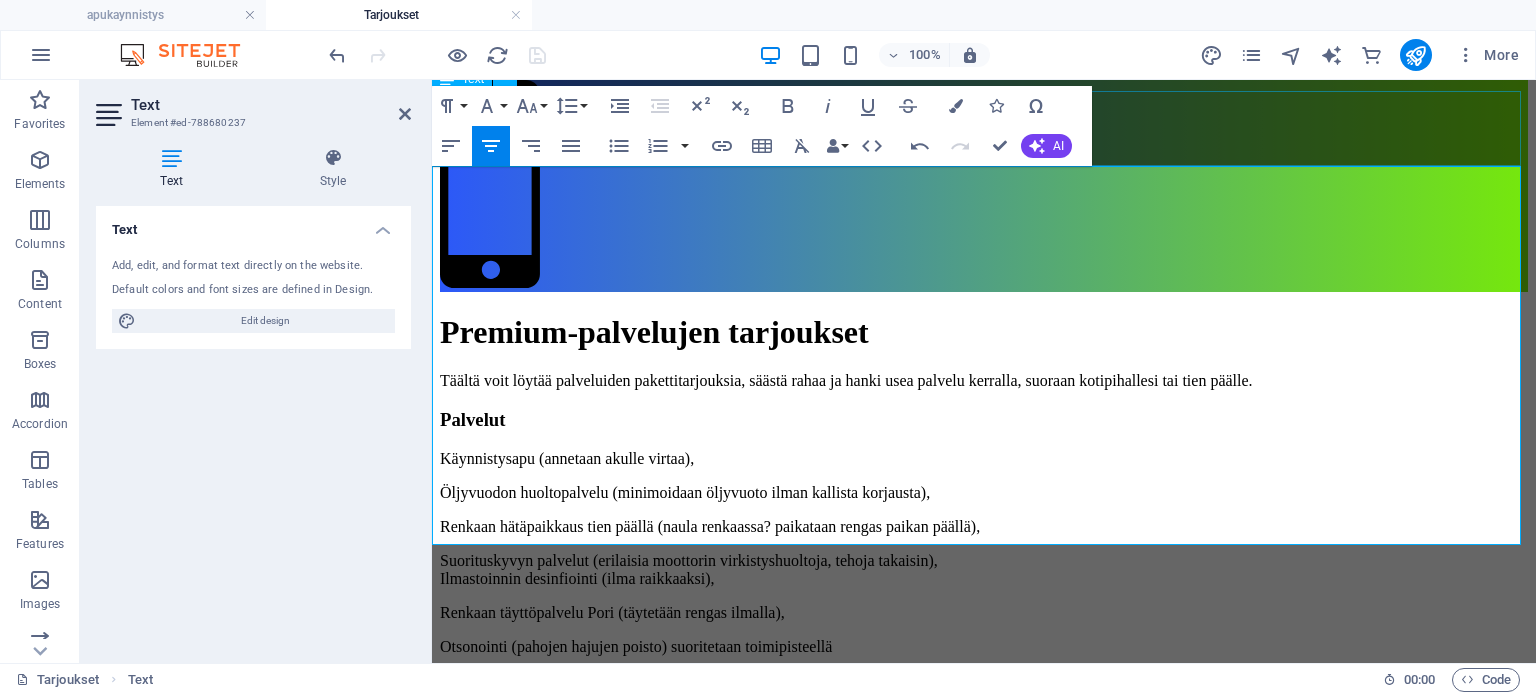 click on "Täältä voit löytää palveluiden pakettitarjouksia, säästä rahaa ja hanki usea palvelu kerralla, suoraan kotipihallesi tai tien päälle." at bounding box center [984, 381] 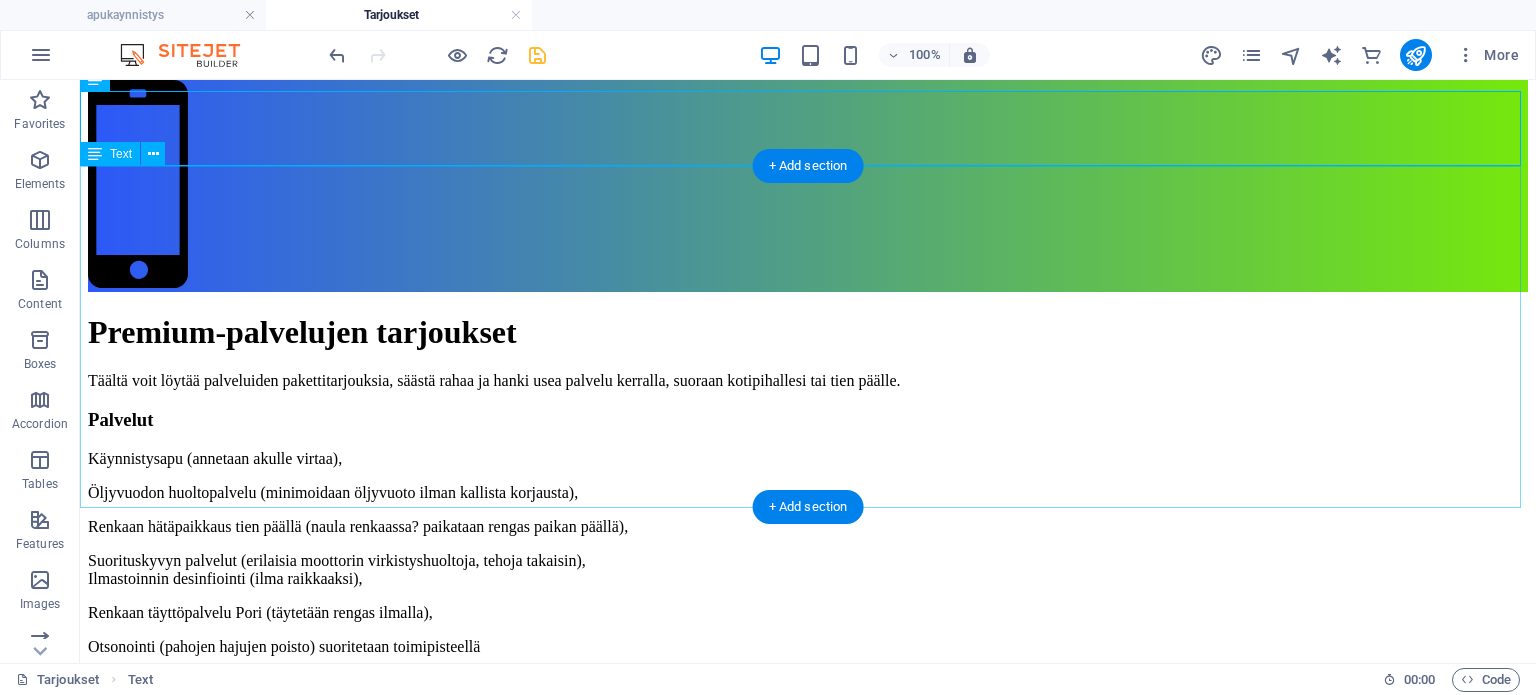 click on "Palvelut Käynnistysapu (annetaan akulle virtaa), Öljyvuodon huoltopalvelu (minimoidaan öljyvuoto ilman kallista korjausta), Renkaan hätäpaikkaus tien päällä (naula renkaassa? paikataan rengas paikan päällä), Suorituskyvyn palvelut (erilaisia moottorin virkistyshuoltoja, tehoja takaisin), Ilmastoinnin desinfiointi (ilma raikkaaksi), Renkaan täyttöpalvelu Pori (täytetään rengas ilmalla), Otsonointi (pahojen hajujen poisto) suoritetaan toimipisteellä Akkujen elvytys (voi ehkäistä uuden akun oston) suoritetaan toimipisteellä" at bounding box center (808, 549) 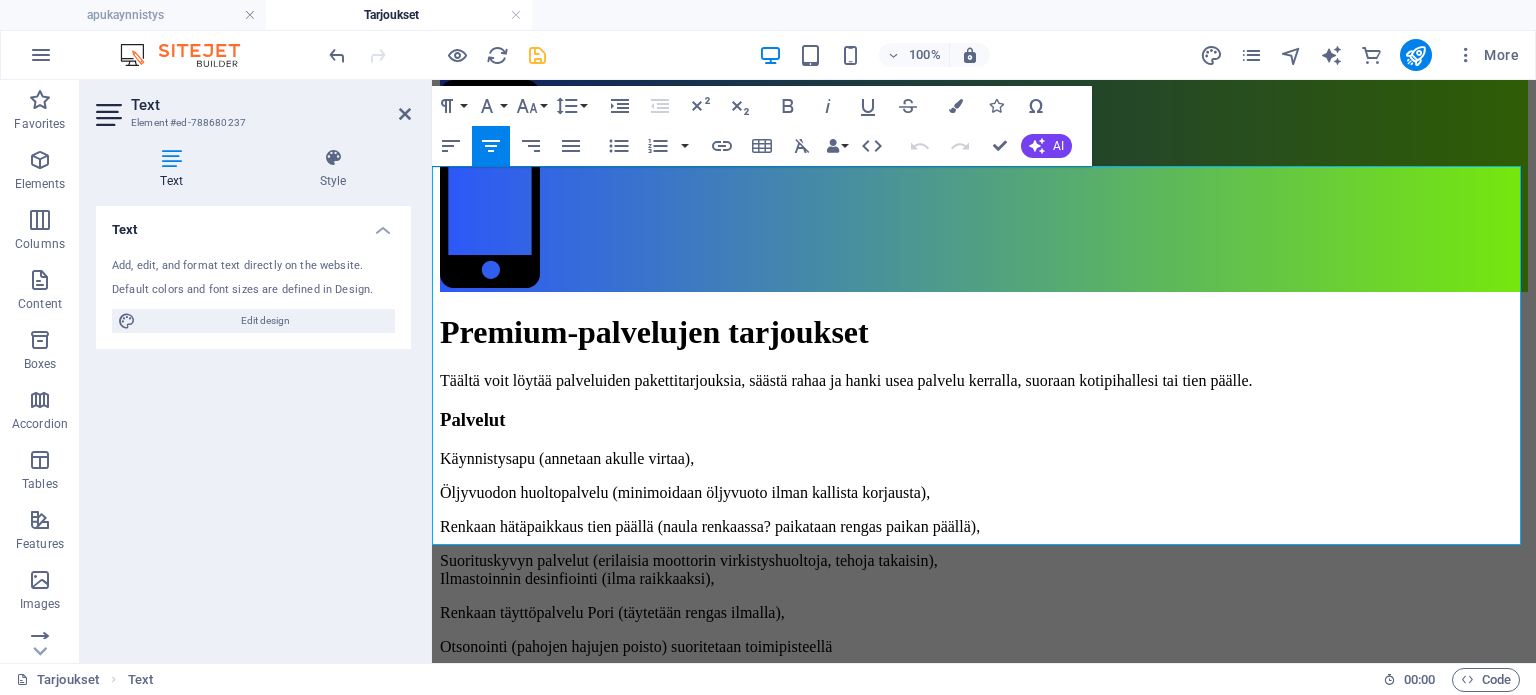 click on "Renkaan hätäpaikkaus tien päällä (naula renkaassa? paikataan rengas paikan päällä)," at bounding box center (984, 527) 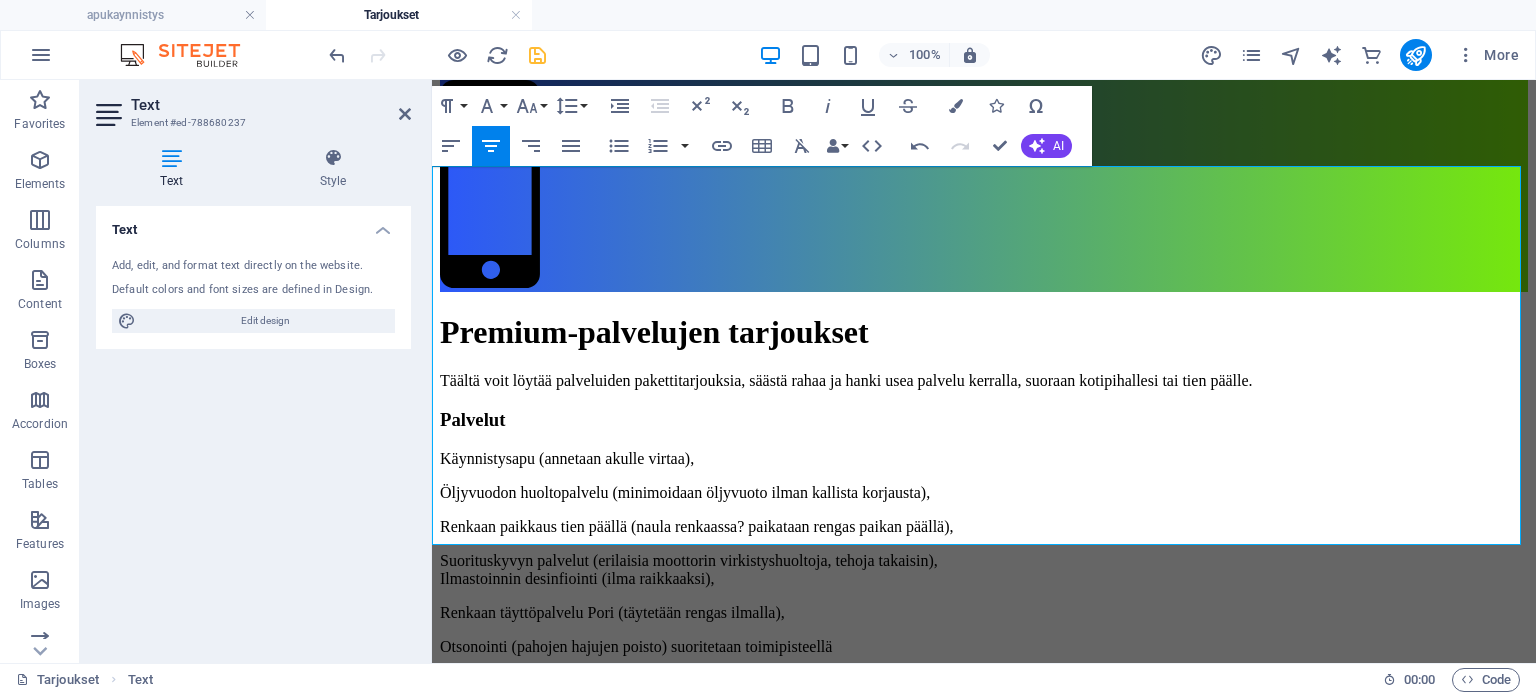 drag, startPoint x: 724, startPoint y: 295, endPoint x: 721, endPoint y: 326, distance: 31.144823 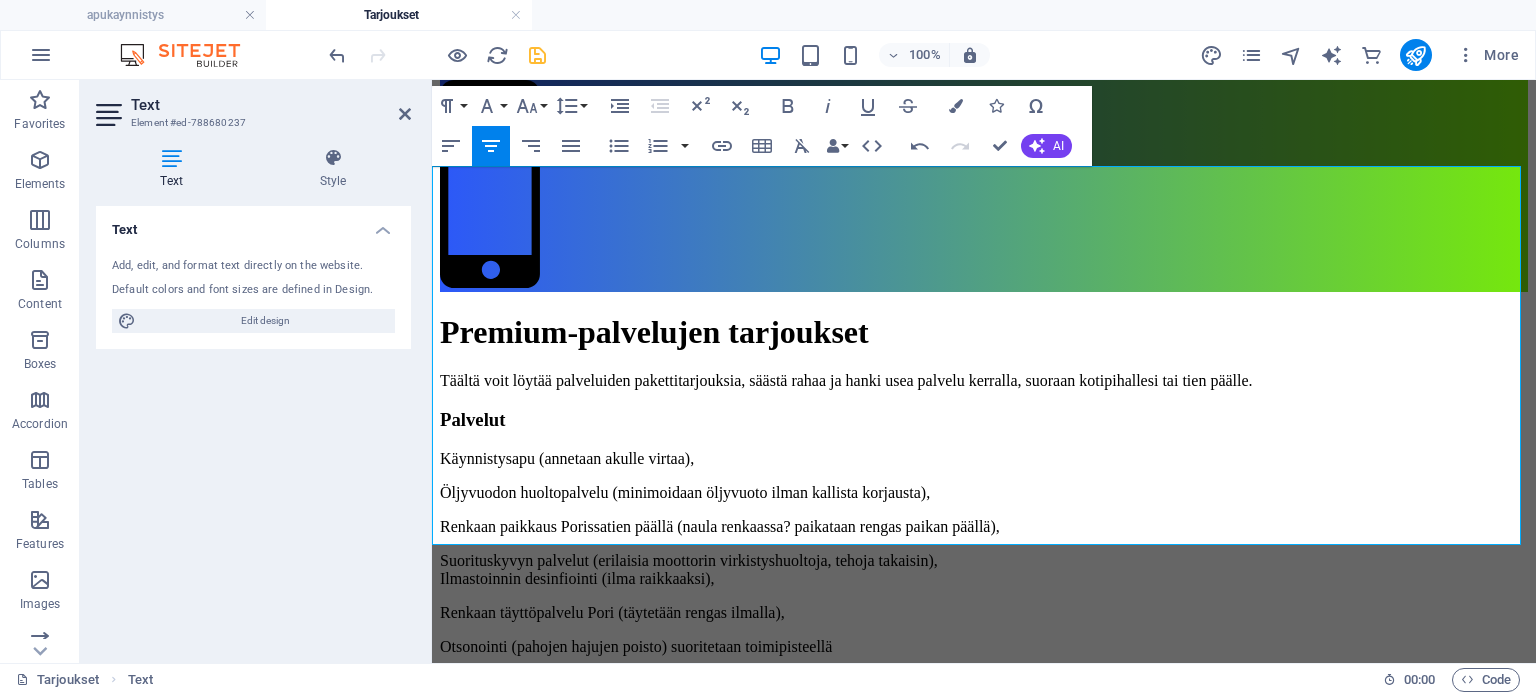 click on "Öljyvuodon huoltopalvelu (minimoidaan öljyvuoto ilman kallista korjausta)," at bounding box center (984, 493) 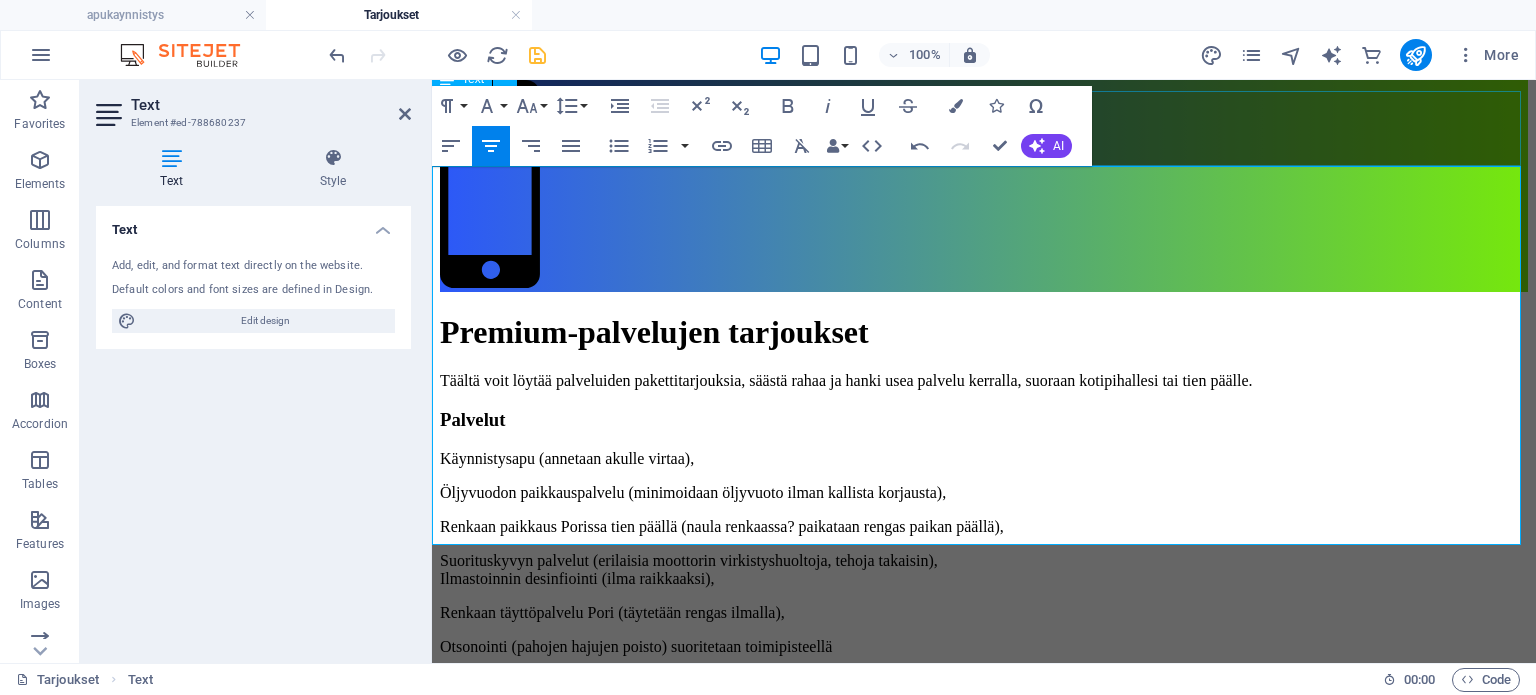 click on "Täältä voit löytää palveluiden pakettitarjouksia, säästä rahaa ja hanki usea palvelu kerralla, suoraan kotipihallesi tai tien päälle." at bounding box center [984, 381] 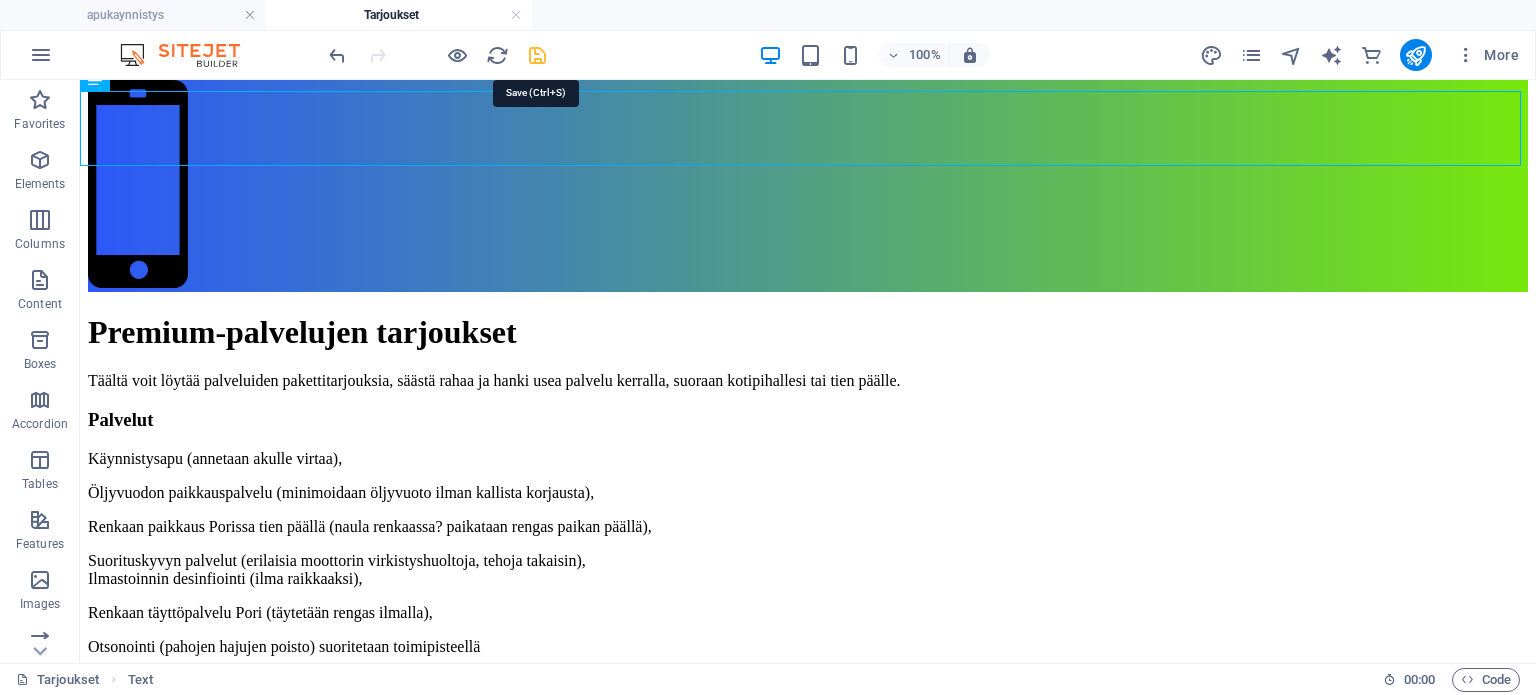 click at bounding box center [537, 55] 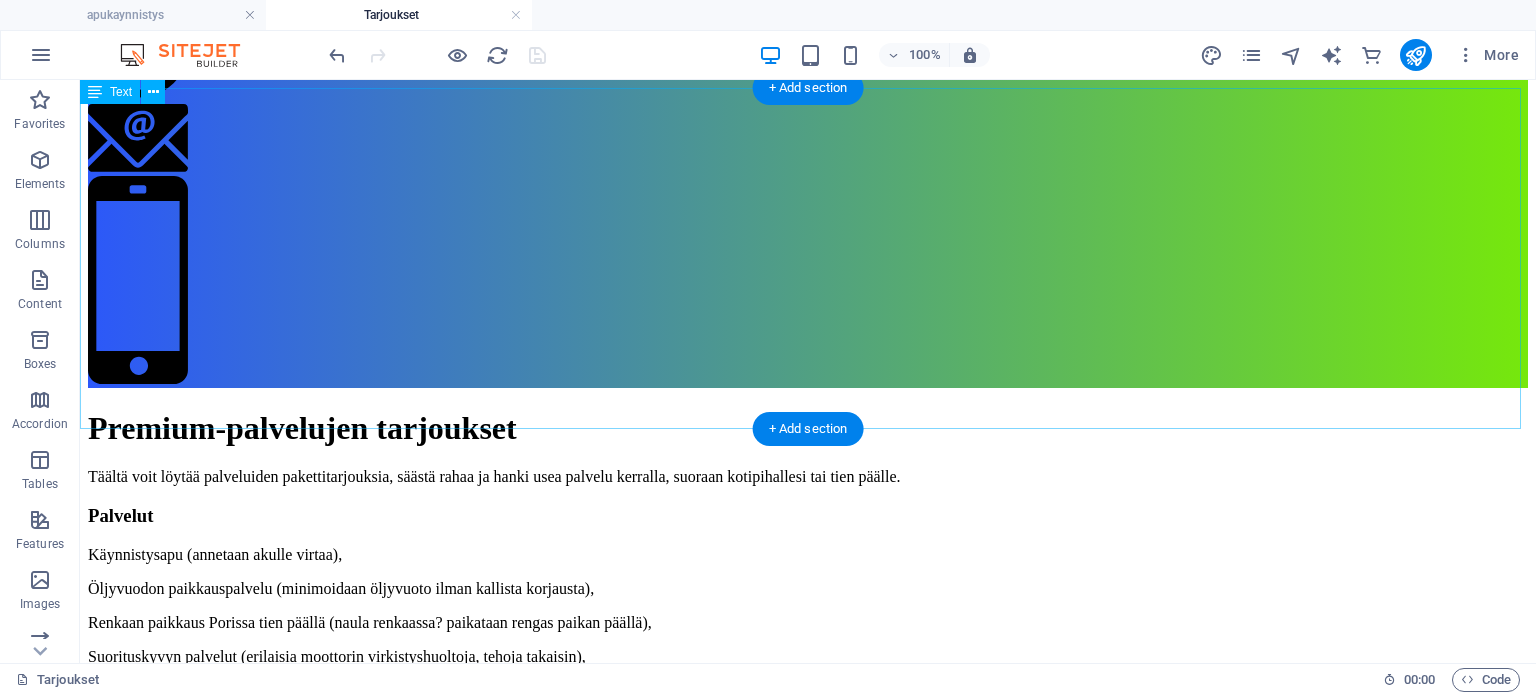 scroll, scrollTop: 400, scrollLeft: 0, axis: vertical 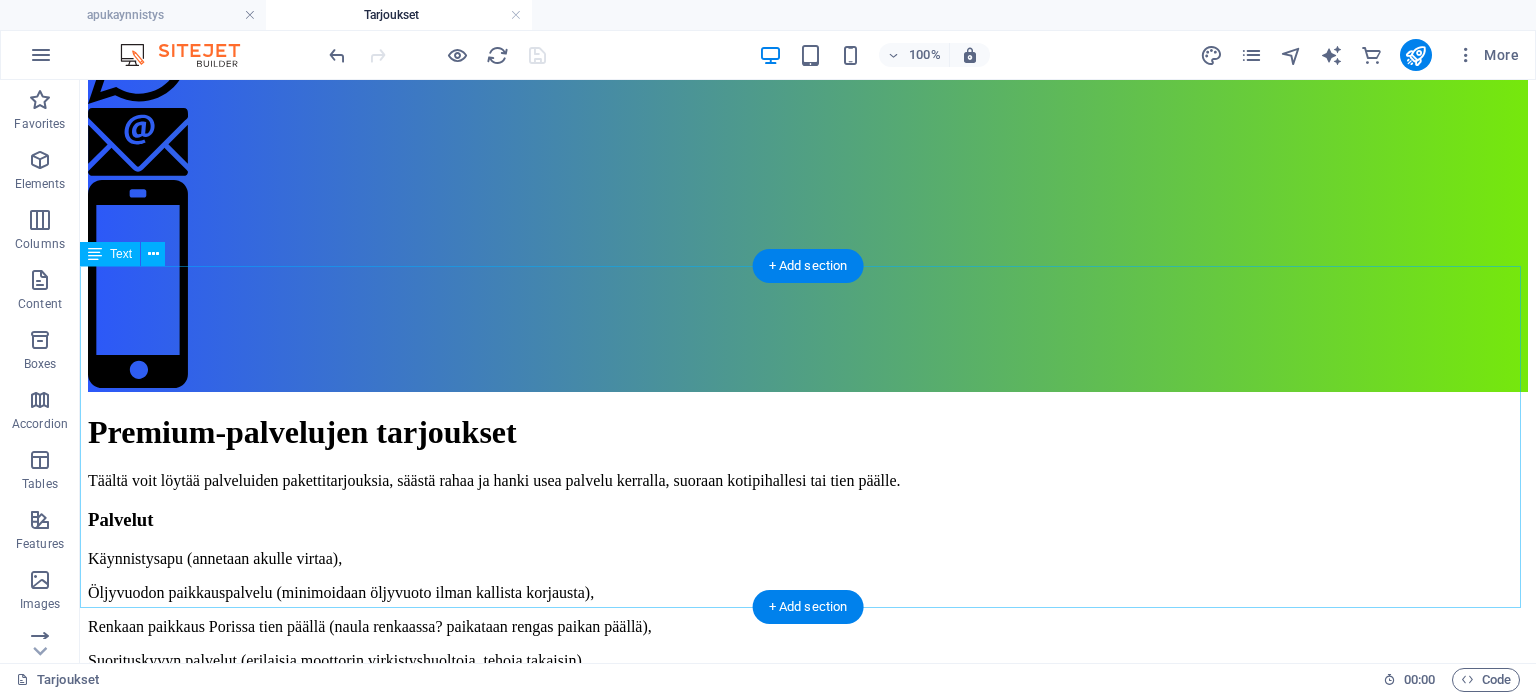 click on "Palvelut Käynnistysapu (annetaan akulle virtaa), Öljyvuodon paikkauspalvelu (minimoidaan öljyvuoto ilman kallista korjausta), Renkaan paikkaus Porissa tien päällä (naula renkaassa? paikataan rengas paikan päällä), Suorituskyvyn palvelut (erilaisia moottorin virkistyshuoltoja, tehoja takaisin), Ilmastoinnin desinfiointi (ilma raikkaaksi), Renkaan täyttöpalvelu Pori (täytetään rengas ilmalla), Otsonointi (pahojen hajujen poisto) suoritetaan toimipisteellä Akkujen elvytys (voi ehkäistä uuden akun oston) suoritetaan toimipisteellä" at bounding box center (808, 649) 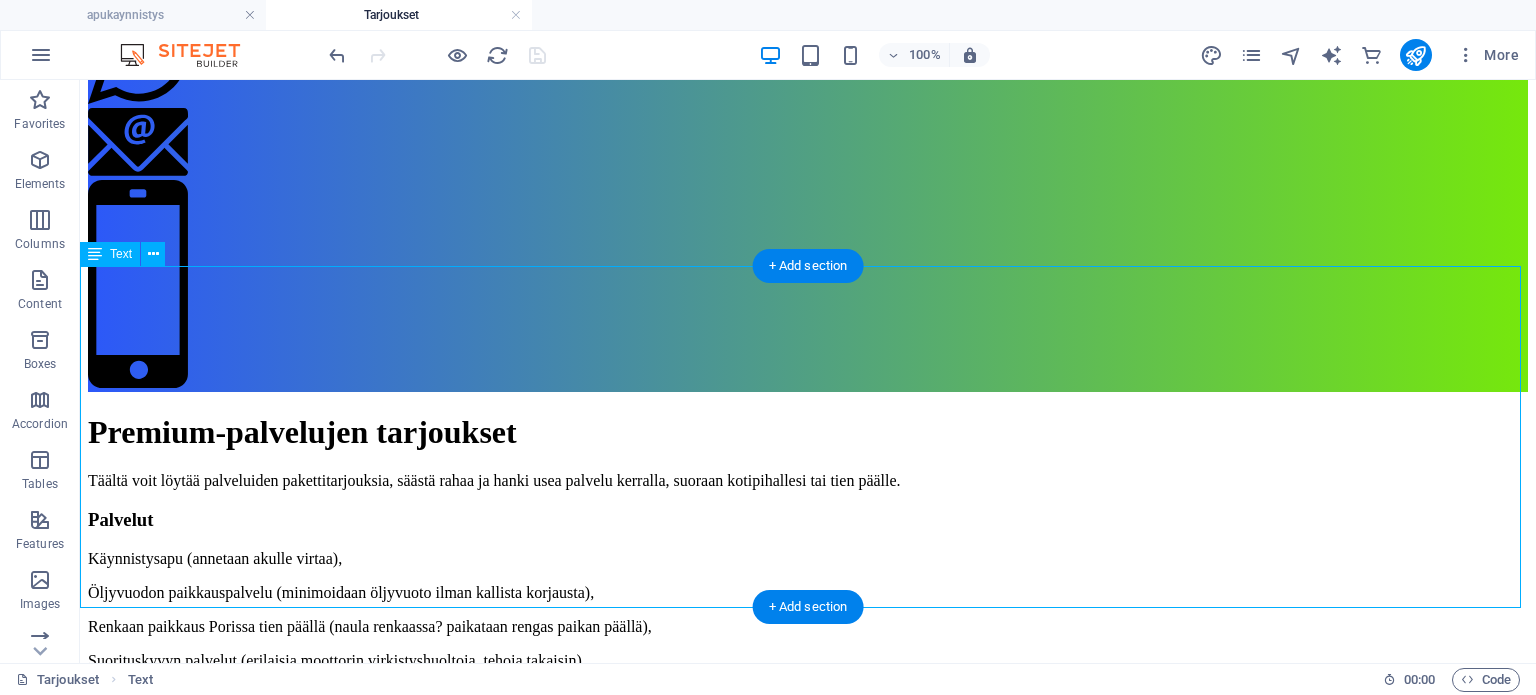 click on "Palvelut Käynnistysapu (annetaan akulle virtaa), Öljyvuodon paikkauspalvelu (minimoidaan öljyvuoto ilman kallista korjausta), Renkaan paikkaus Porissa tien päällä (naula renkaassa? paikataan rengas paikan päällä), Suorituskyvyn palvelut (erilaisia moottorin virkistyshuoltoja, tehoja takaisin), Ilmastoinnin desinfiointi (ilma raikkaaksi), Renkaan täyttöpalvelu Pori (täytetään rengas ilmalla), Otsonointi (pahojen hajujen poisto) suoritetaan toimipisteellä Akkujen elvytys (voi ehkäistä uuden akun oston) suoritetaan toimipisteellä" at bounding box center (808, 649) 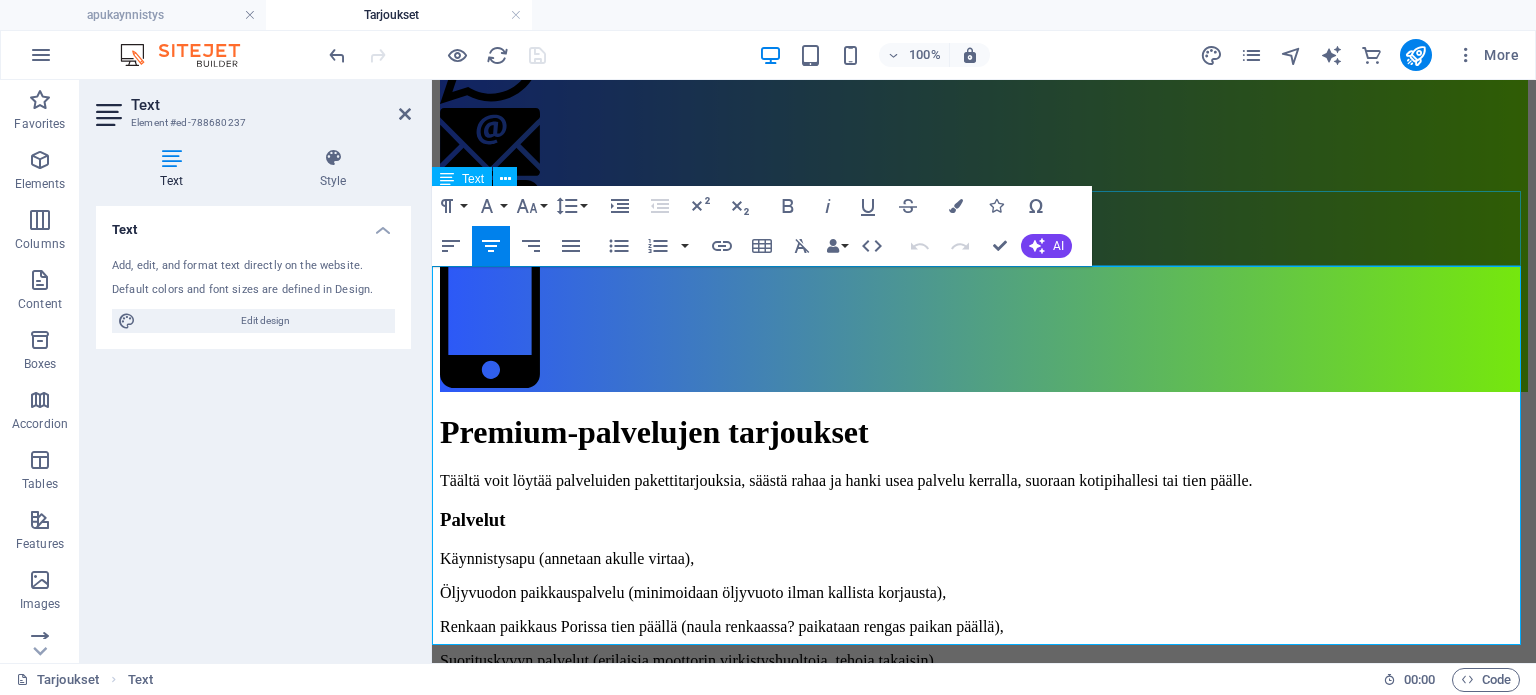 click on "Täältä voit löytää palveluiden pakettitarjouksia, säästä rahaa ja hanki usea palvelu kerralla, suoraan kotipihallesi tai tien päälle." at bounding box center (984, 481) 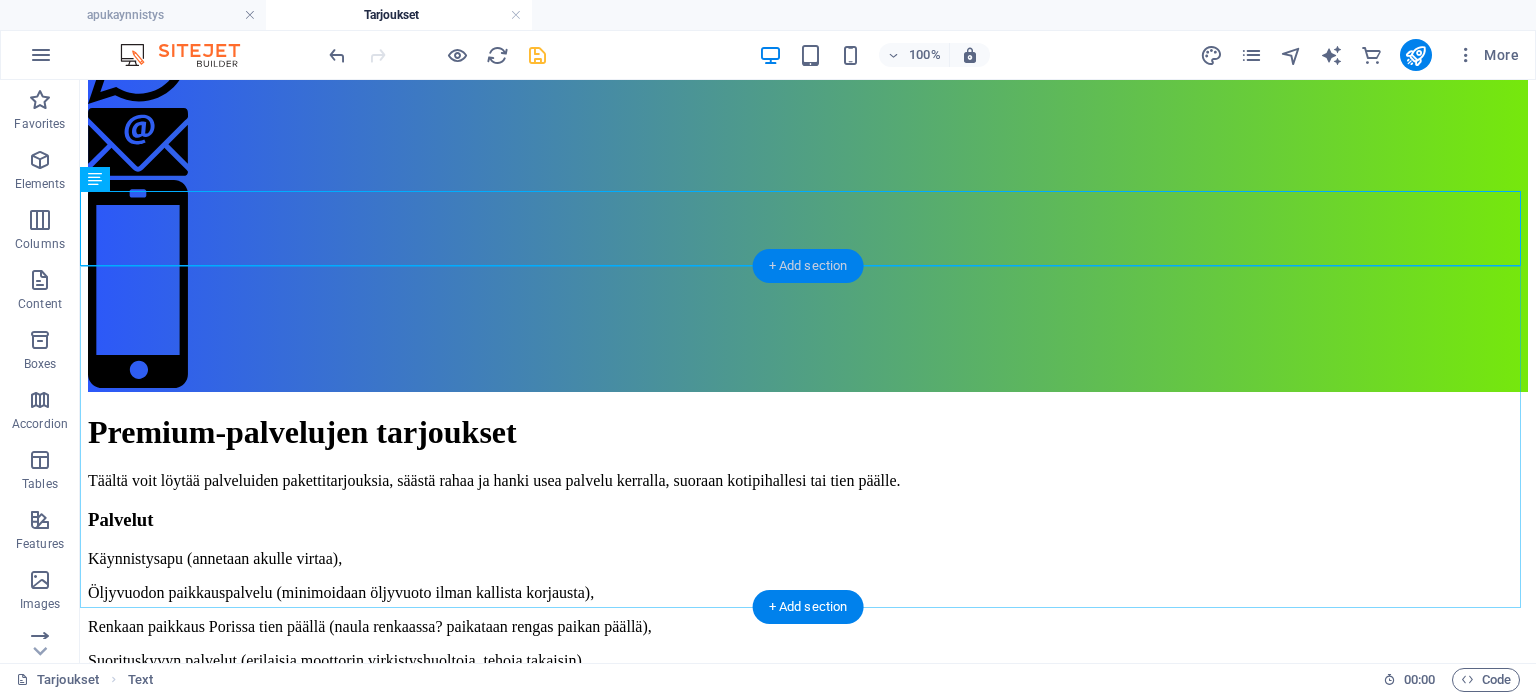 drag, startPoint x: 848, startPoint y: 281, endPoint x: 440, endPoint y: 207, distance: 414.6565 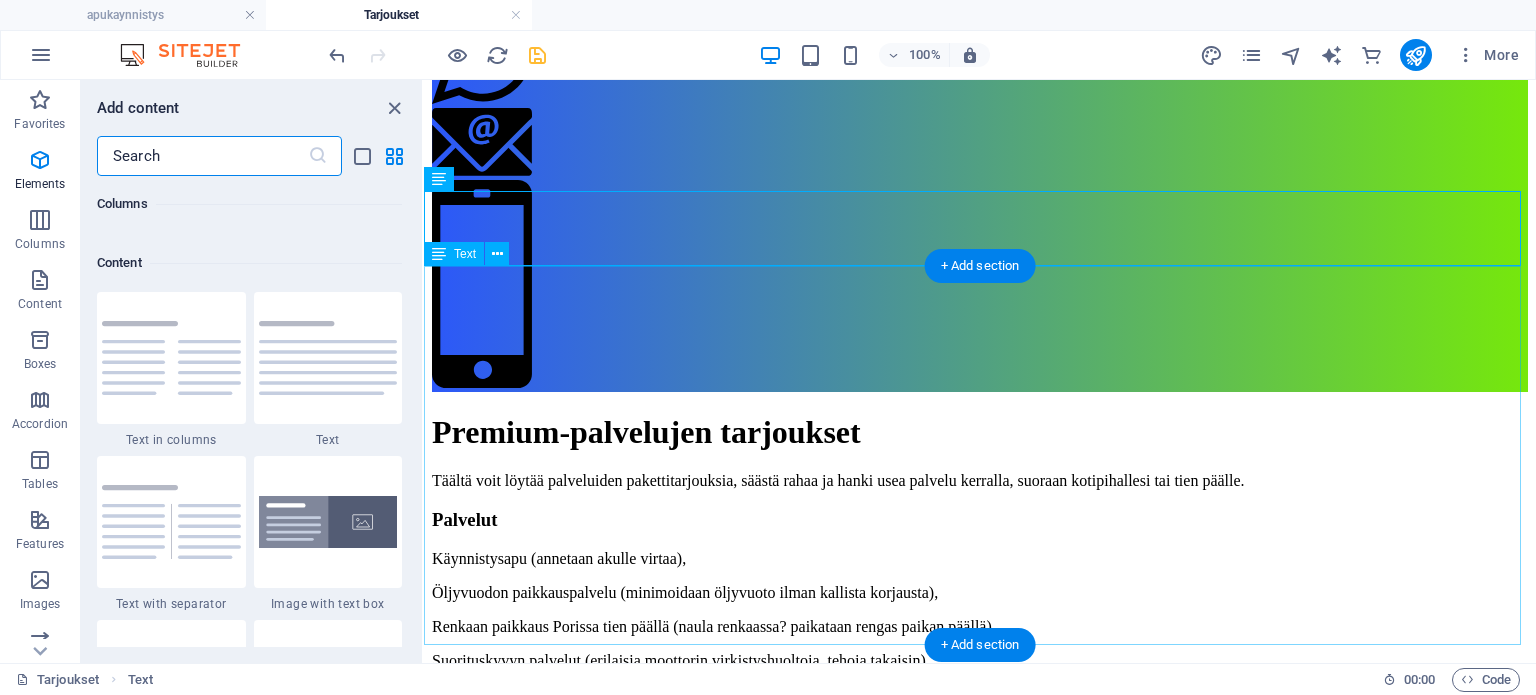 scroll, scrollTop: 3499, scrollLeft: 0, axis: vertical 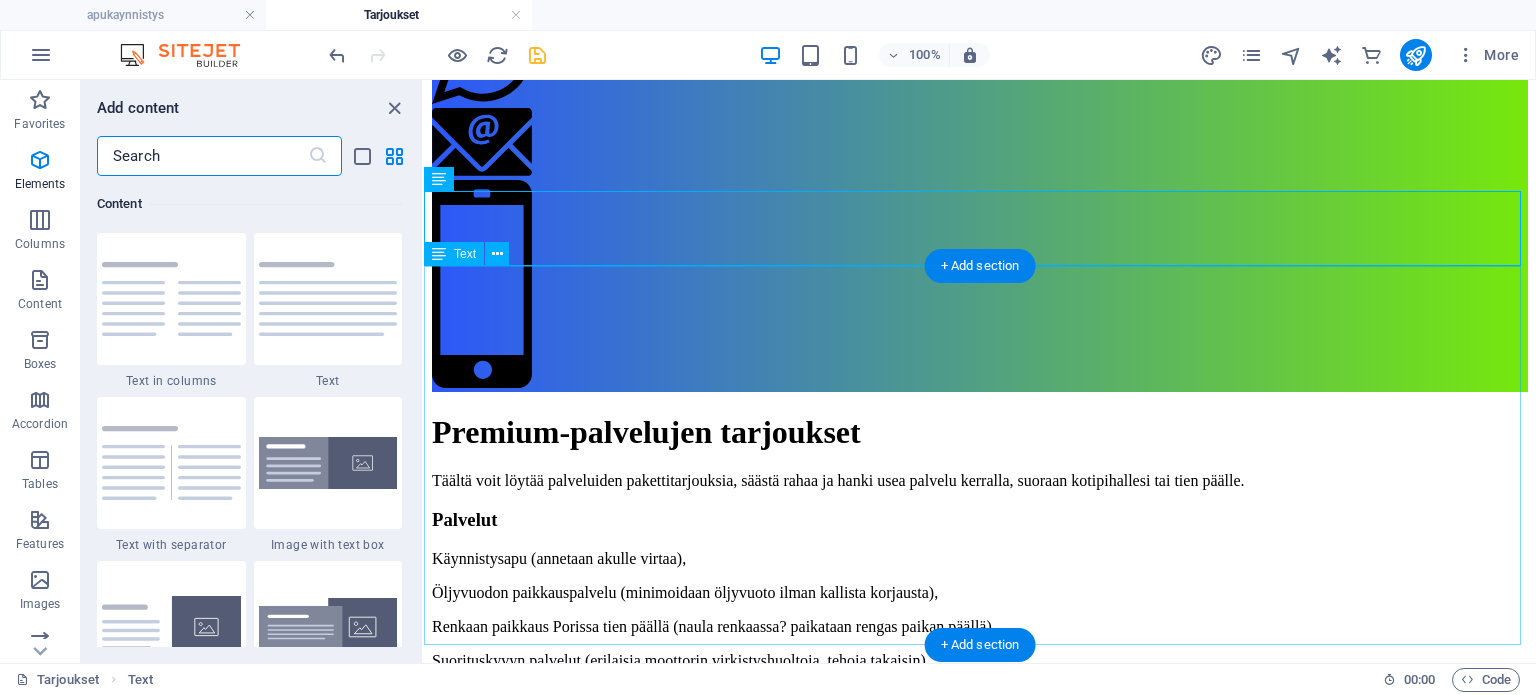 click on "Palvelut Käynnistysapu (annetaan akulle virtaa), Öljyvuodon paikkauspalvelu (minimoidaan öljyvuoto ilman kallista korjausta), Renkaan paikkaus Porissa tien päällä (naula renkaassa? paikataan rengas paikan päällä), Suorituskyvyn palvelut (erilaisia moottorin virkistyshuoltoja, tehoja takaisin), Ilmastoinnin desinfiointi (ilma raikkaaksi), Renkaan täyttöpalvelu Pori (täytetään rengas ilmalla), Otsonointi (pahojen hajujen poisto) suoritetaan toimipisteellä Akkujen elvytys (voi ehkäistä uuden akun oston) suoritetaan toimipisteellä" at bounding box center (980, 649) 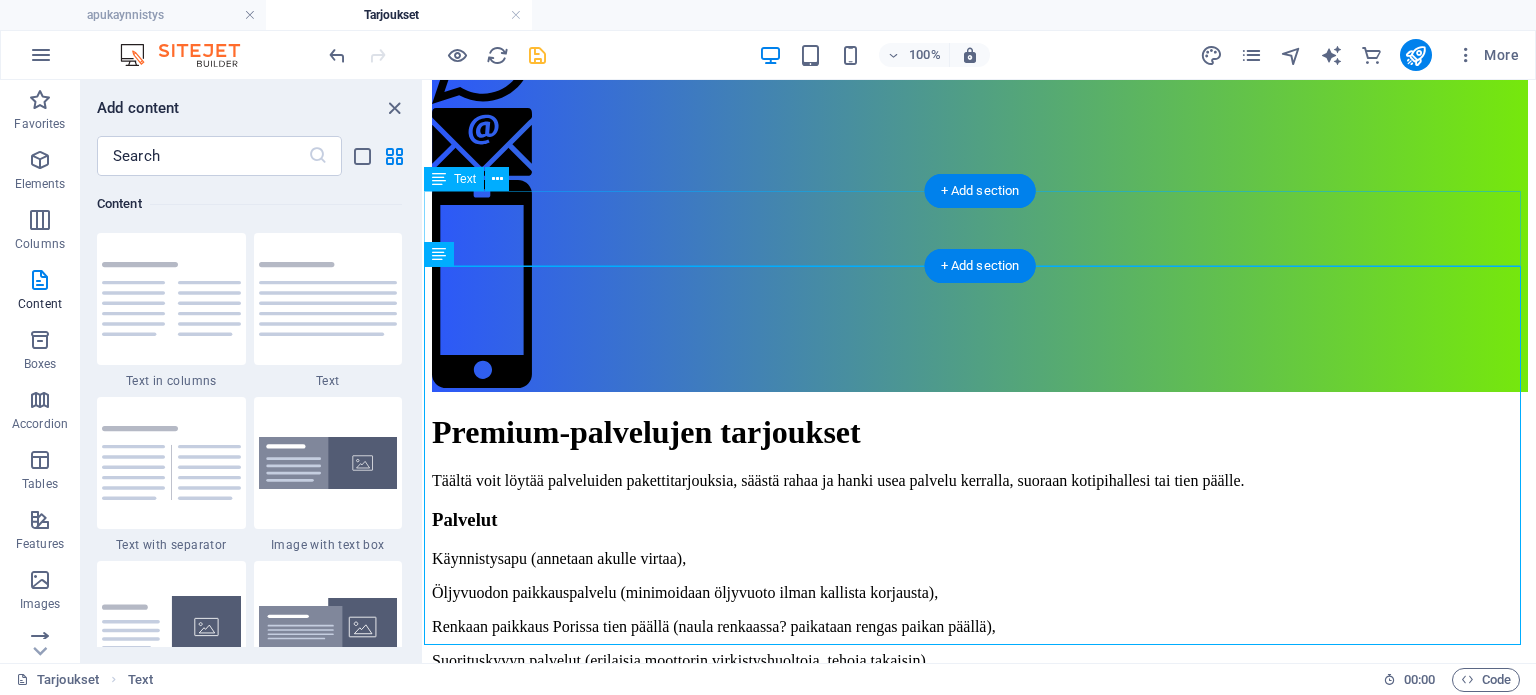 click on "Täältä voit löytää palveluiden pakettitarjouksia, säästä rahaa ja hanki usea palvelu kerralla, suoraan kotipihallesi tai tien päälle." at bounding box center [980, 481] 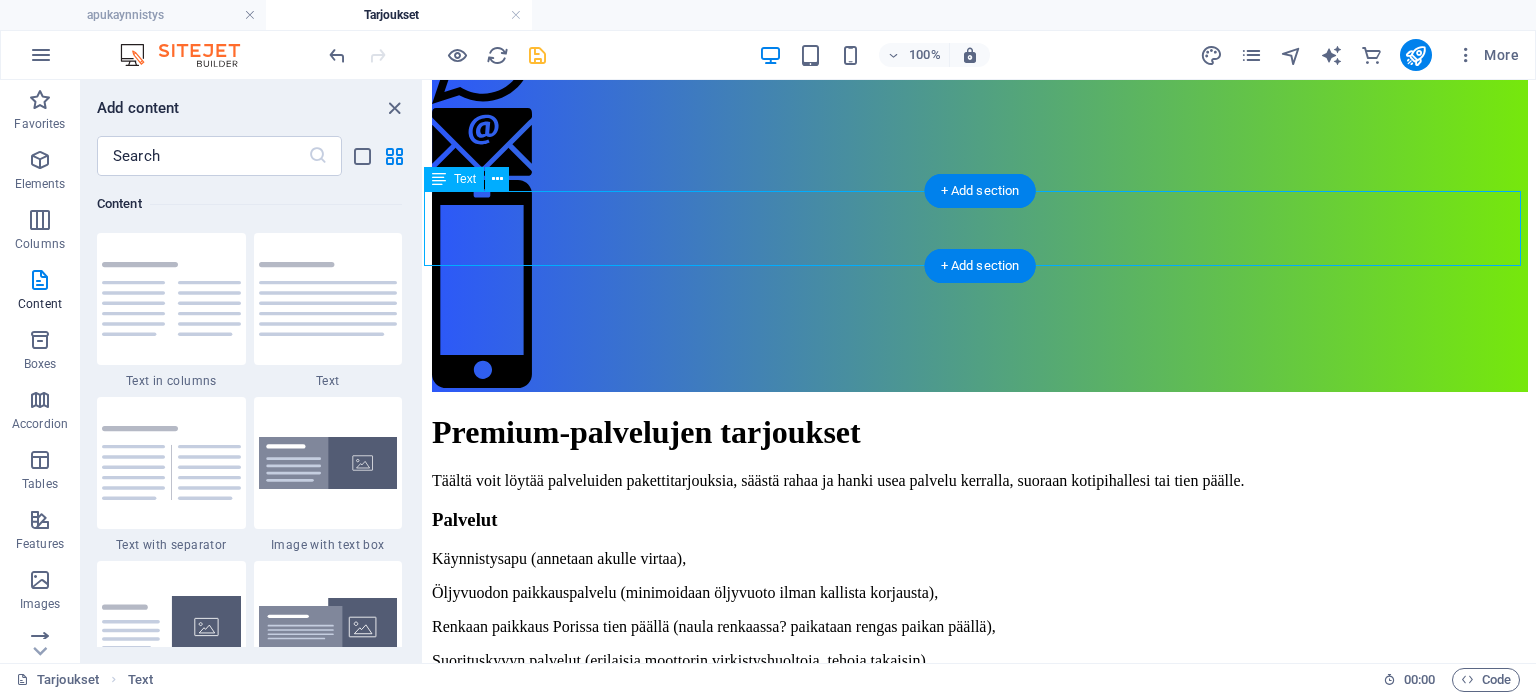 click on "Täältä voit löytää palveluiden pakettitarjouksia, säästä rahaa ja hanki usea palvelu kerralla, suoraan kotipihallesi tai tien päälle." at bounding box center [980, 481] 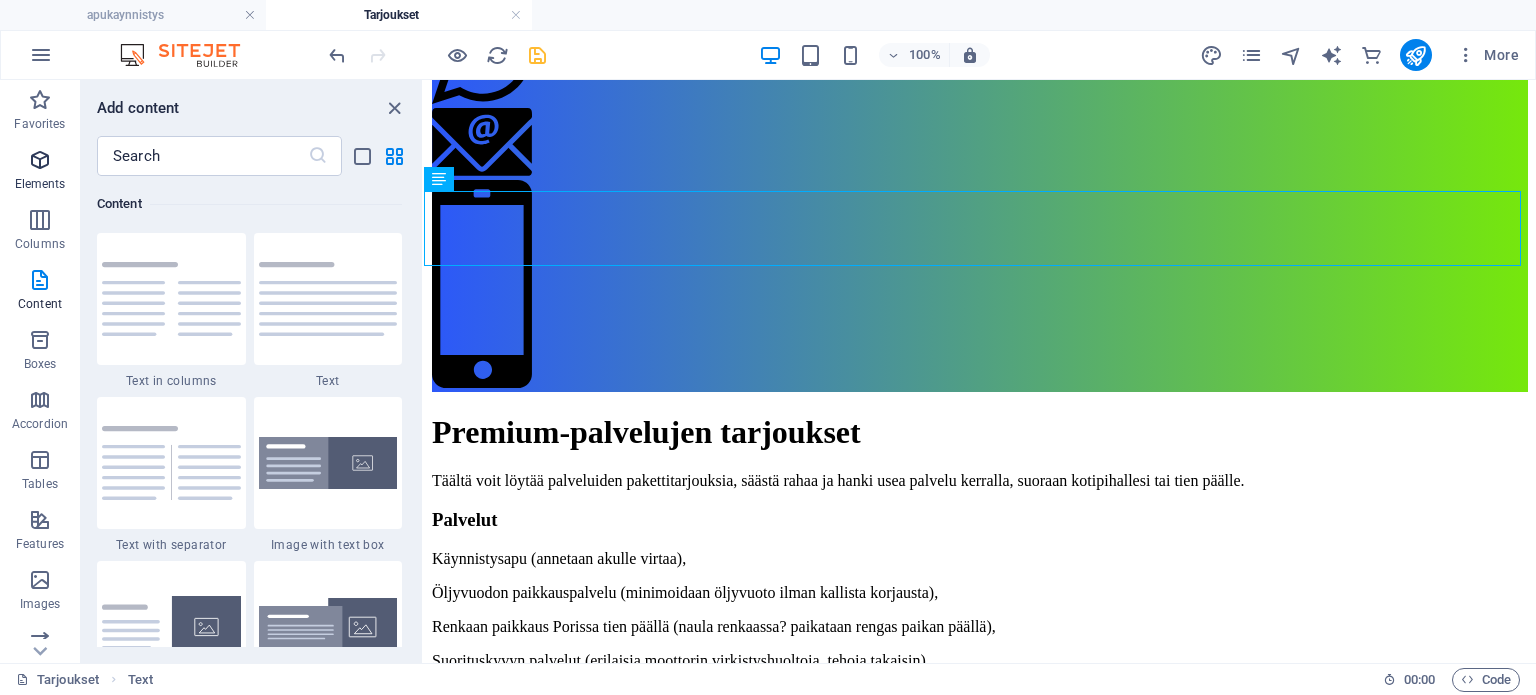 click at bounding box center (40, 160) 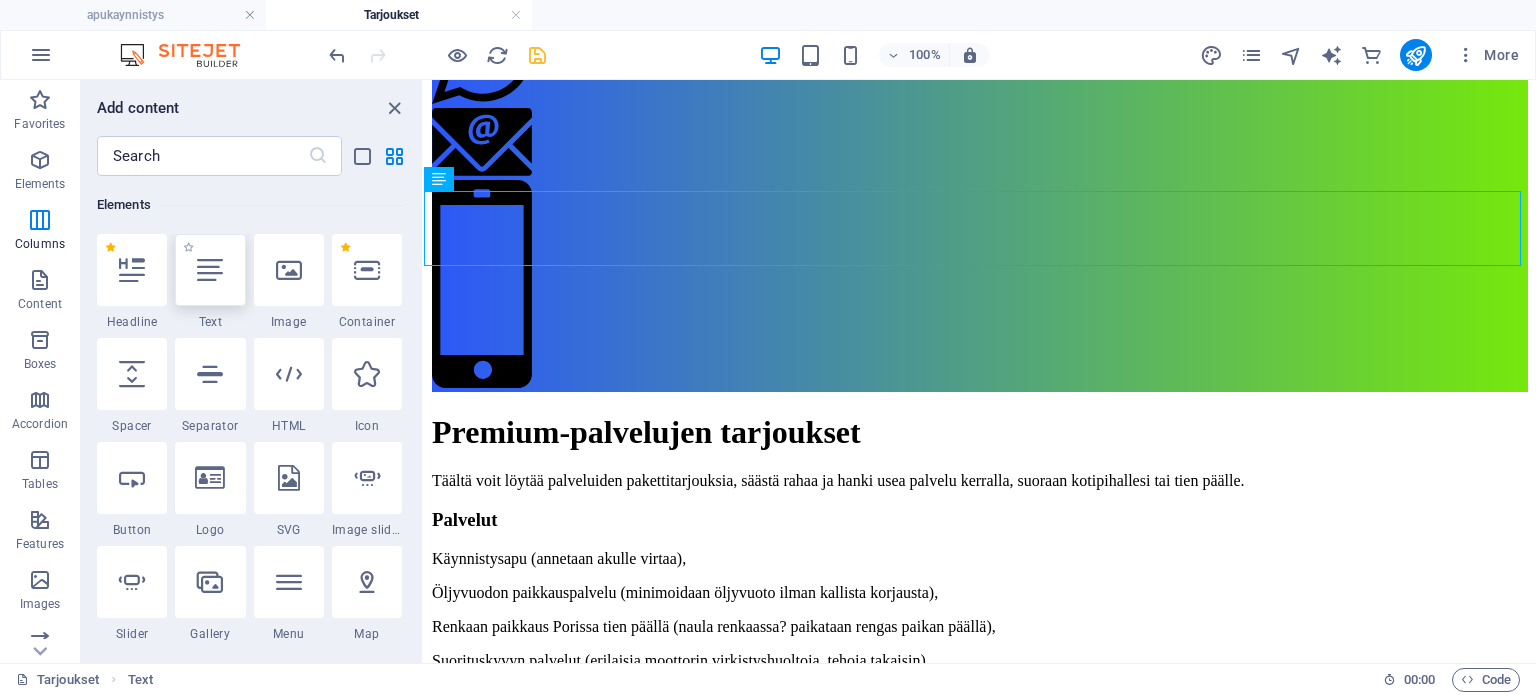 scroll, scrollTop: 212, scrollLeft: 0, axis: vertical 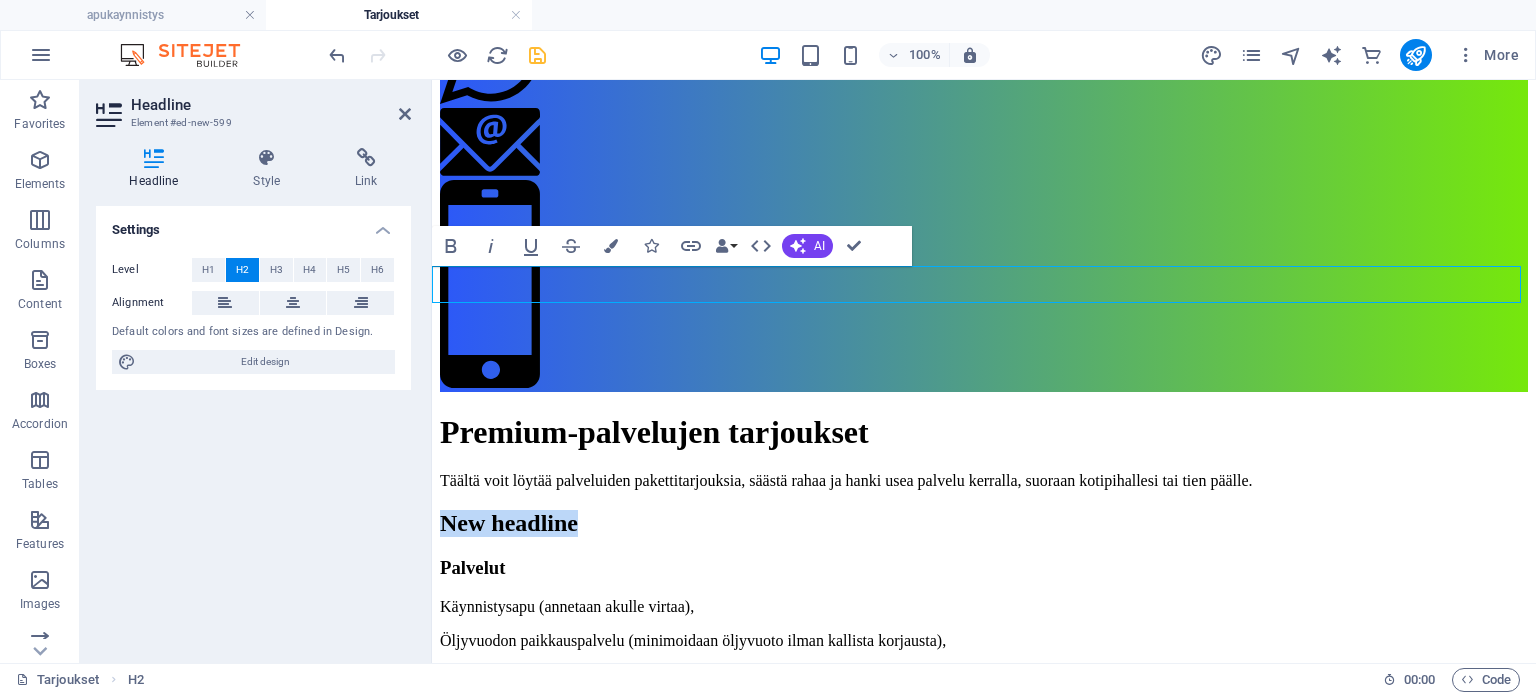 type 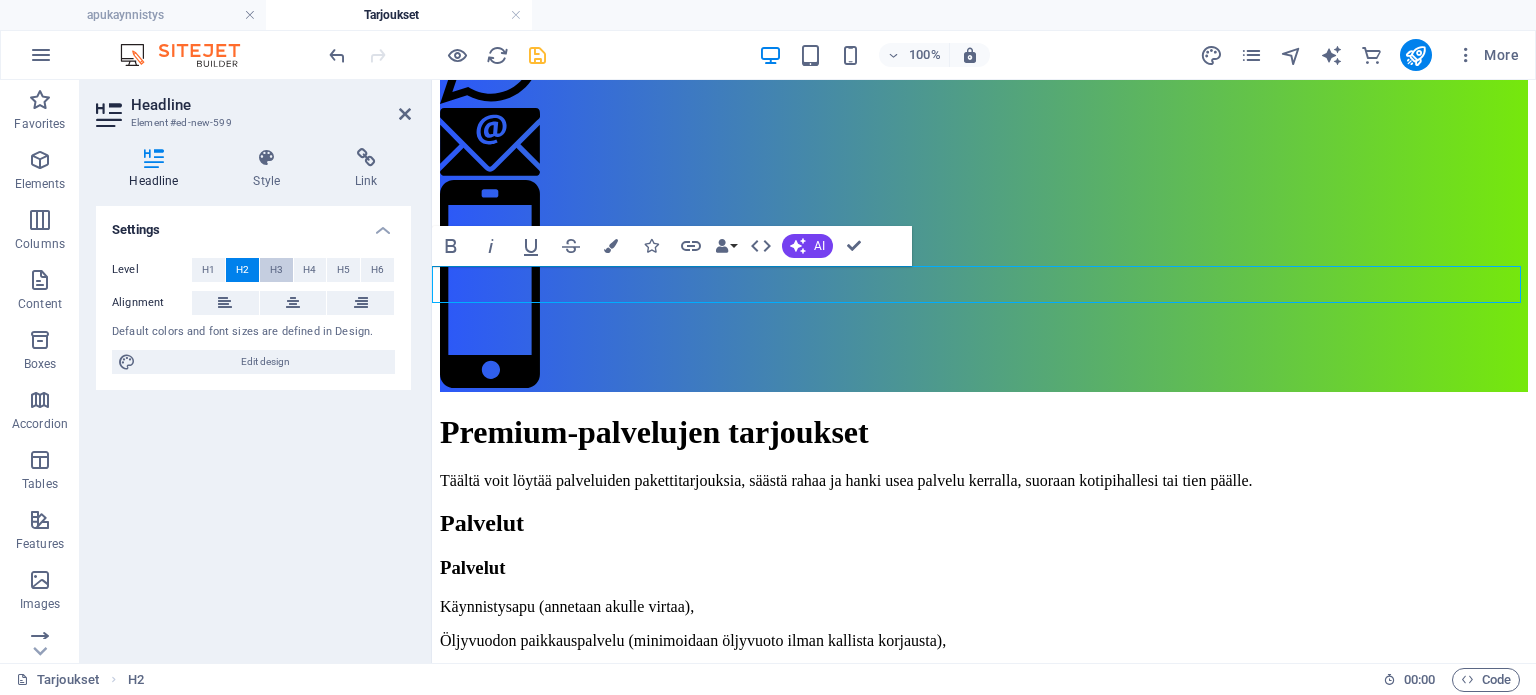 click on "H3" at bounding box center [276, 270] 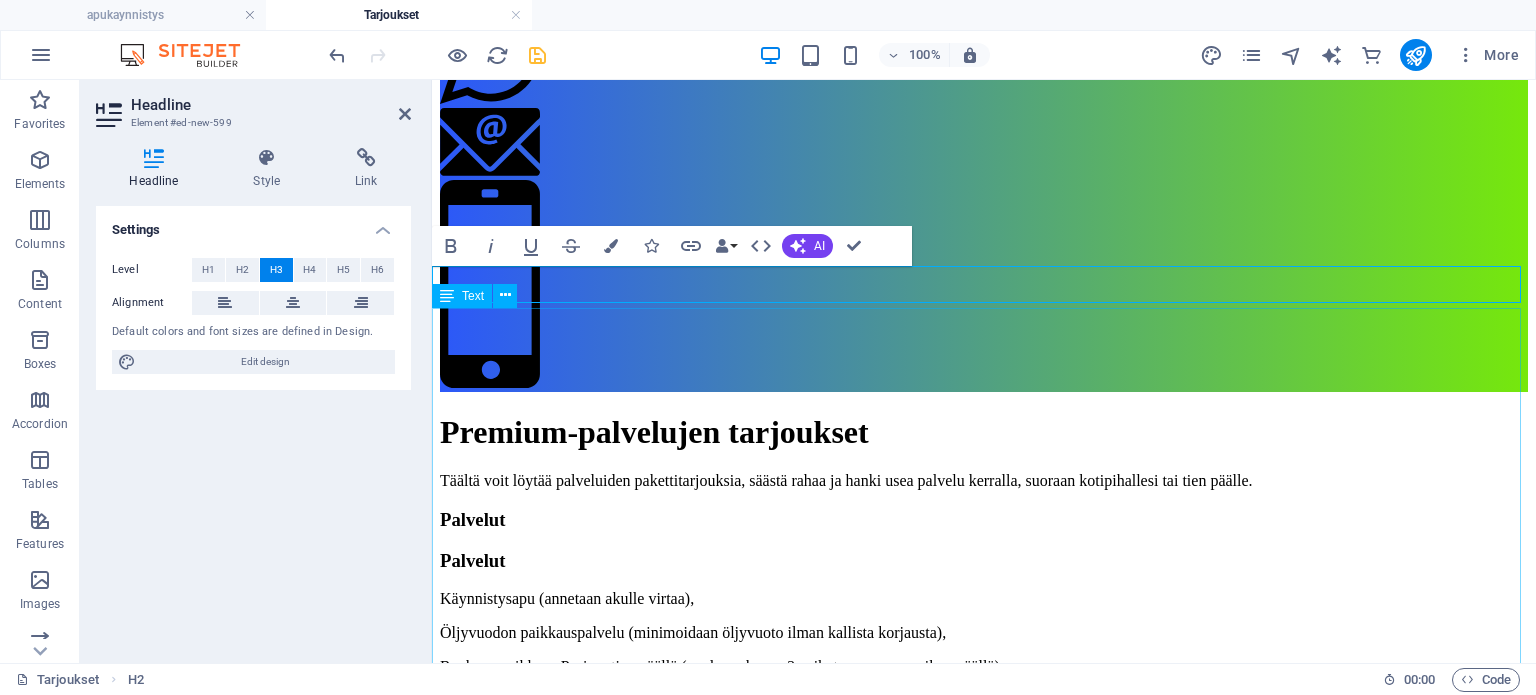 click on "Palvelut Käynnistysapu (annetaan akulle virtaa), Öljyvuodon paikkauspalvelu (minimoidaan öljyvuoto ilman kallista korjausta), Renkaan paikkaus Porissa tien päällä (naula renkaassa? paikataan rengas paikan päällä), Suorituskyvyn palvelut (erilaisia moottorin virkistyshuoltoja, tehoja takaisin), Ilmastoinnin desinfiointi (ilma raikkaaksi), Renkaan täyttöpalvelu Pori (täytetään rengas ilmalla), Otsonointi (pahojen hajujen poisto) suoritetaan toimipisteellä Akkujen elvytys (voi ehkäistä uuden akun oston) suoritetaan toimipisteellä" at bounding box center [984, 690] 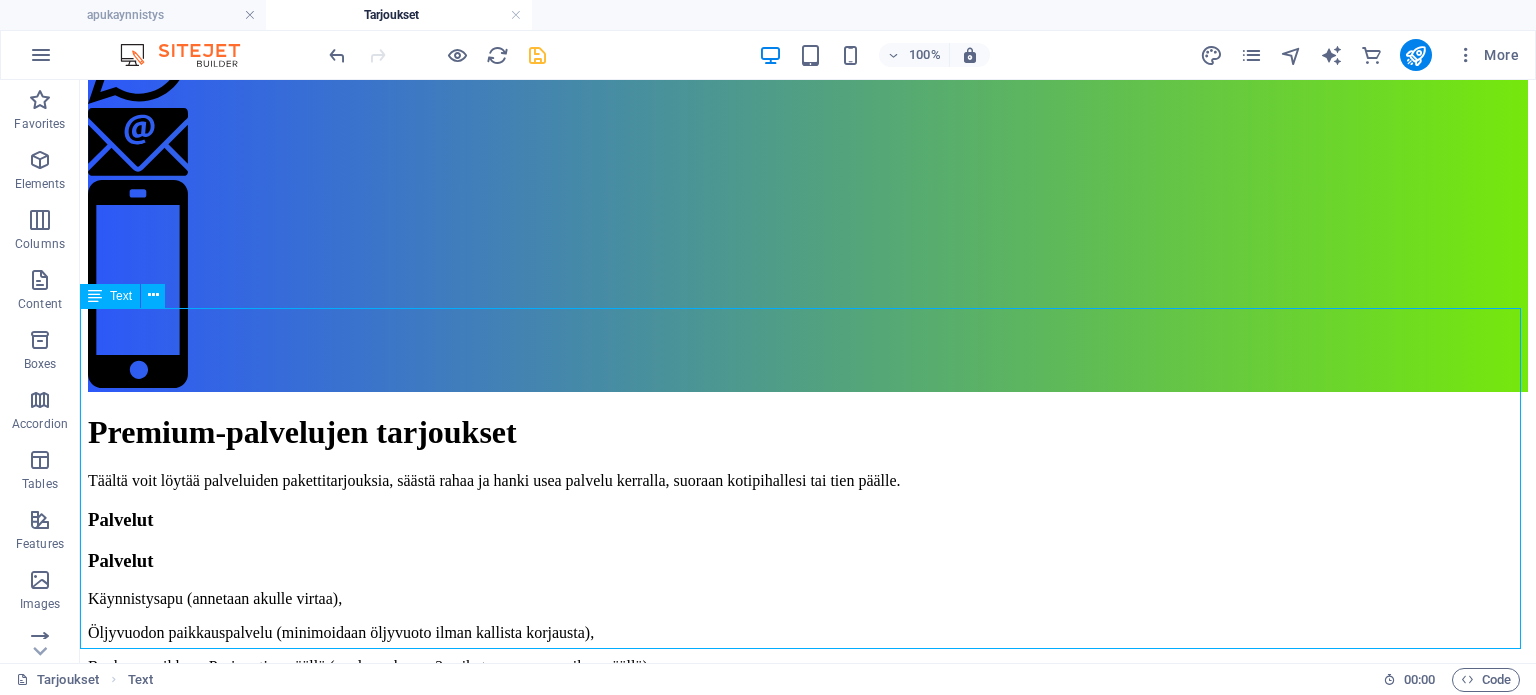 click on "Palvelut Käynnistysapu (annetaan akulle virtaa), Öljyvuodon paikkauspalvelu (minimoidaan öljyvuoto ilman kallista korjausta), Renkaan paikkaus Porissa tien päällä (naula renkaassa? paikataan rengas paikan päällä), Suorituskyvyn palvelut (erilaisia moottorin virkistyshuoltoja, tehoja takaisin), Ilmastoinnin desinfiointi (ilma raikkaaksi), Renkaan täyttöpalvelu Pori (täytetään rengas ilmalla), Otsonointi (pahojen hajujen poisto) suoritetaan toimipisteellä Akkujen elvytys (voi ehkäistä uuden akun oston) suoritetaan toimipisteellä" at bounding box center [808, 690] 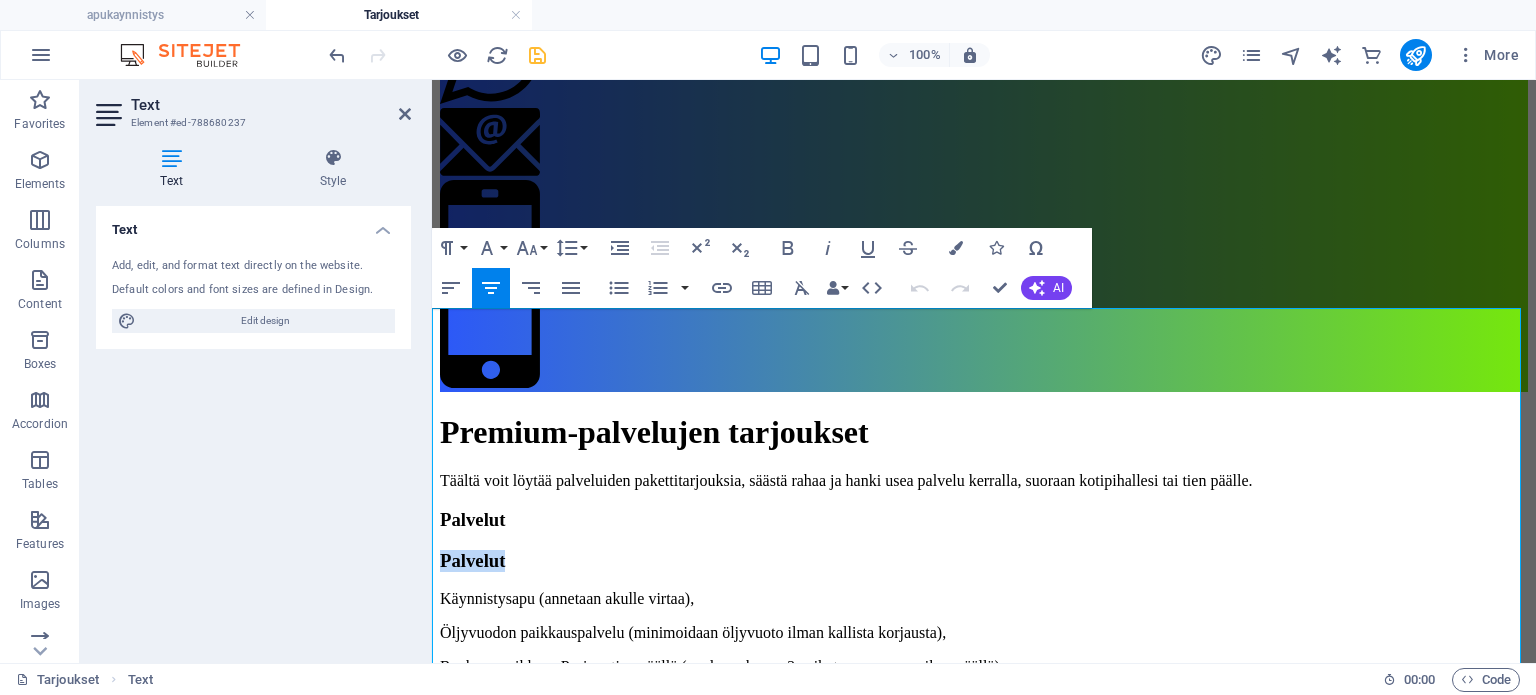 drag, startPoint x: 1043, startPoint y: 328, endPoint x: 873, endPoint y: 343, distance: 170.66048 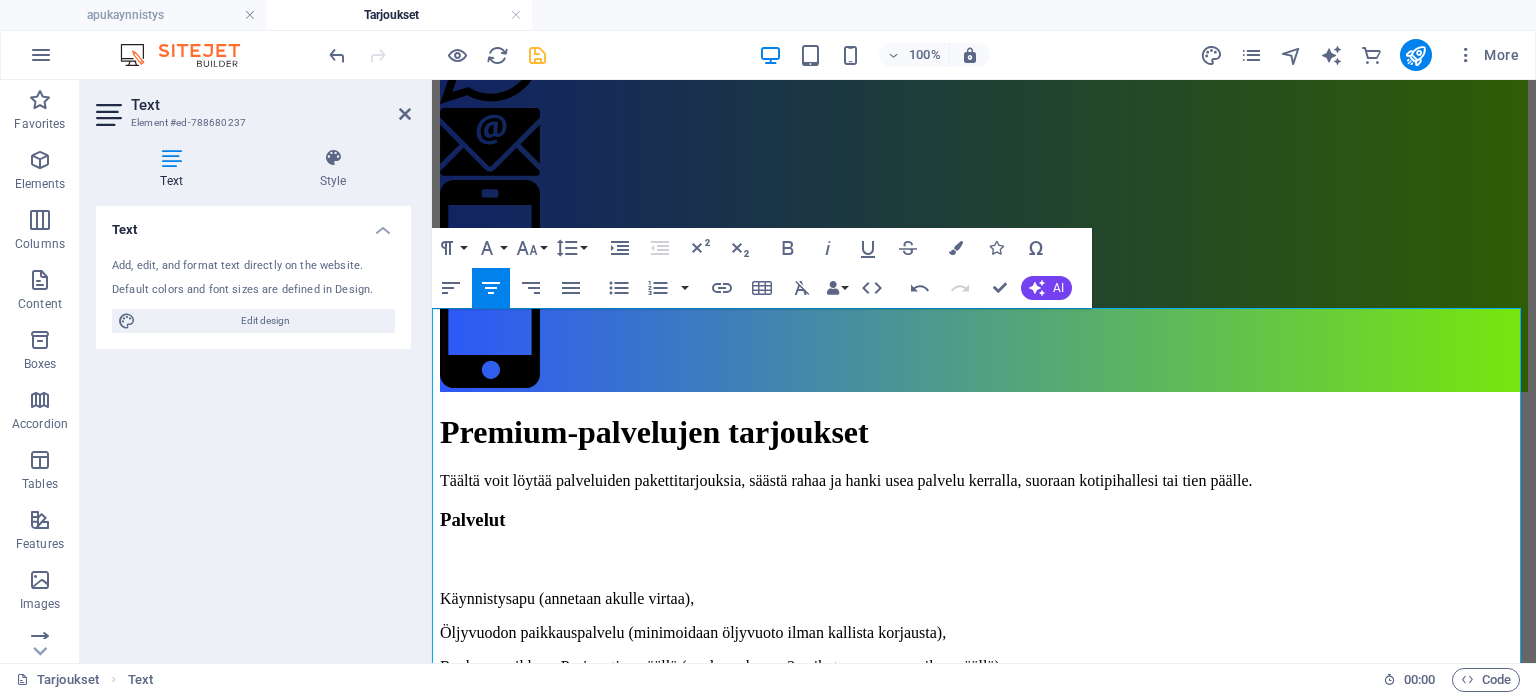 click on "Käynnistysapu (annetaan akulle virtaa)," at bounding box center (984, 599) 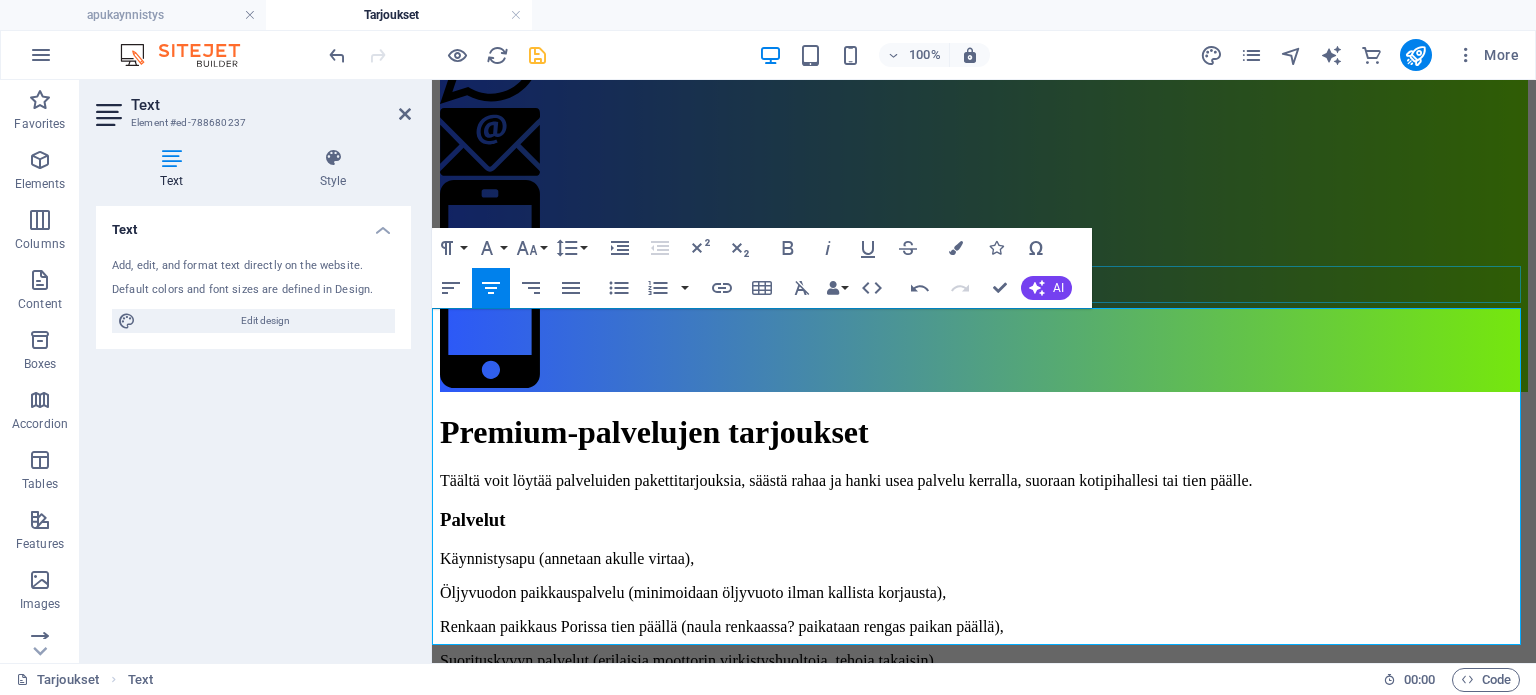 click on "Palvelut" at bounding box center [984, 520] 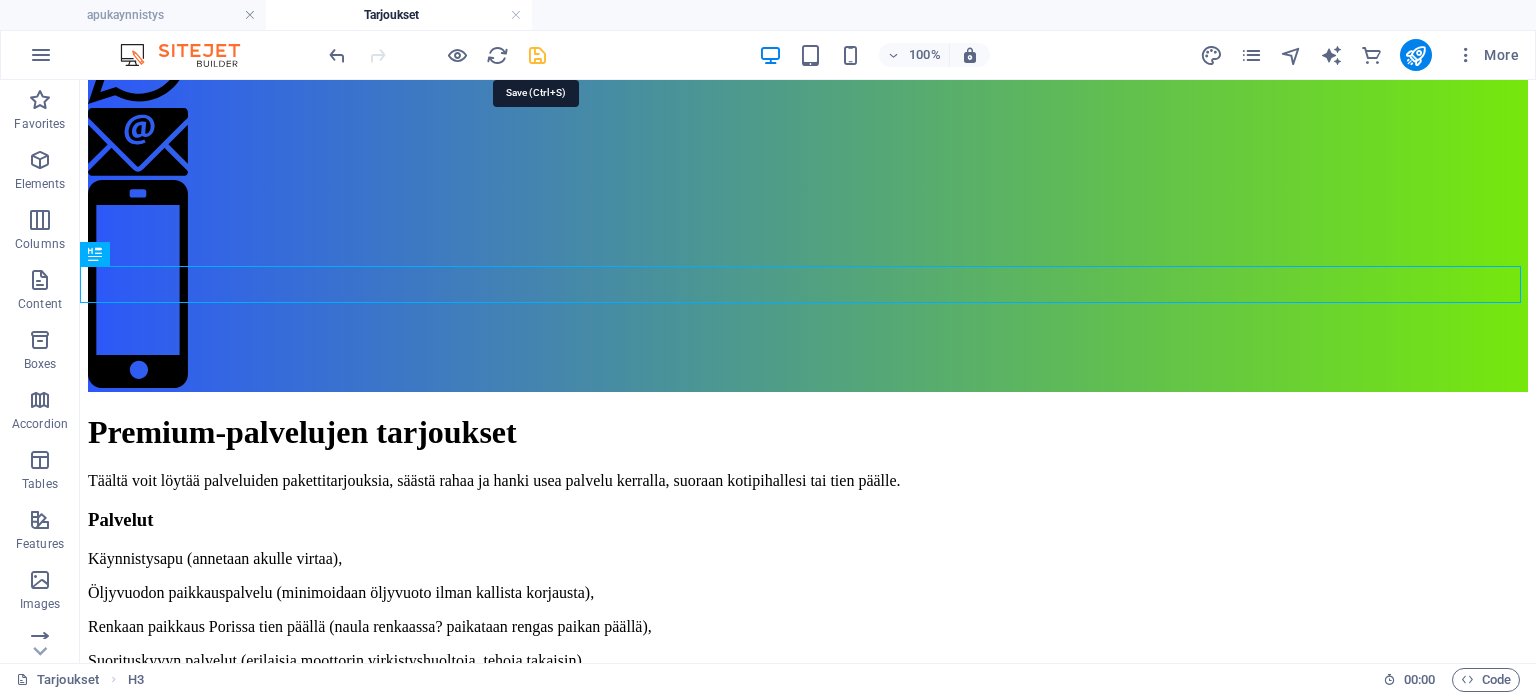click at bounding box center (537, 55) 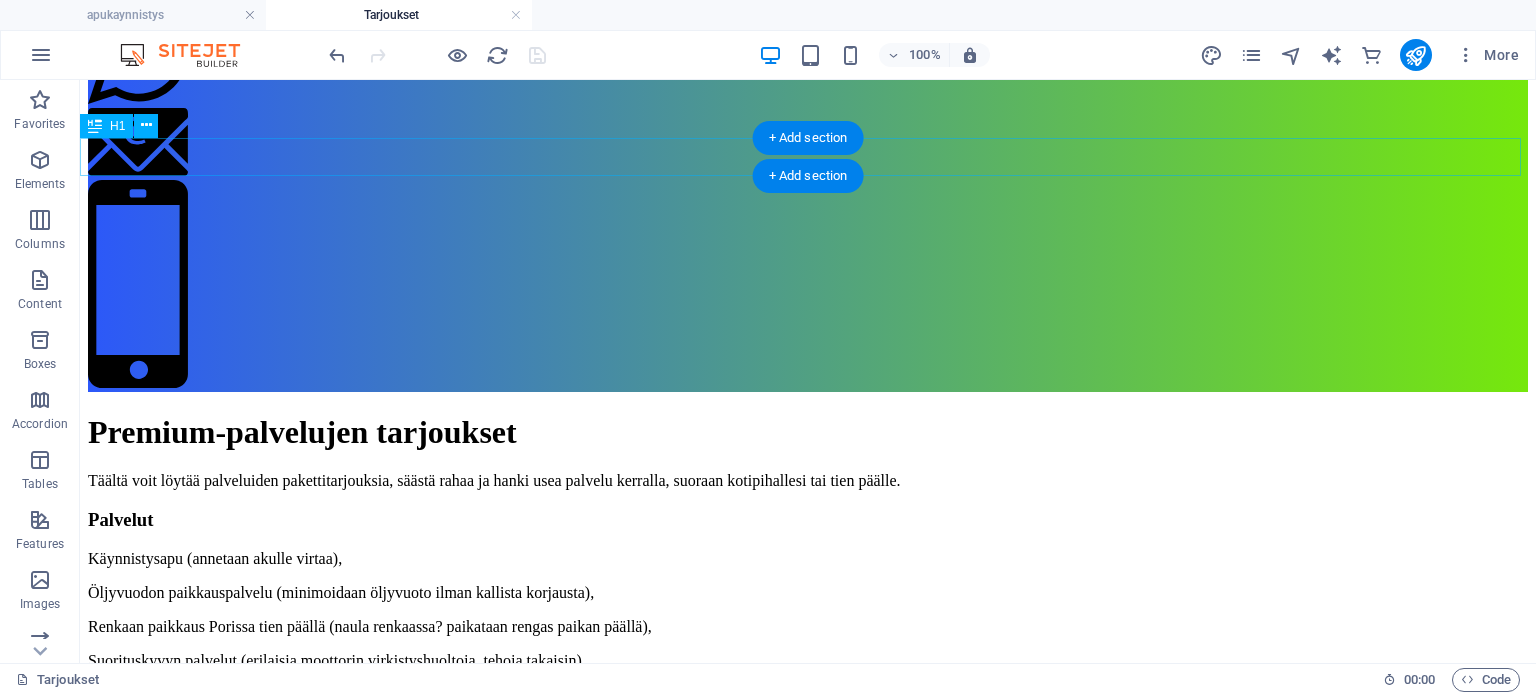 click on "Premium-palvelujen tarjoukset" at bounding box center [808, 432] 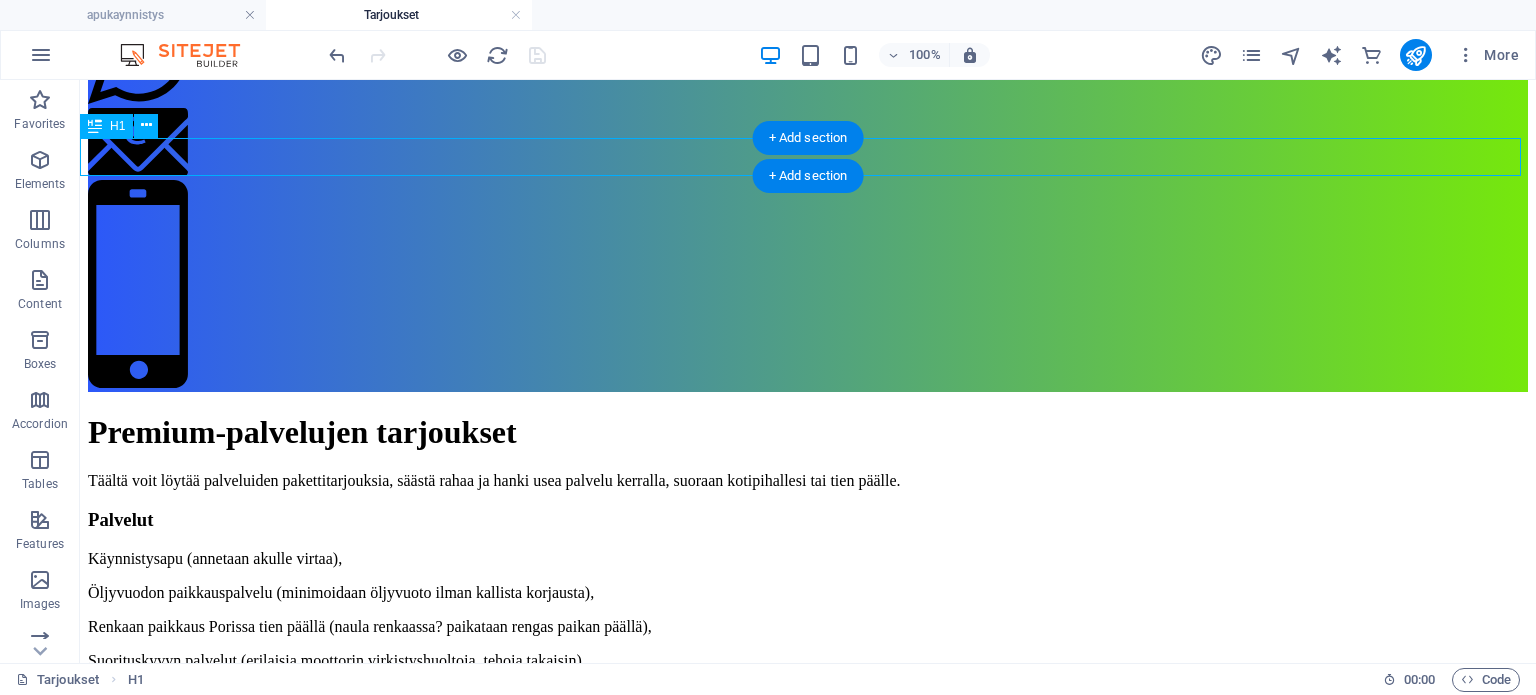 click on "Premium-palvelujen tarjoukset" at bounding box center [808, 432] 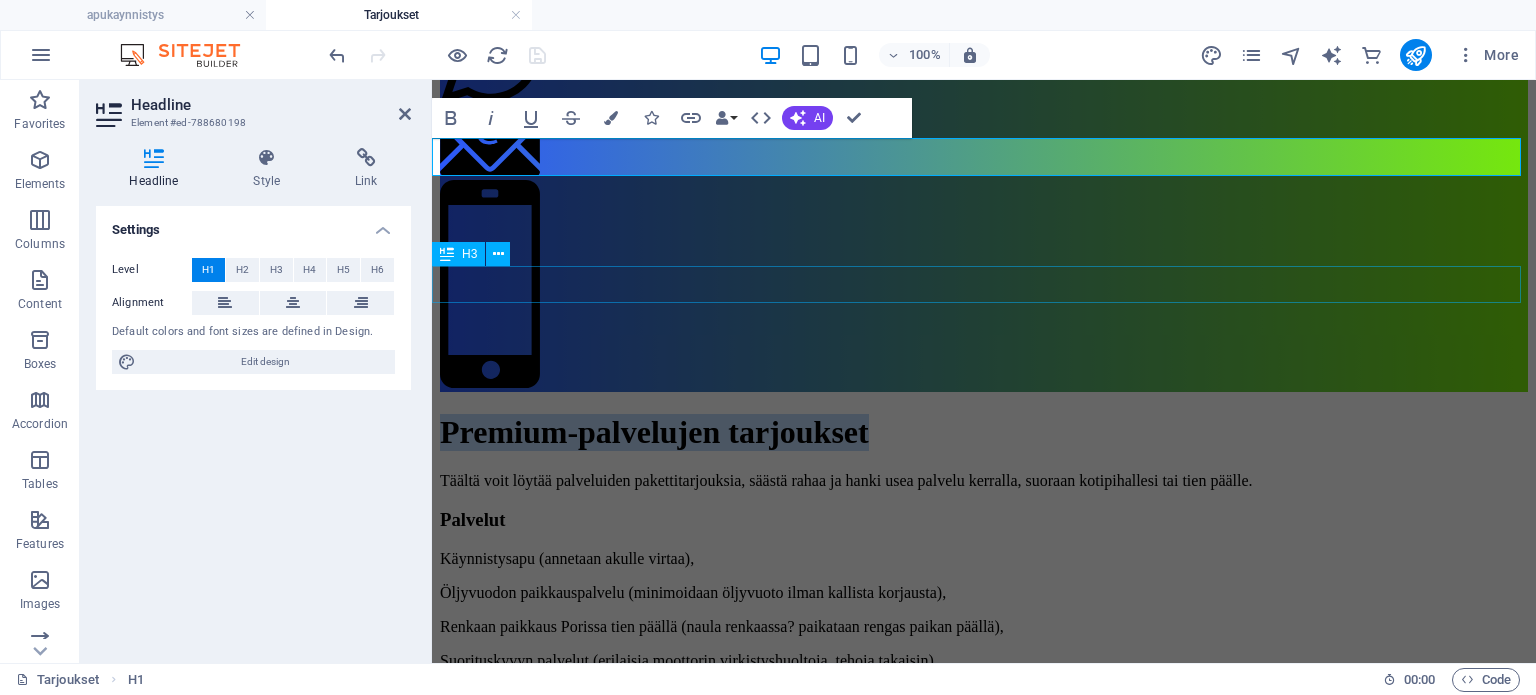 click on "Palvelut" at bounding box center (984, 520) 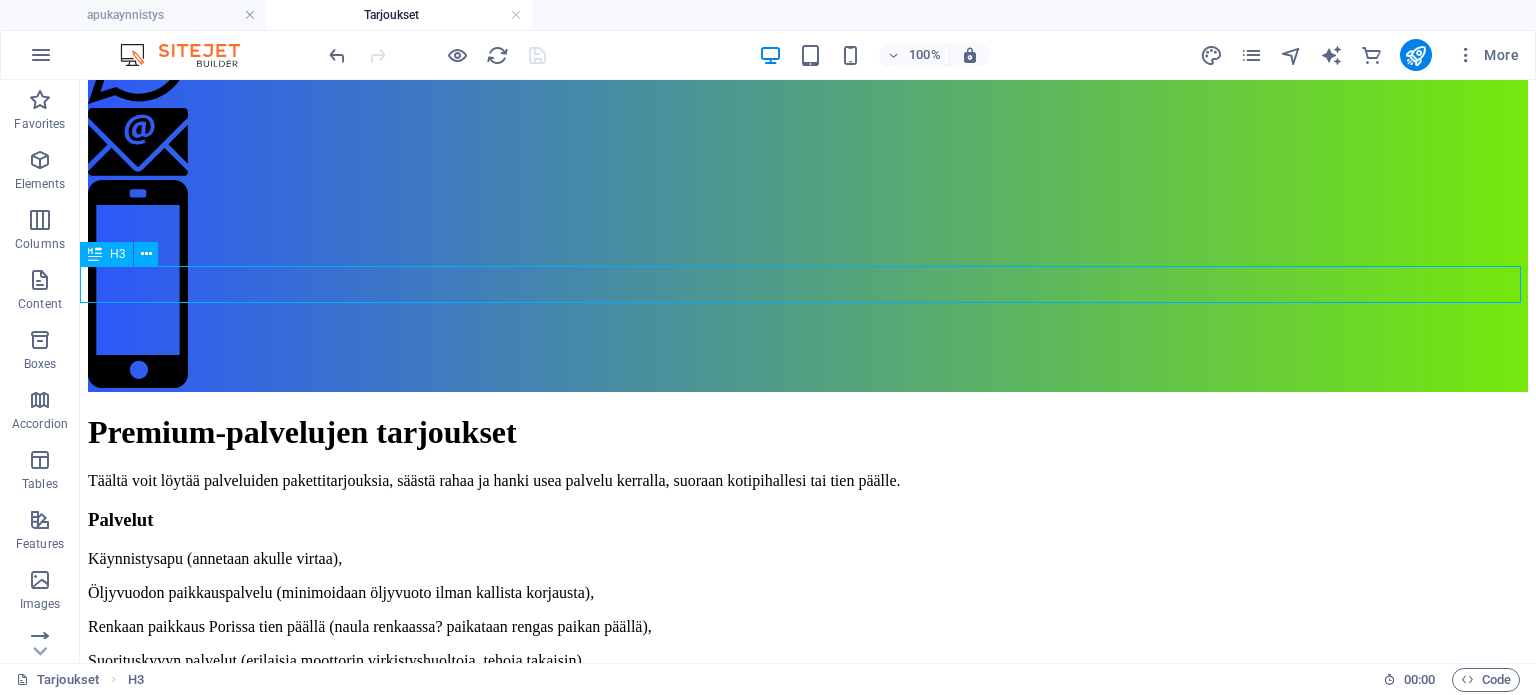click on "Palvelut" at bounding box center (808, 520) 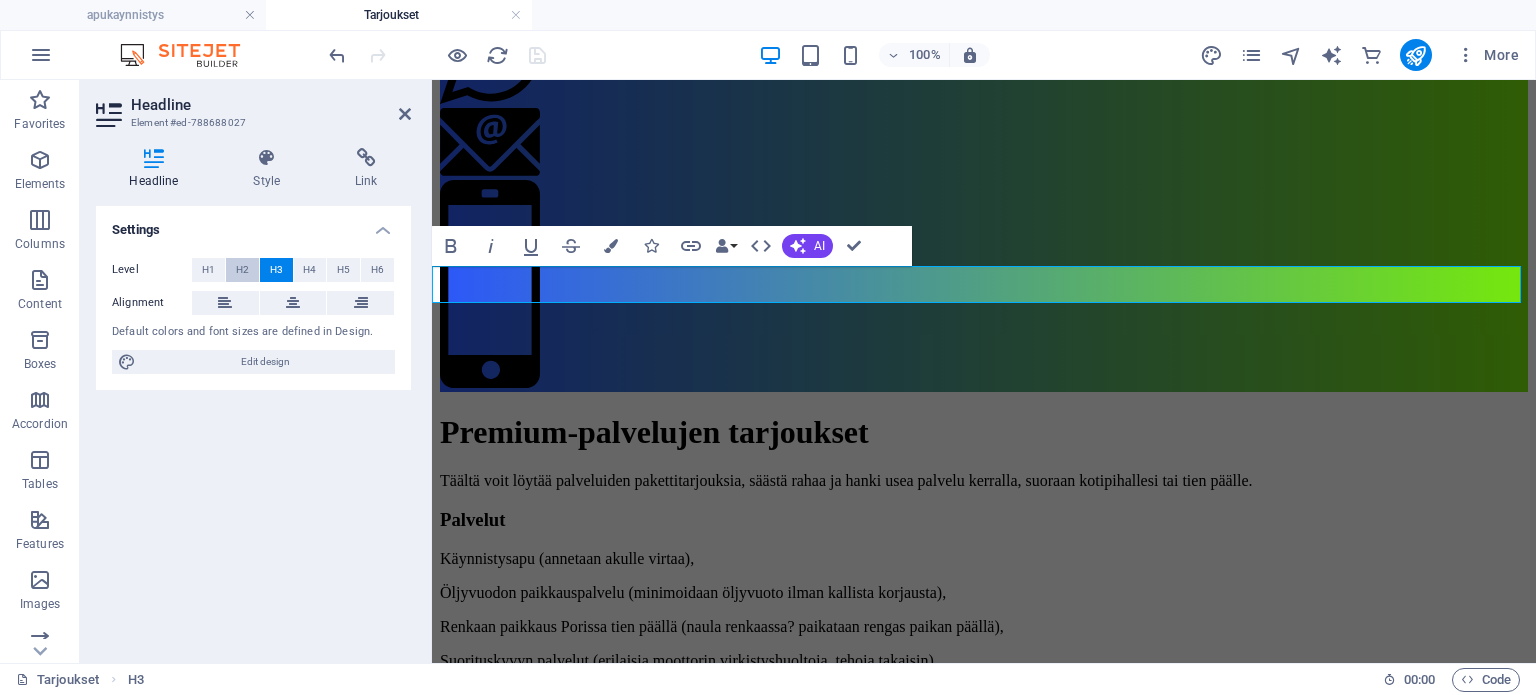 click on "H2" at bounding box center (242, 270) 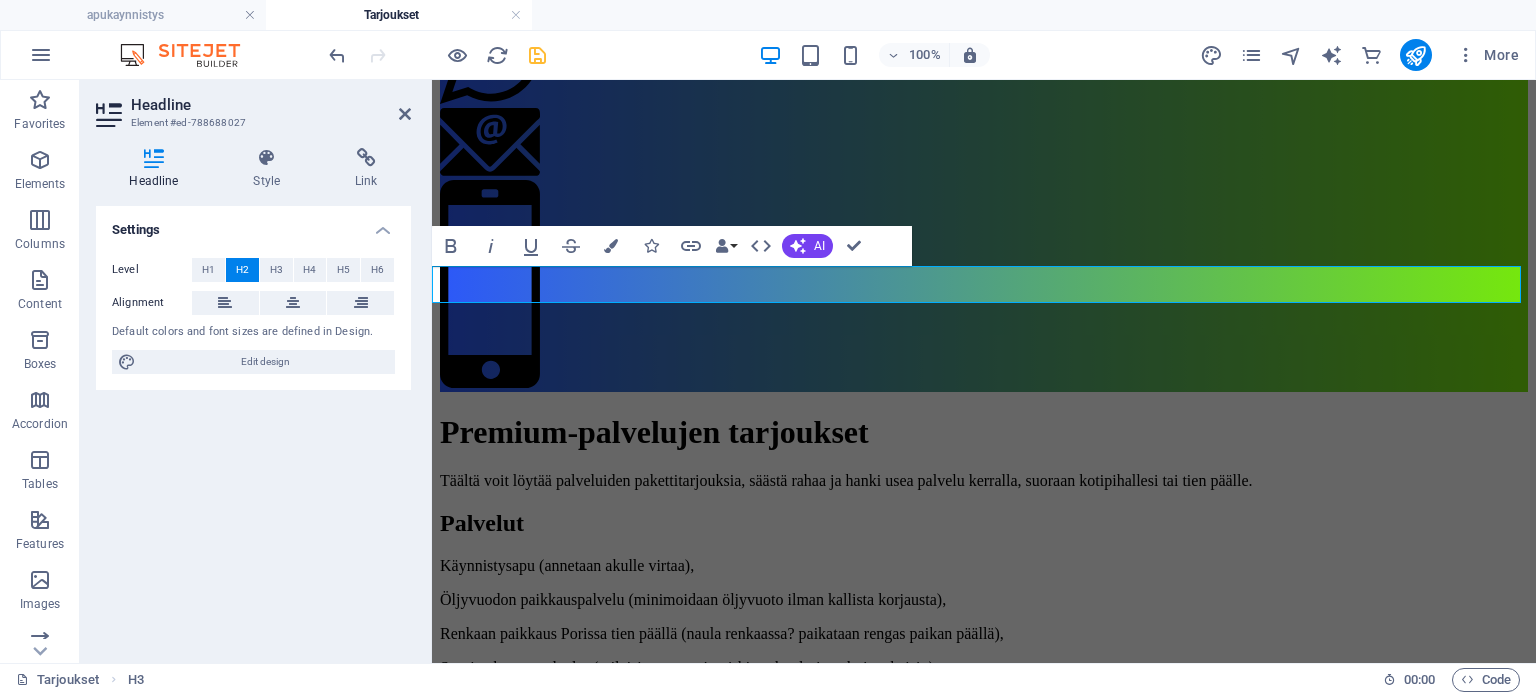 click on "Palvelut" at bounding box center [984, 523] 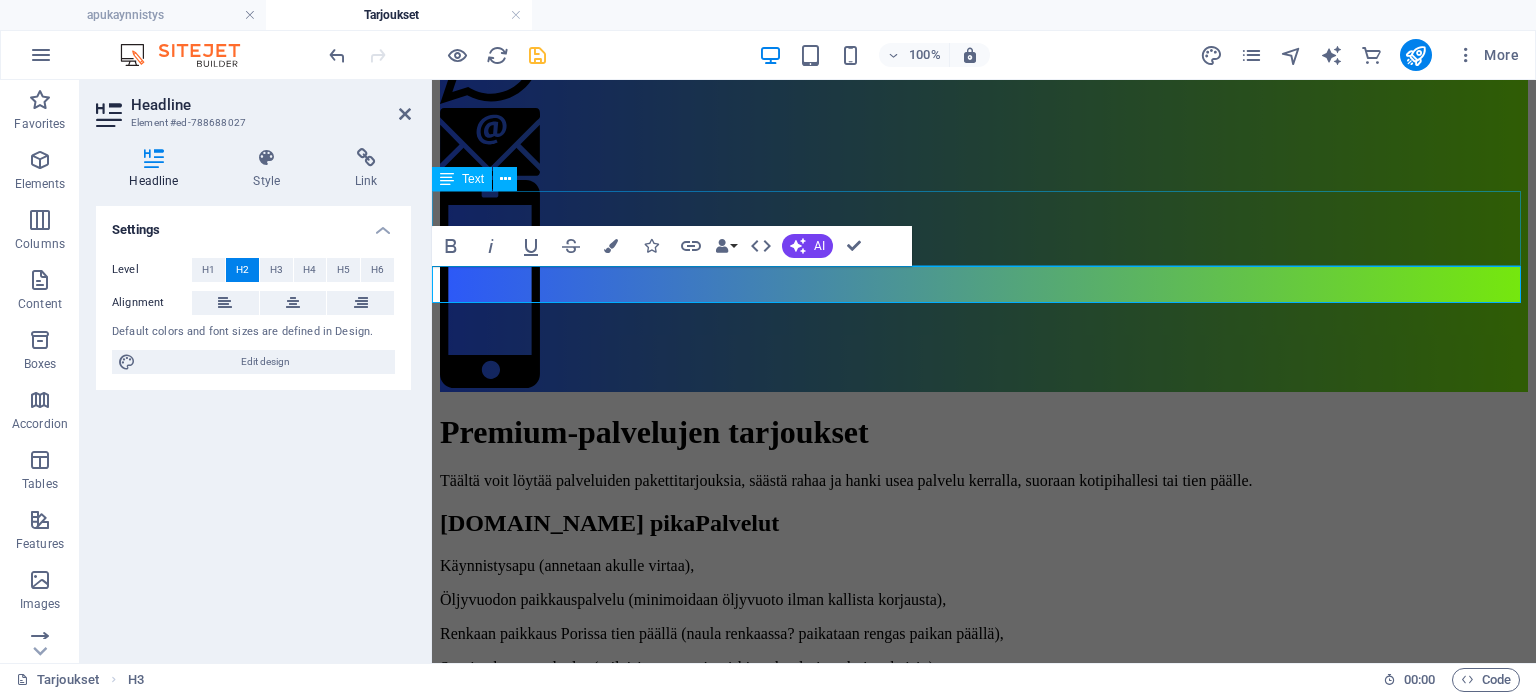 click on "Täältä voit löytää palveluiden pakettitarjouksia, säästä rahaa ja hanki usea palvelu kerralla, suoraan kotipihallesi tai tien päälle." at bounding box center (984, 481) 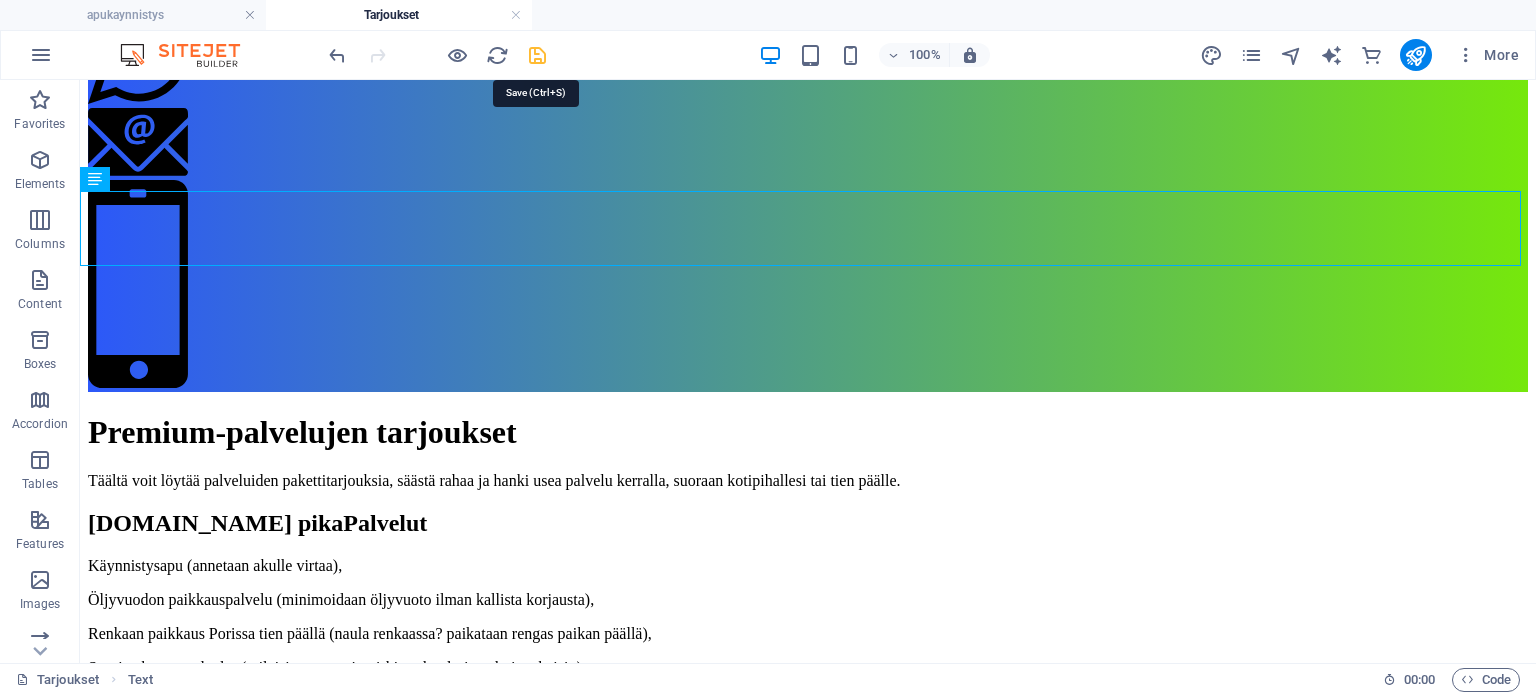 drag, startPoint x: 536, startPoint y: 60, endPoint x: 488, endPoint y: 29, distance: 57.14018 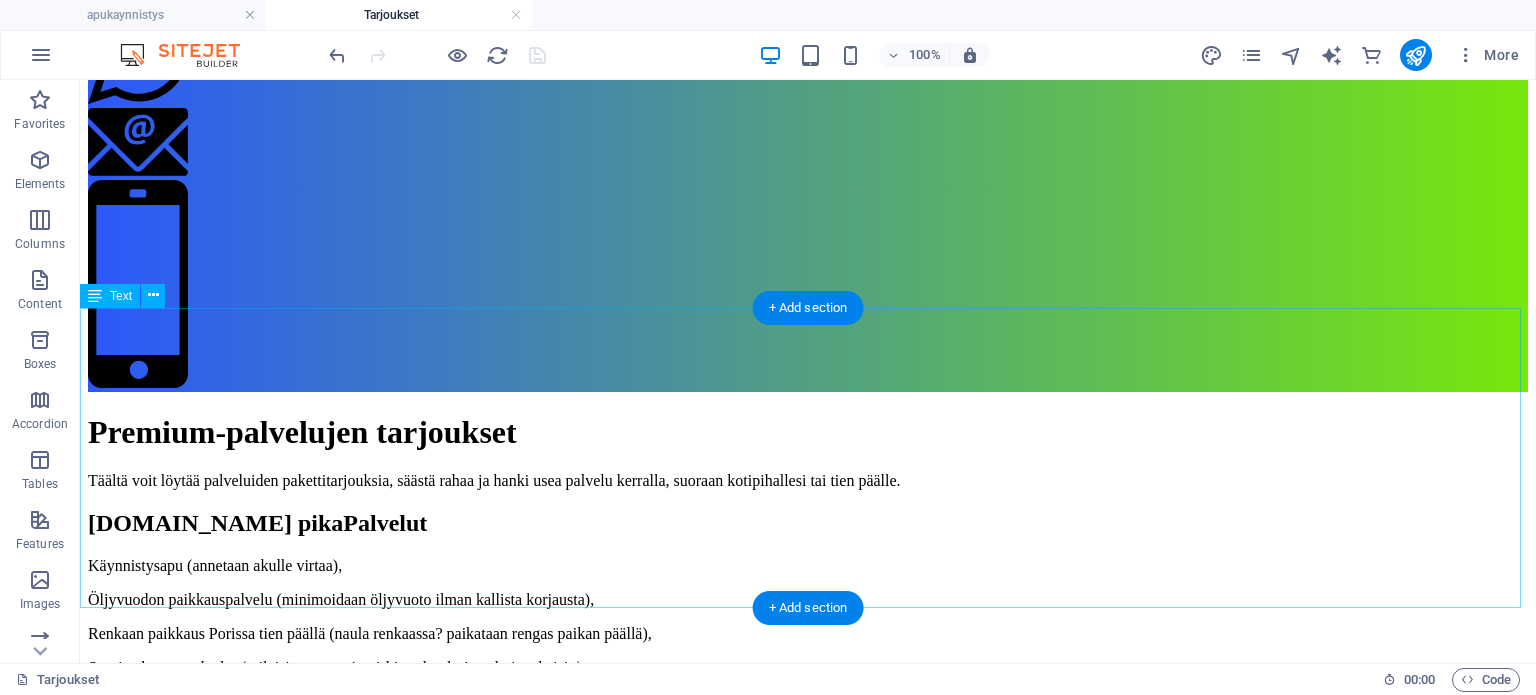 click on "Käynnistysapu (annetaan akulle virtaa), Öljyvuodon paikkauspalvelu (minimoidaan öljyvuoto ilman kallista korjausta), Renkaan paikkaus Porissa tien päällä (naula renkaassa? paikataan rengas paikan päällä), Suorituskyvyn palvelut (erilaisia moottorin virkistyshuoltoja, tehoja takaisin), Ilmastoinnin desinfiointi (ilma raikkaaksi), Renkaan täyttöpalvelu Pori (täytetään rengas ilmalla), Otsonointi (pahojen hajujen poisto) suoritetaan toimipisteellä Akkujen elvytys (voi ehkäistä uuden akun oston) suoritetaan toimipisteellä" at bounding box center (808, 677) 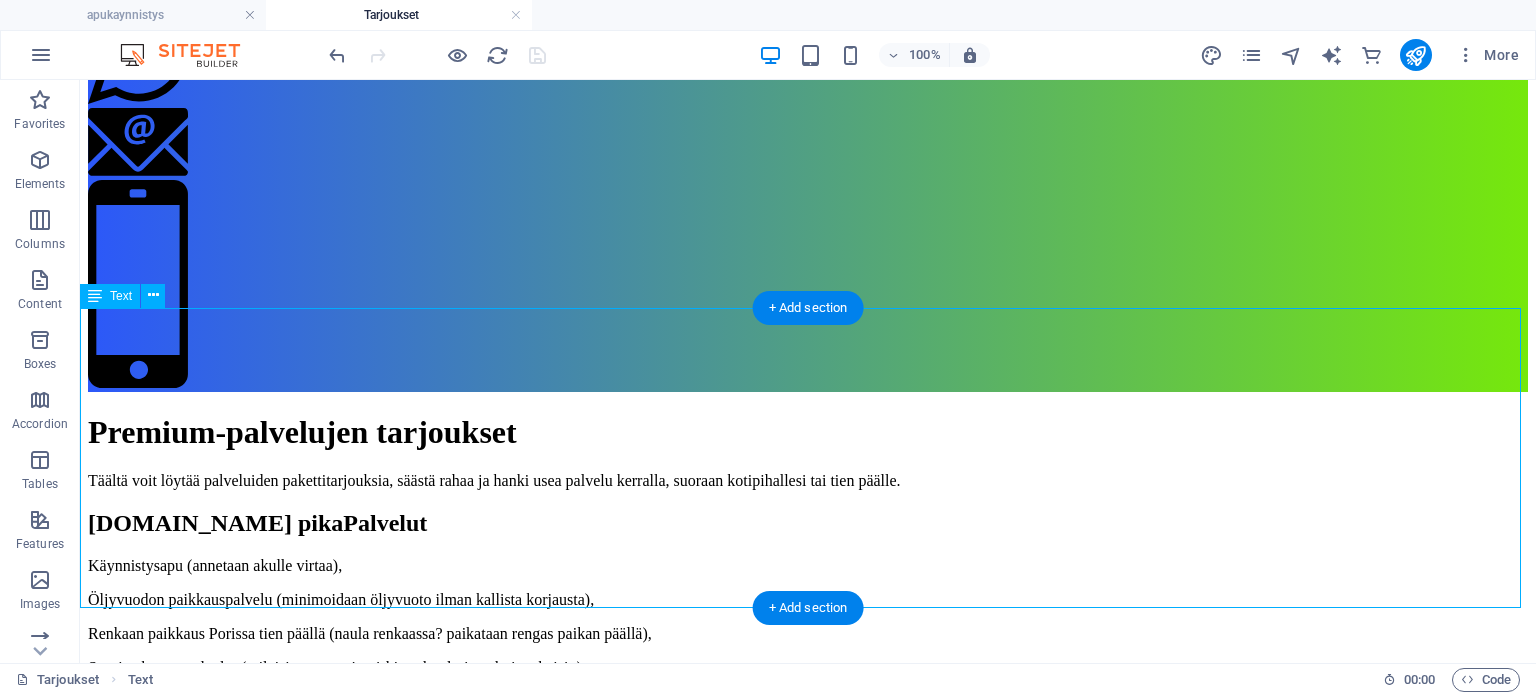 click on "Käynnistysapu (annetaan akulle virtaa), Öljyvuodon paikkauspalvelu (minimoidaan öljyvuoto ilman kallista korjausta), Renkaan paikkaus Porissa tien päällä (naula renkaassa? paikataan rengas paikan päällä), Suorituskyvyn palvelut (erilaisia moottorin virkistyshuoltoja, tehoja takaisin), Ilmastoinnin desinfiointi (ilma raikkaaksi), Renkaan täyttöpalvelu Pori (täytetään rengas ilmalla), Otsonointi (pahojen hajujen poisto) suoritetaan toimipisteellä Akkujen elvytys (voi ehkäistä uuden akun oston) suoritetaan toimipisteellä" at bounding box center [808, 677] 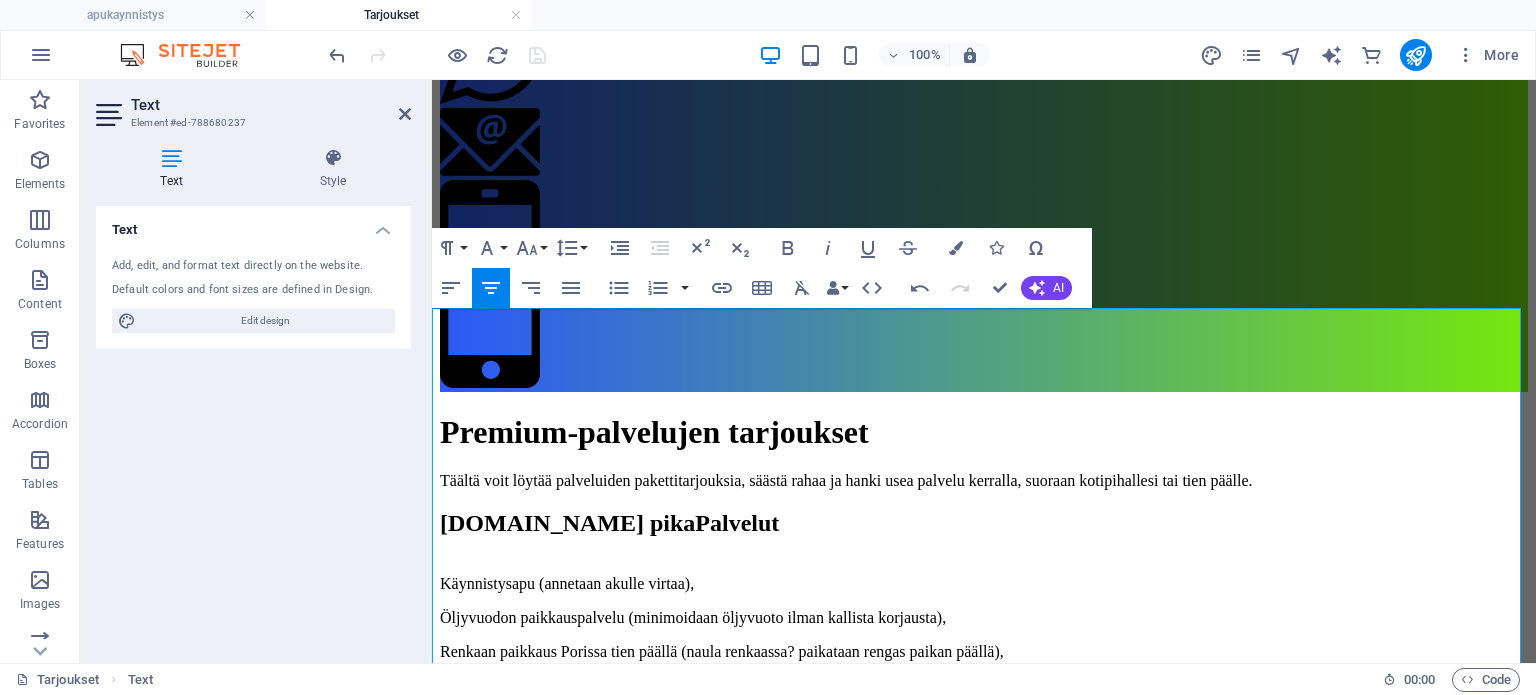 type 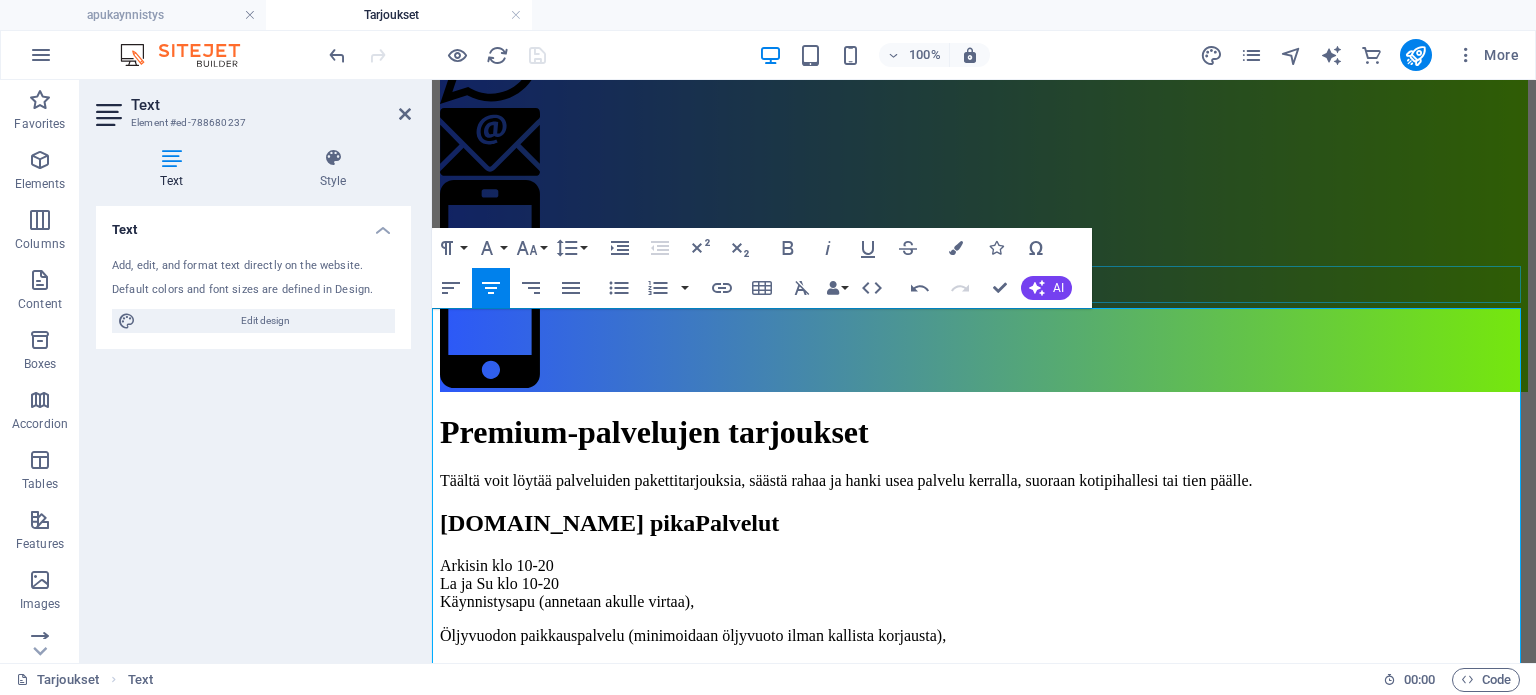 click on "[DOMAIN_NAME] pikaPalvelut" at bounding box center (984, 523) 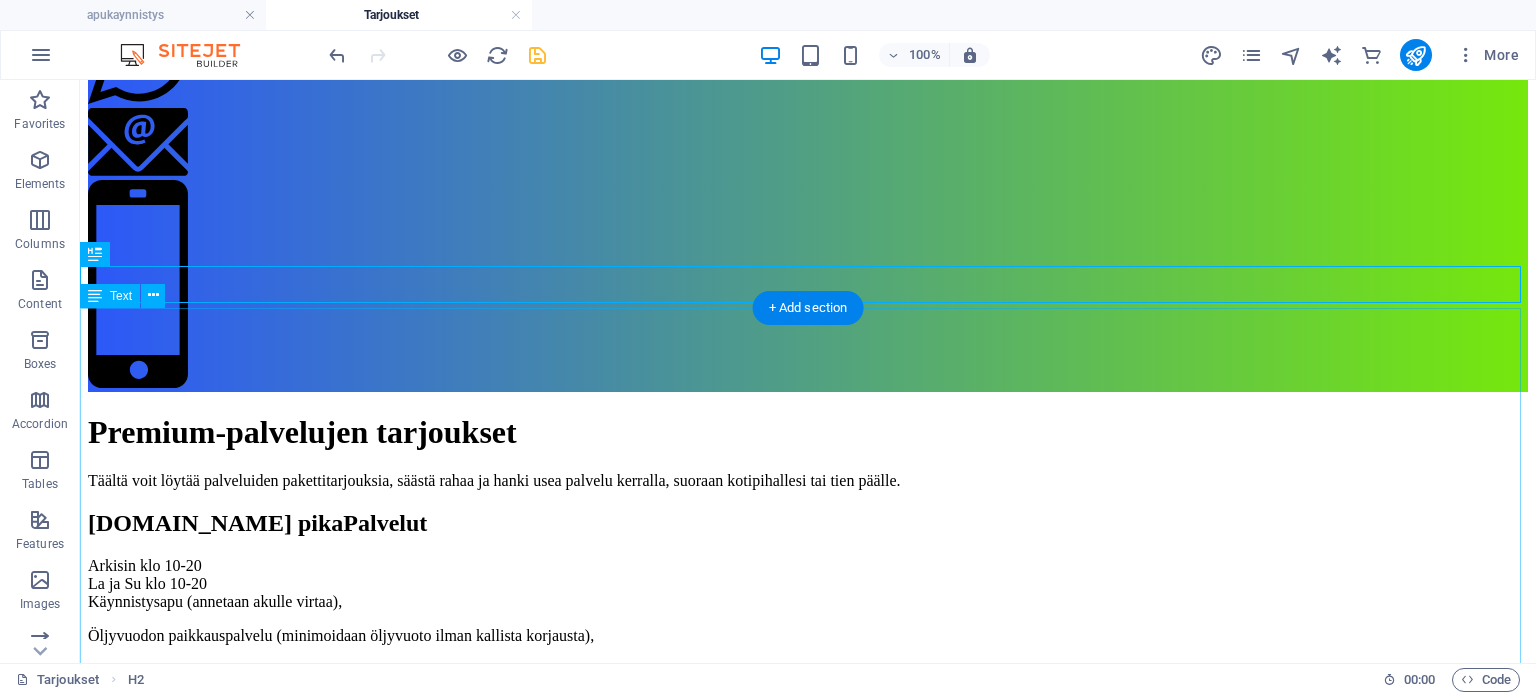 click on "Arkisin klo 10-20 La ja Su klo 10-20 Käynnistysapu (annetaan akulle virtaa), Öljyvuodon paikkauspalvelu (minimoidaan öljyvuoto ilman kallista korjausta), Renkaan paikkaus Porissa tien päällä (naula renkaassa? paikataan rengas paikan päällä), Suorituskyvyn palvelut (erilaisia moottorin virkistyshuoltoja, tehoja takaisin), Ilmastoinnin desinfiointi (ilma raikkaaksi), Renkaan täyttöpalvelu Pori (täytetään rengas ilmalla), Otsonointi (pahojen hajujen poisto) suoritetaan toimipisteellä Akkujen elvytys (voi ehkäistä uuden akun oston) suoritetaan toimipisteellä" at bounding box center [808, 695] 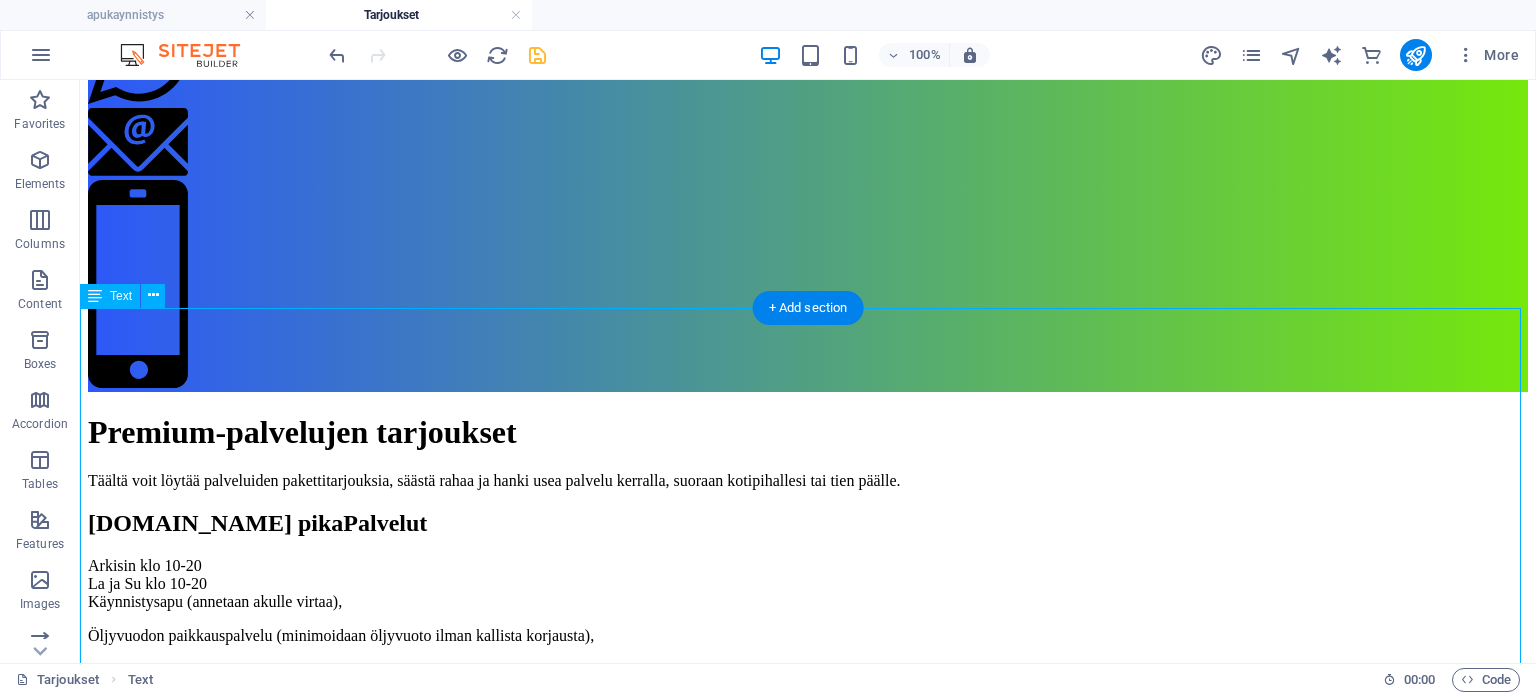 click on "Arkisin klo 10-20 La ja Su klo 10-20 Käynnistysapu (annetaan akulle virtaa), Öljyvuodon paikkauspalvelu (minimoidaan öljyvuoto ilman kallista korjausta), Renkaan paikkaus Porissa tien päällä (naula renkaassa? paikataan rengas paikan päällä), Suorituskyvyn palvelut (erilaisia moottorin virkistyshuoltoja, tehoja takaisin), Ilmastoinnin desinfiointi (ilma raikkaaksi), Renkaan täyttöpalvelu Pori (täytetään rengas ilmalla), Otsonointi (pahojen hajujen poisto) suoritetaan toimipisteellä Akkujen elvytys (voi ehkäistä uuden akun oston) suoritetaan toimipisteellä" at bounding box center [808, 695] 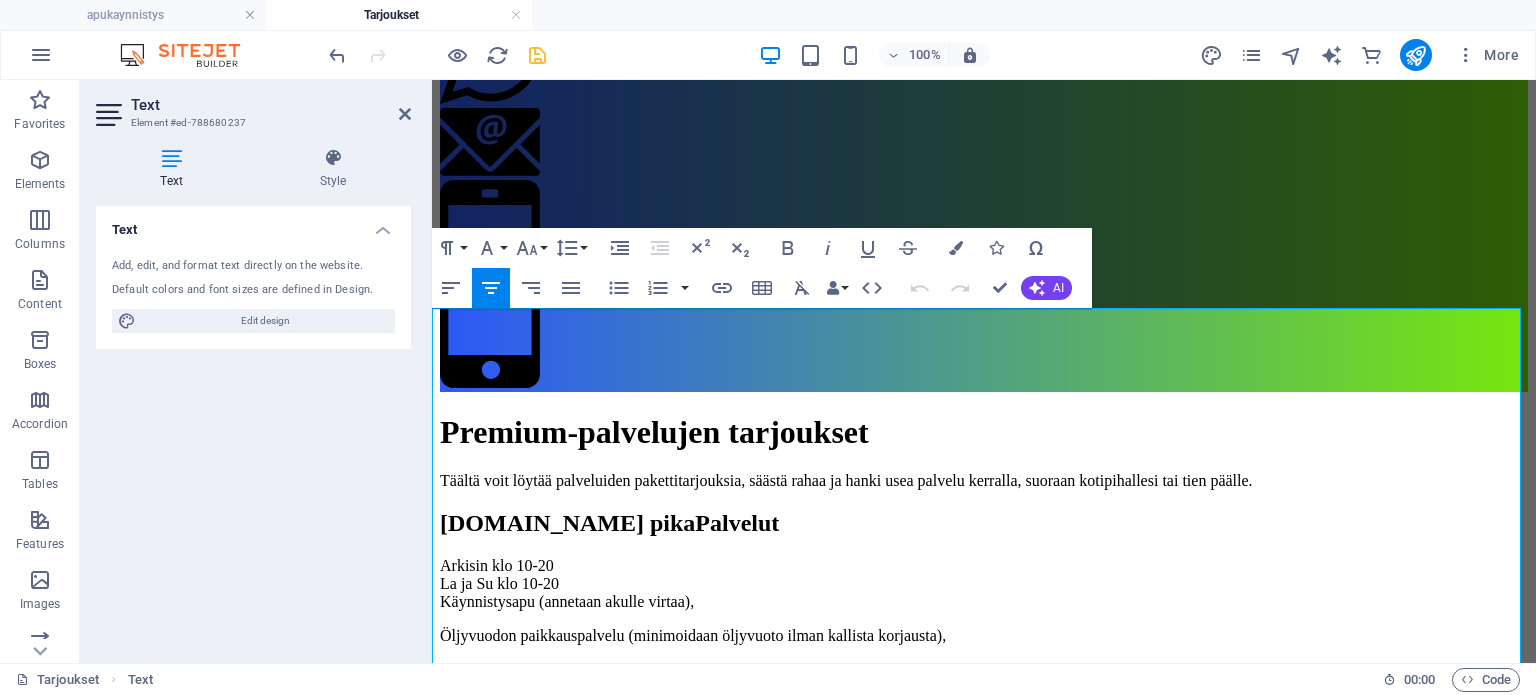 click on "Arkisin klo 10-20 La ja Su klo 10-20 Käynnistysapu (annetaan akulle virtaa)," at bounding box center [984, 584] 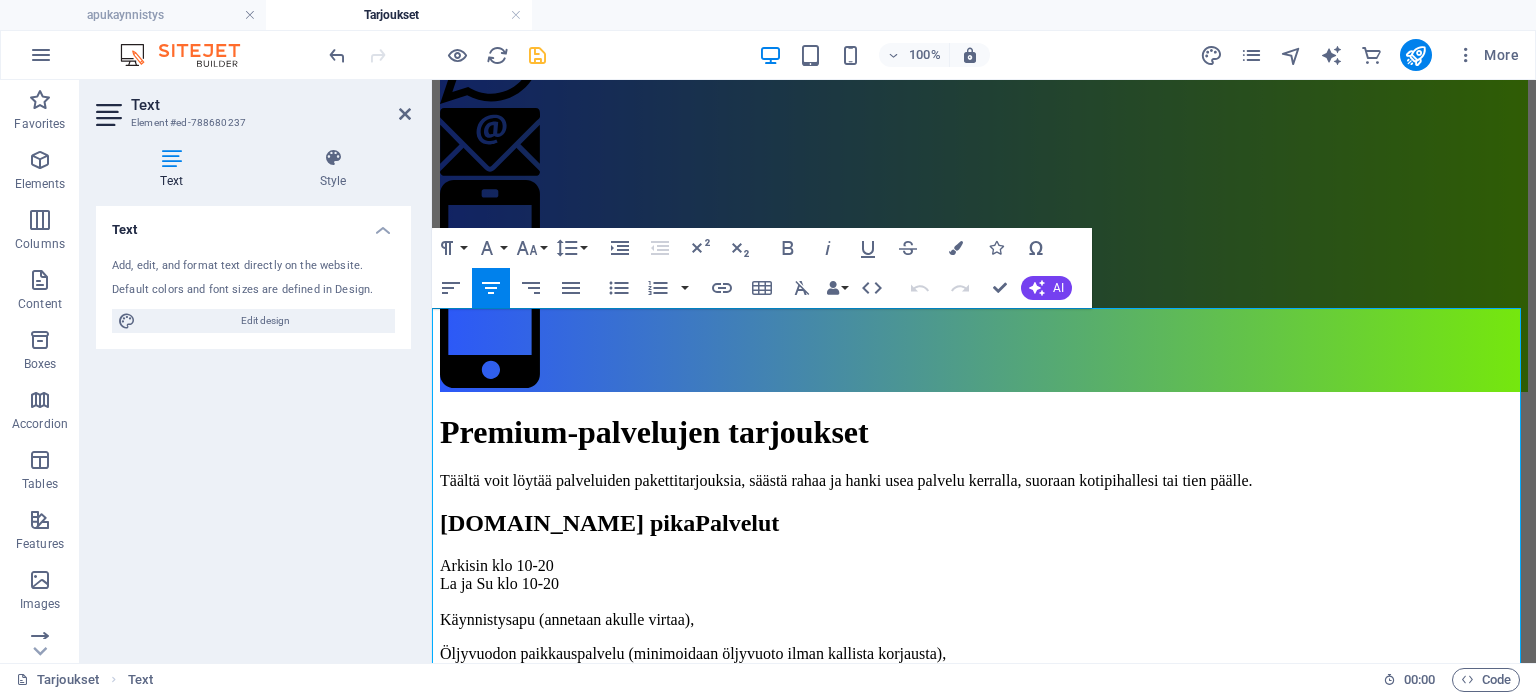 type 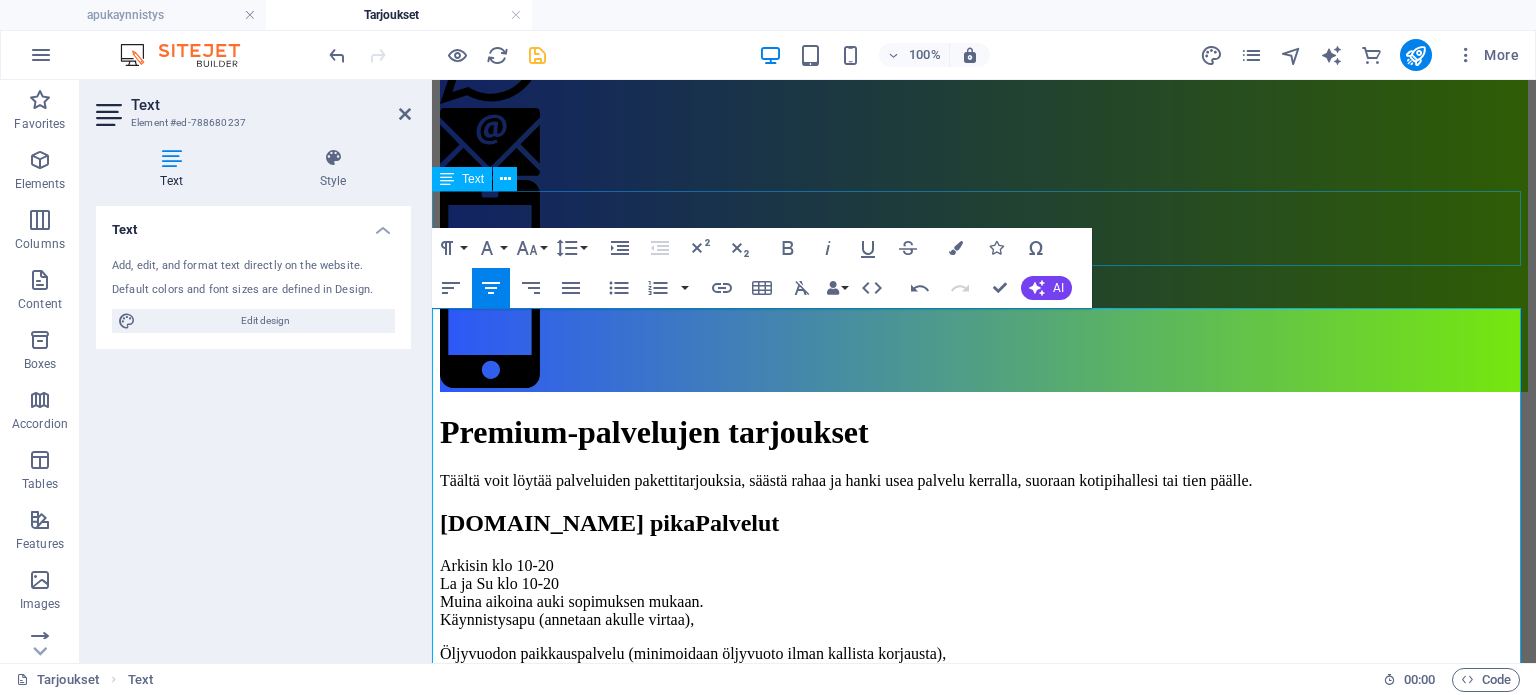 click on "Täältä voit löytää palveluiden pakettitarjouksia, säästä rahaa ja hanki usea palvelu kerralla, suoraan kotipihallesi tai tien päälle." at bounding box center [984, 481] 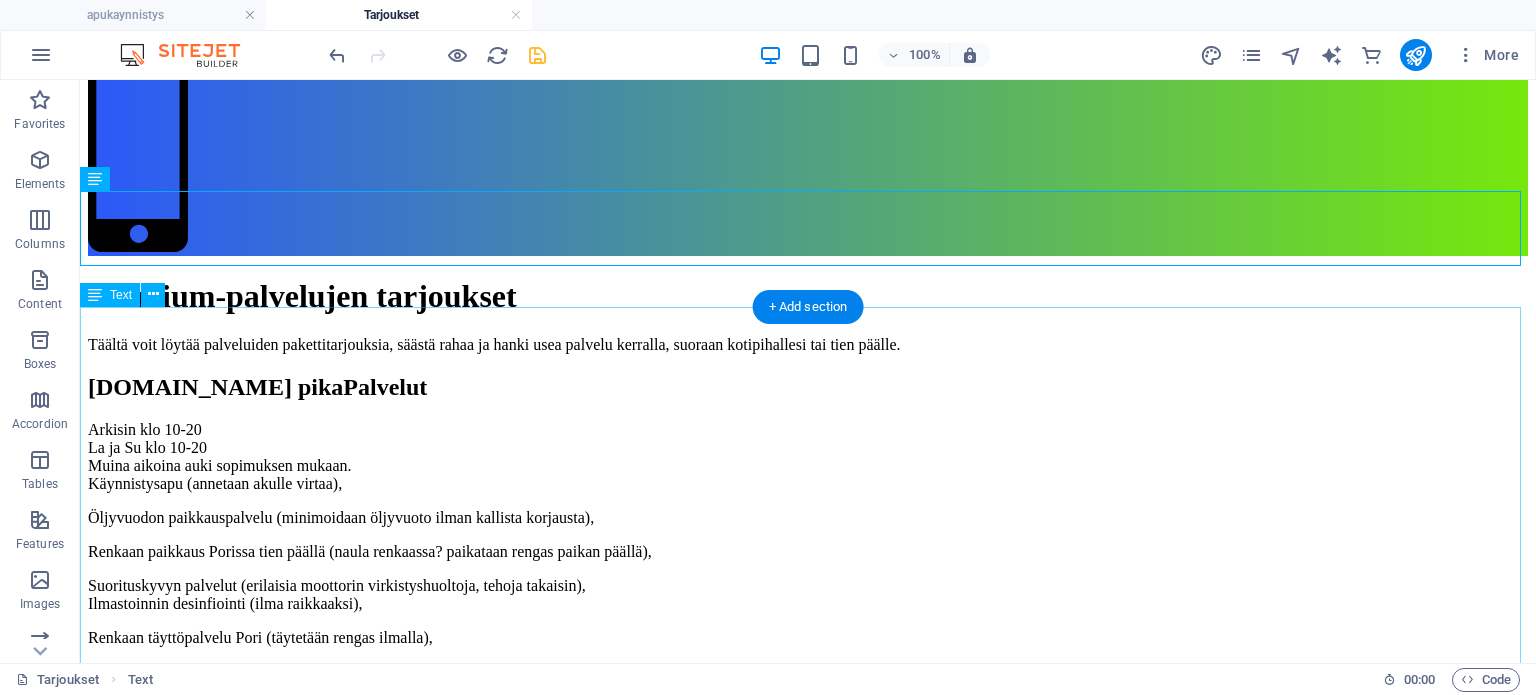 scroll, scrollTop: 600, scrollLeft: 0, axis: vertical 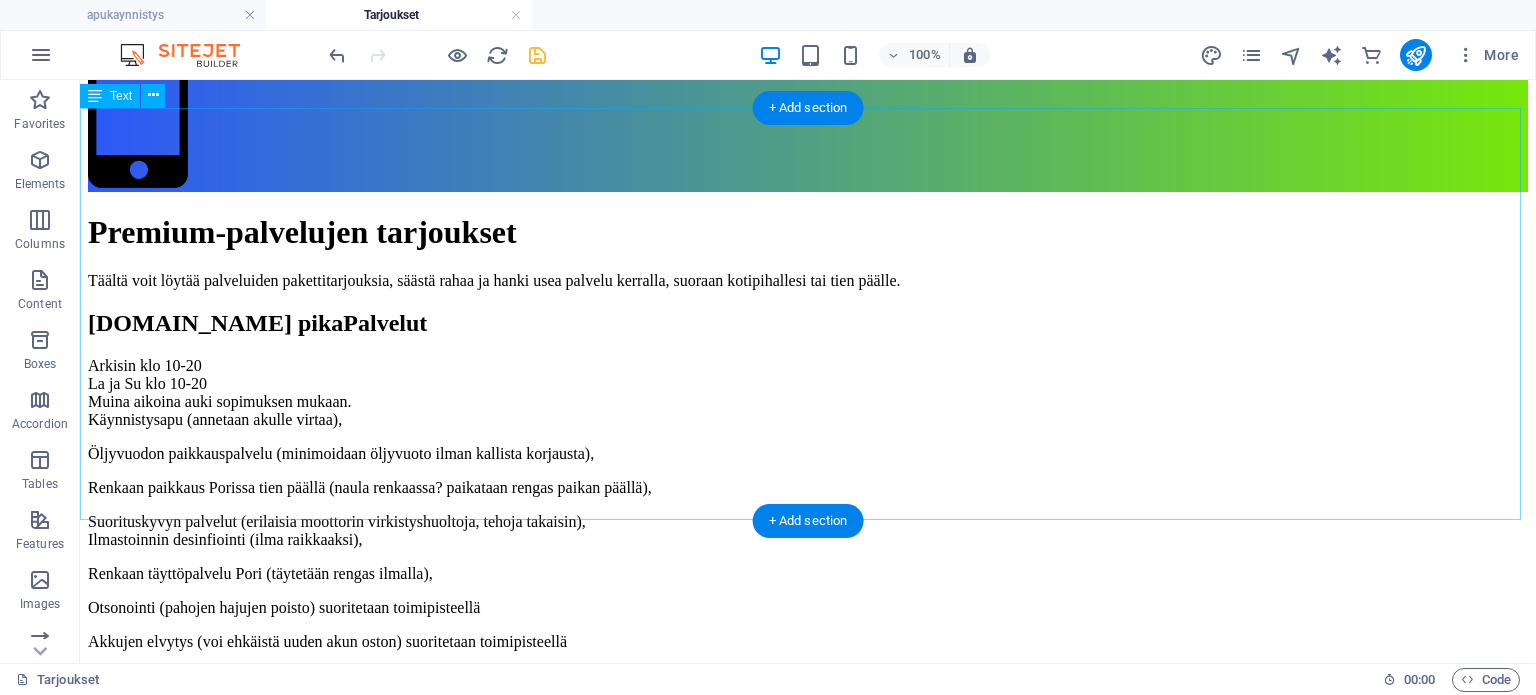 click on "Arkisin klo 10-20 La ja Su klo 10-20 Muina aikoina auki sopimuksen mukaan. Käynnistysapu (annetaan akulle virtaa), Öljyvuodon paikkauspalvelu (minimoidaan öljyvuoto ilman kallista korjausta), Renkaan paikkaus Porissa tien päällä (naula renkaassa? paikataan rengas paikan päällä), Suorituskyvyn palvelut (erilaisia moottorin virkistyshuoltoja, tehoja takaisin), Ilmastoinnin desinfiointi (ilma raikkaaksi), Renkaan täyttöpalvelu Pori (täytetään rengas ilmalla), Otsonointi (pahojen hajujen poisto) suoritetaan toimipisteellä Akkujen elvytys (voi ehkäistä uuden akun oston) suoritetaan toimipisteellä" at bounding box center (808, 504) 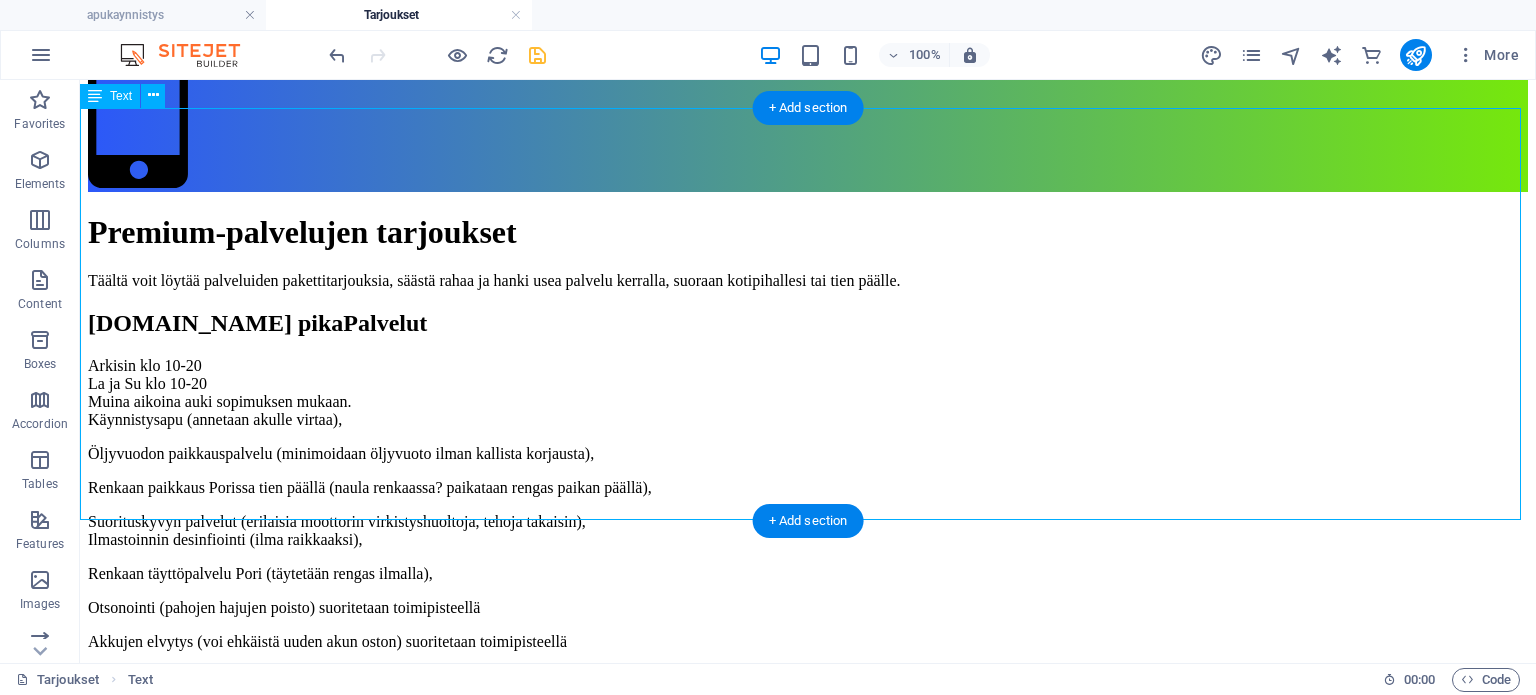 click on "Arkisin klo 10-20 La ja Su klo 10-20 Muina aikoina auki sopimuksen mukaan. Käynnistysapu (annetaan akulle virtaa), Öljyvuodon paikkauspalvelu (minimoidaan öljyvuoto ilman kallista korjausta), Renkaan paikkaus Porissa tien päällä (naula renkaassa? paikataan rengas paikan päällä), Suorituskyvyn palvelut (erilaisia moottorin virkistyshuoltoja, tehoja takaisin), Ilmastoinnin desinfiointi (ilma raikkaaksi), Renkaan täyttöpalvelu Pori (täytetään rengas ilmalla), Otsonointi (pahojen hajujen poisto) suoritetaan toimipisteellä Akkujen elvytys (voi ehkäistä uuden akun oston) suoritetaan toimipisteellä" at bounding box center [808, 504] 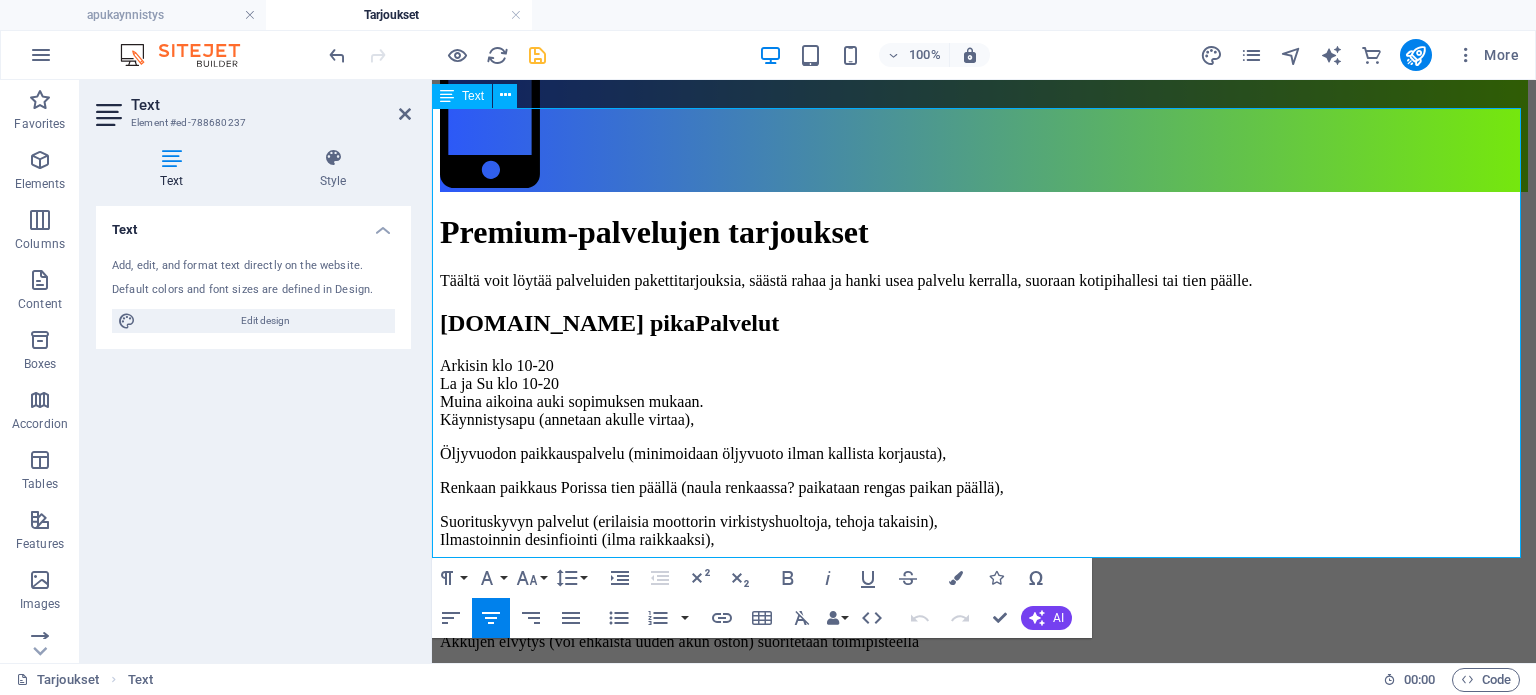 click on "Otsonointi (pahojen hajujen poisto) suoritetaan toimipisteellä" at bounding box center [984, 608] 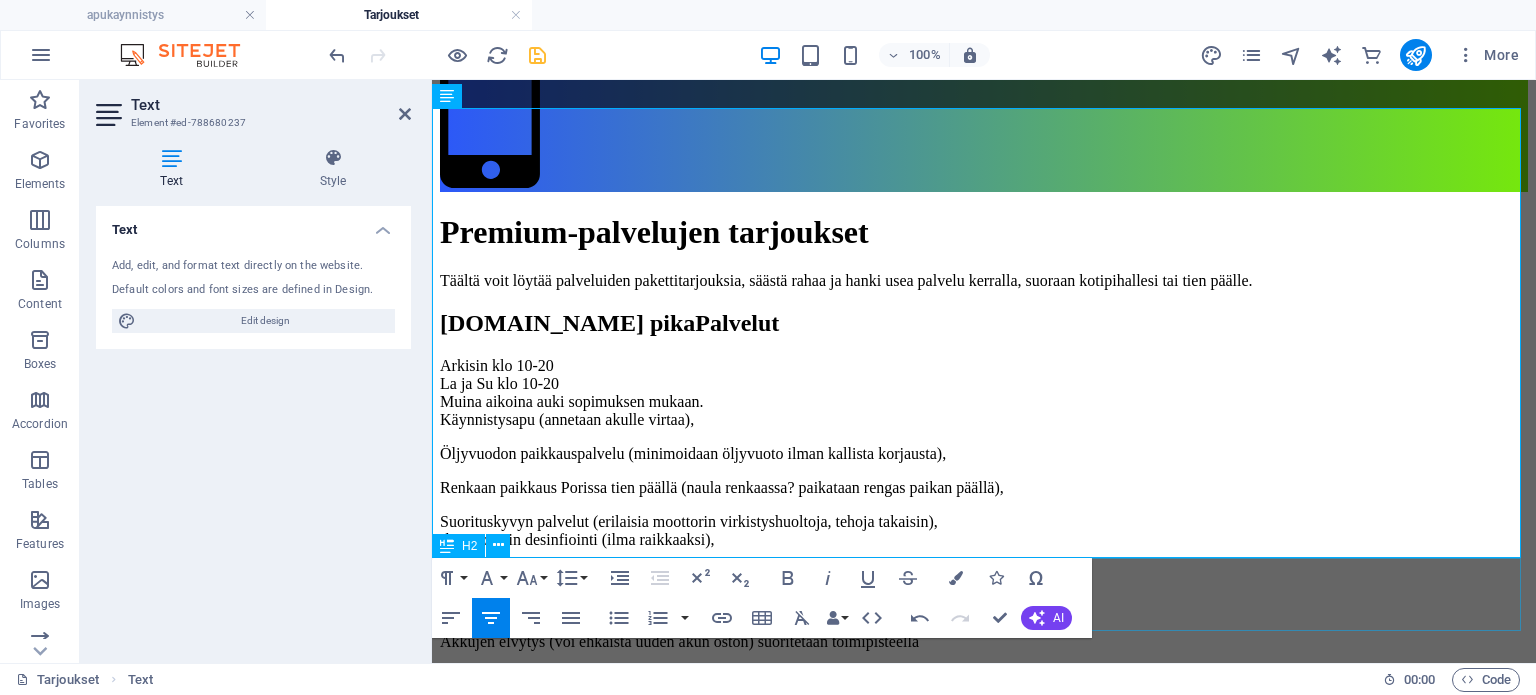 click on "Nopea ja stressitön hätäapu renkaan paikkaukseen – RengasSOS hoitaa kaiken!" at bounding box center (984, 684) 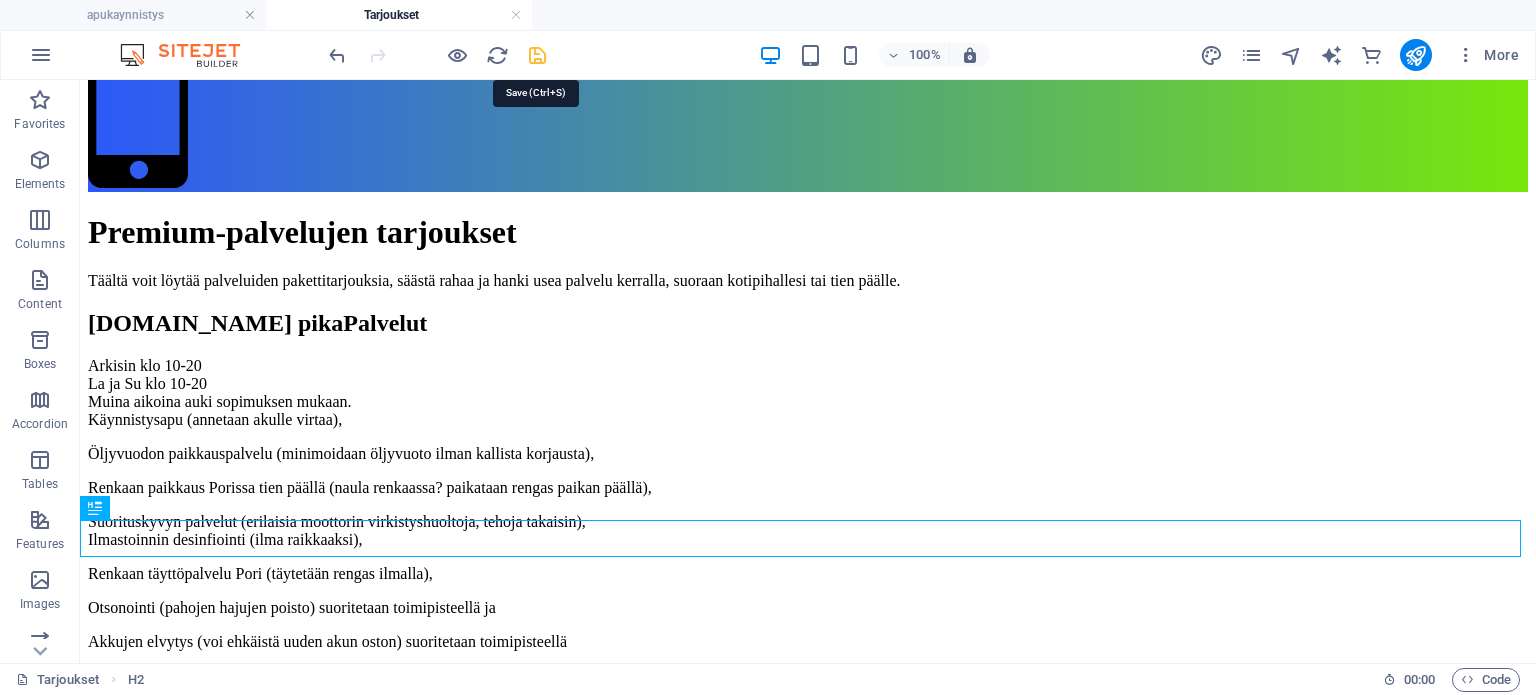 click at bounding box center [537, 55] 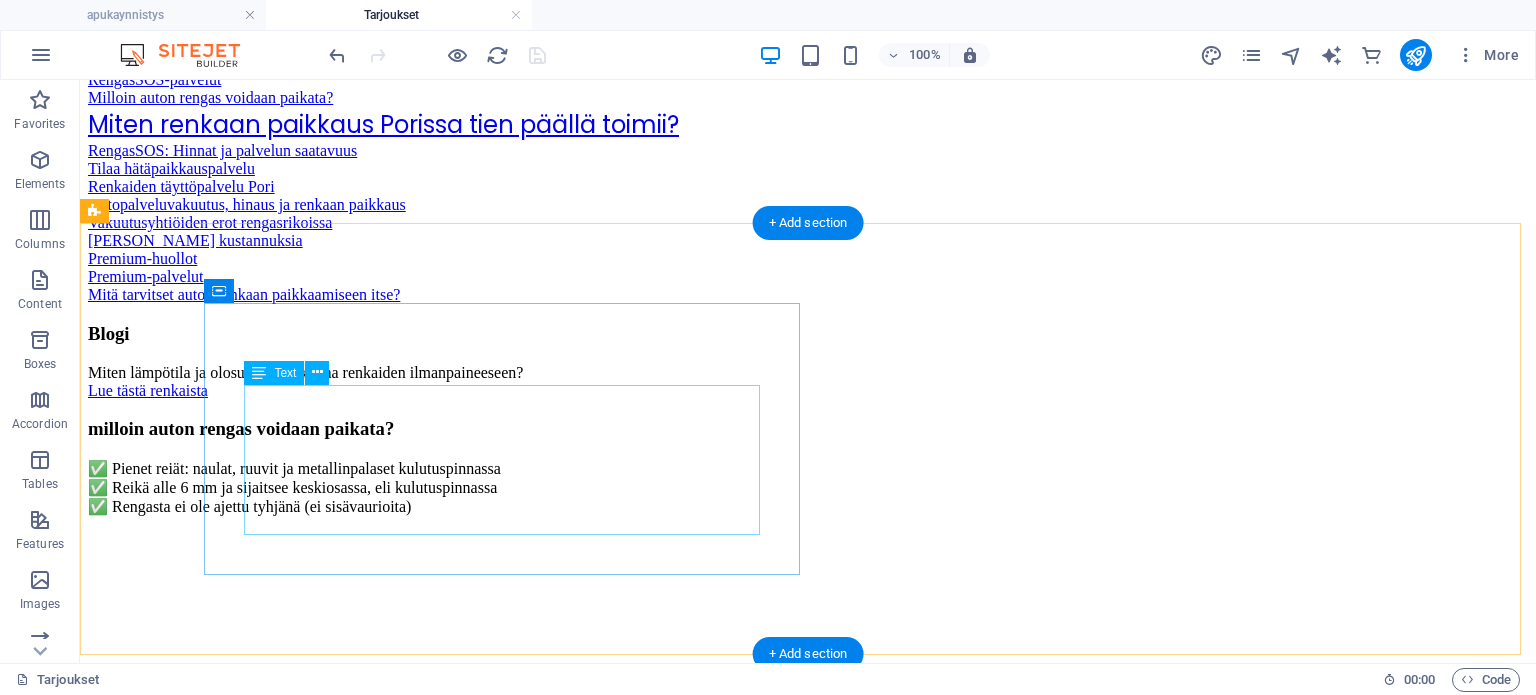scroll, scrollTop: 2600, scrollLeft: 0, axis: vertical 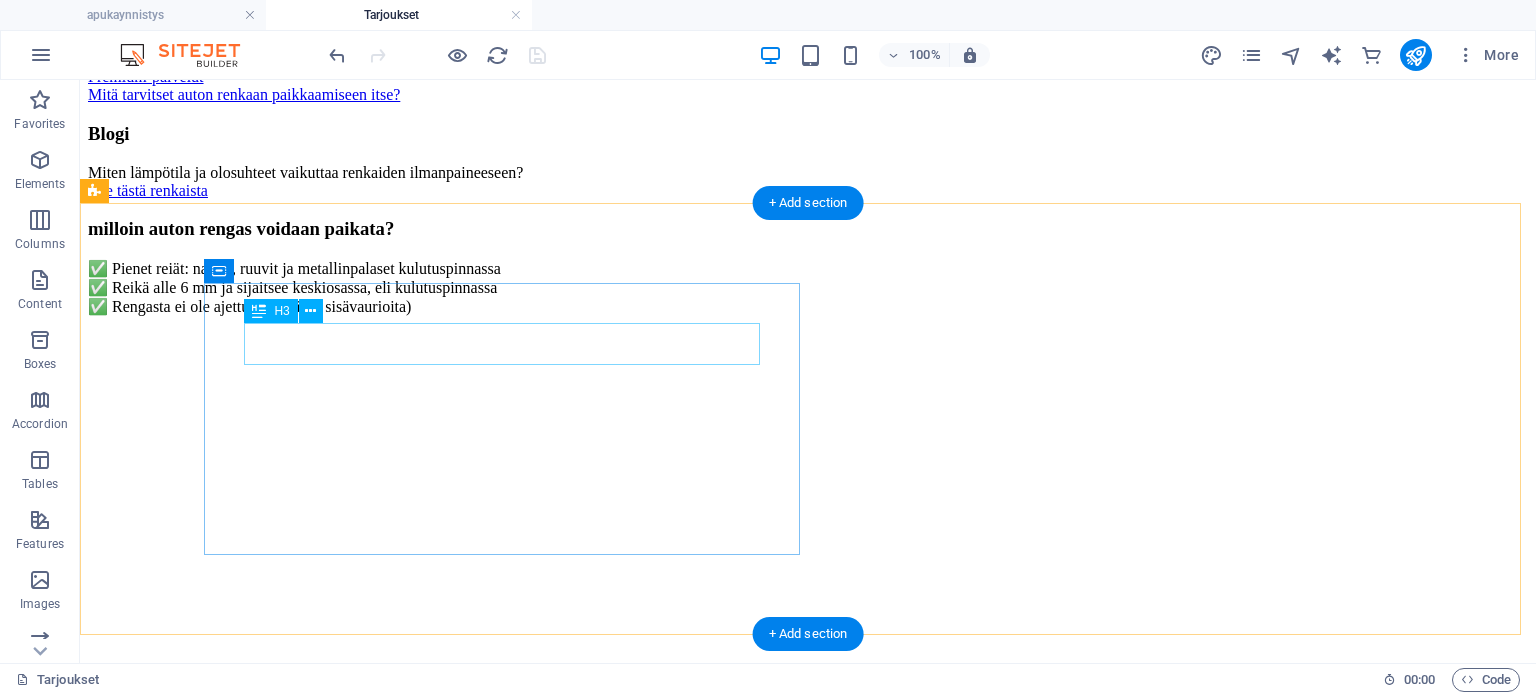 click on "RengasSOS-palvelut🆘" at bounding box center [808, -677] 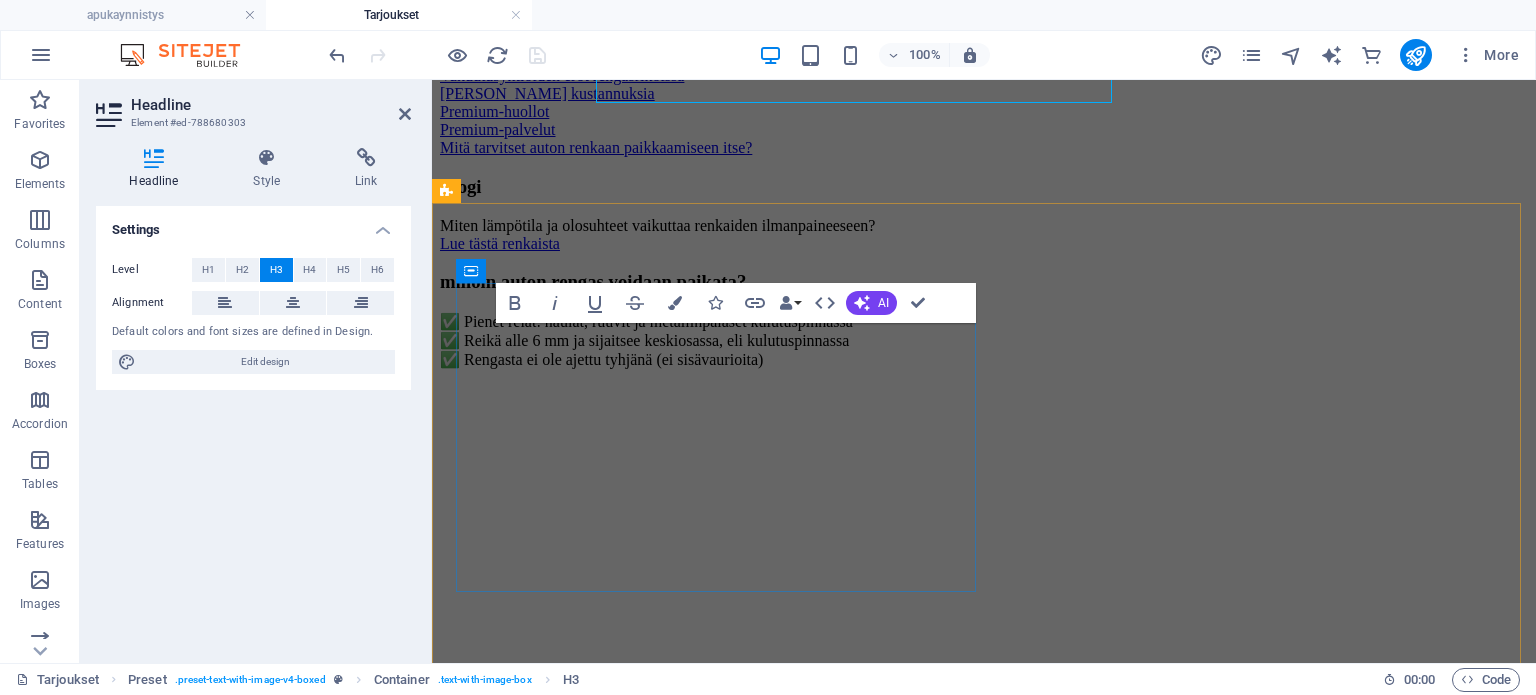 scroll, scrollTop: 2861, scrollLeft: 0, axis: vertical 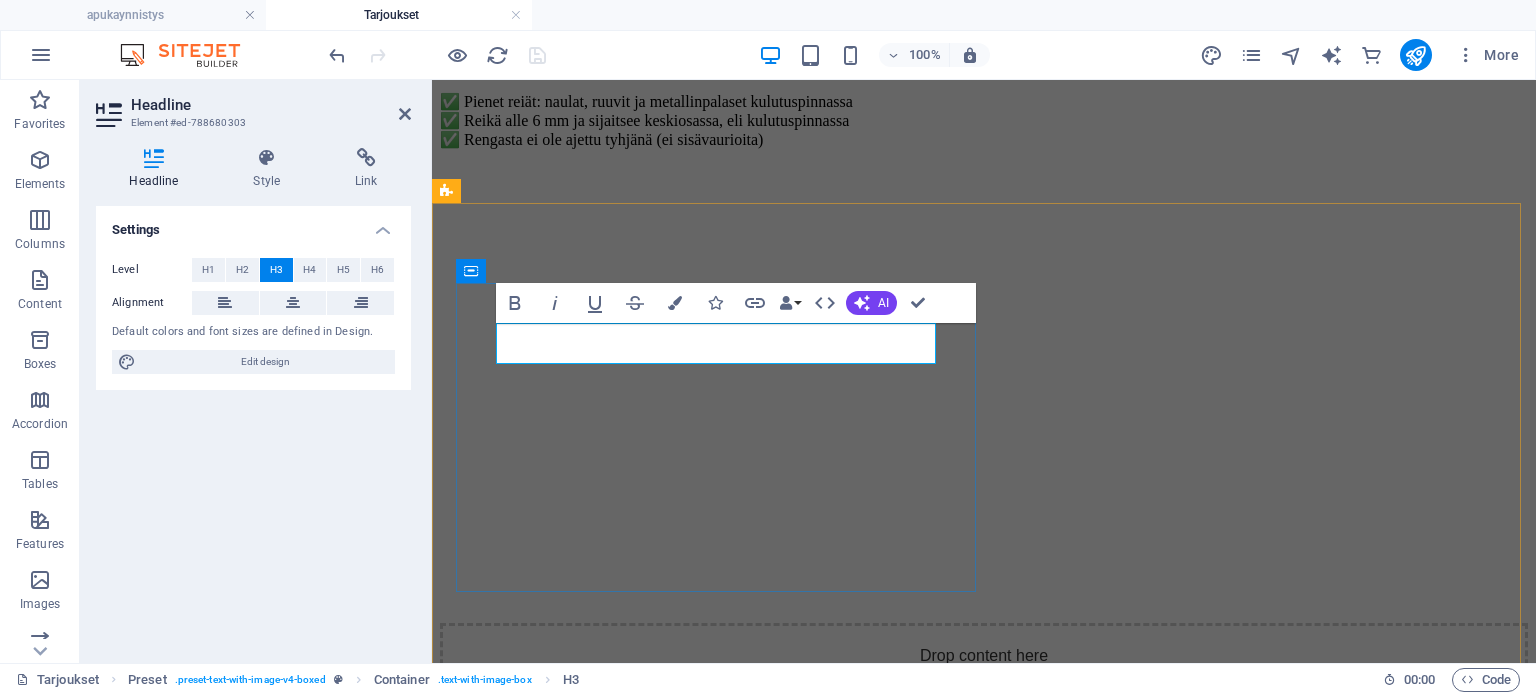 type 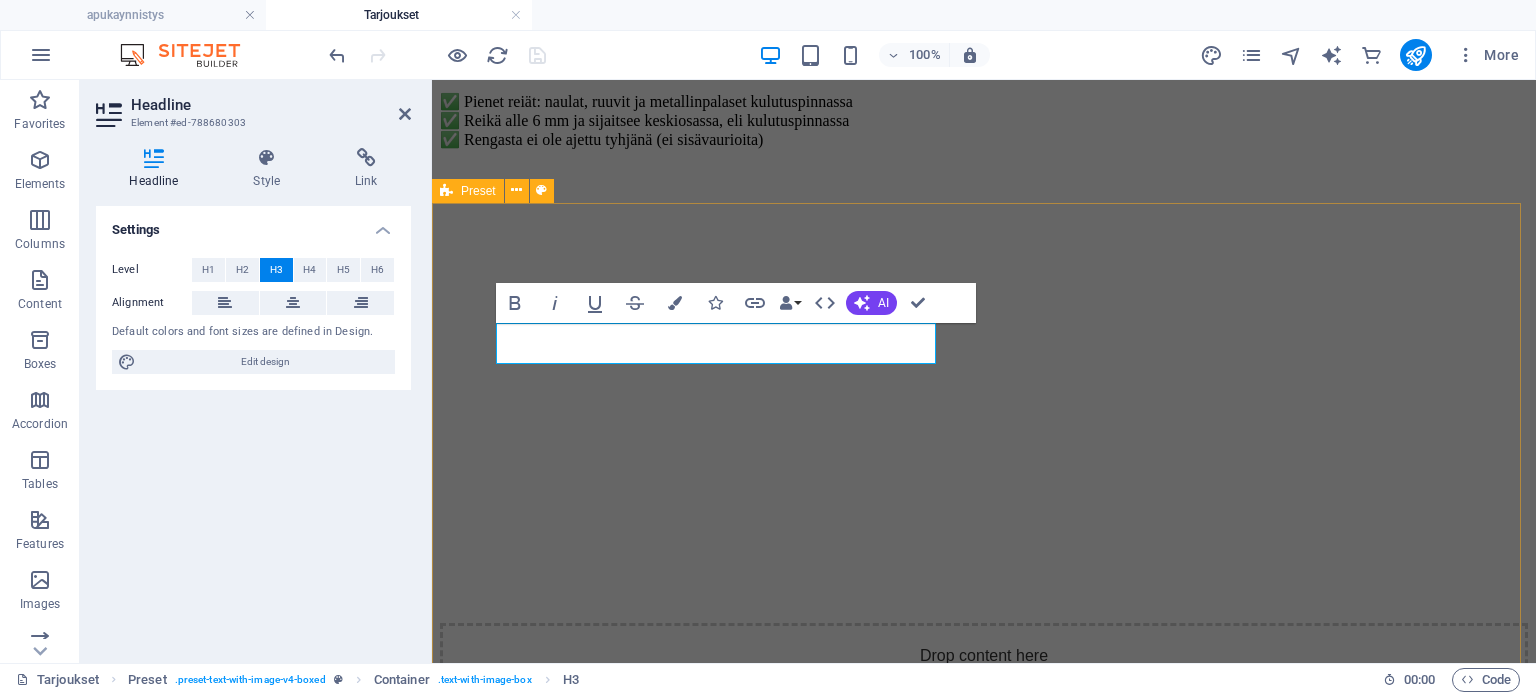 click on "pakettitarjoukset ✅  Renkaan pikapaikkaus tien päällä  (naula/ruuvi rei'issä) ✅  Renkaiden täyttöpalvelu  (renkaassa ei ole tarpeeksi ilmaa)   Drop content here or  Add elements  Paste clipboard" at bounding box center (984, -620) 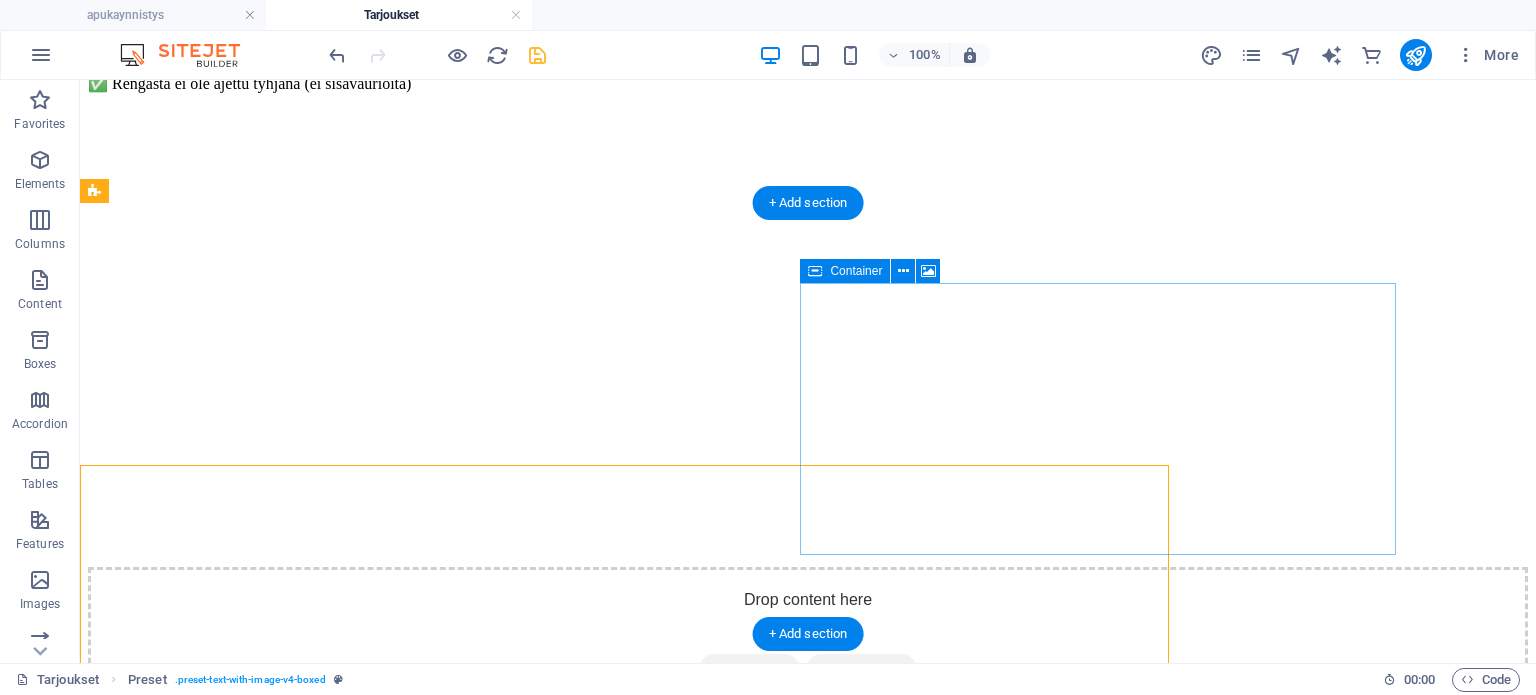 scroll, scrollTop: 2600, scrollLeft: 0, axis: vertical 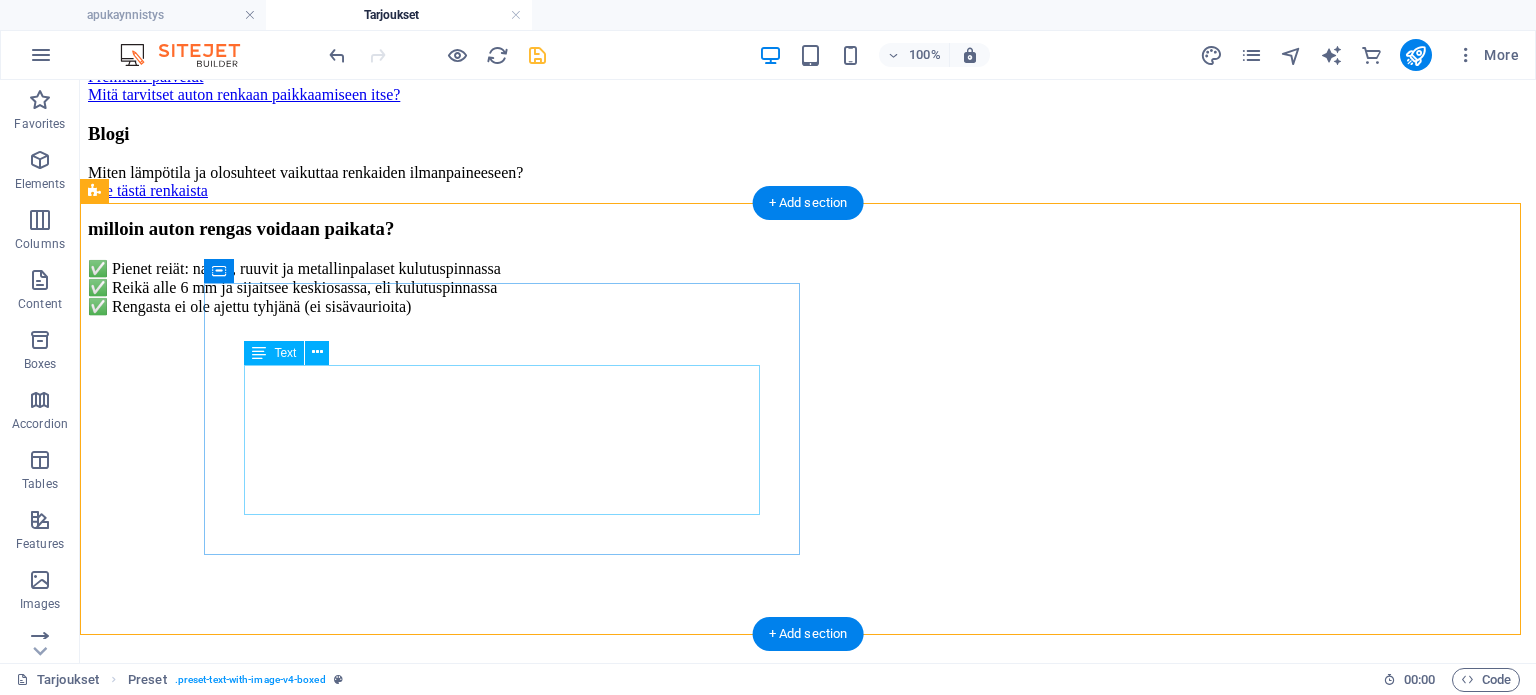 click on "✅  Renkaan pikapaikkaus tien päällä  (naula/ruuvi rei'issä) ✅  Renkaiden täyttöpalvelu  (renkaassa ei ole tarpeeksi ilmaa)" at bounding box center [808, -629] 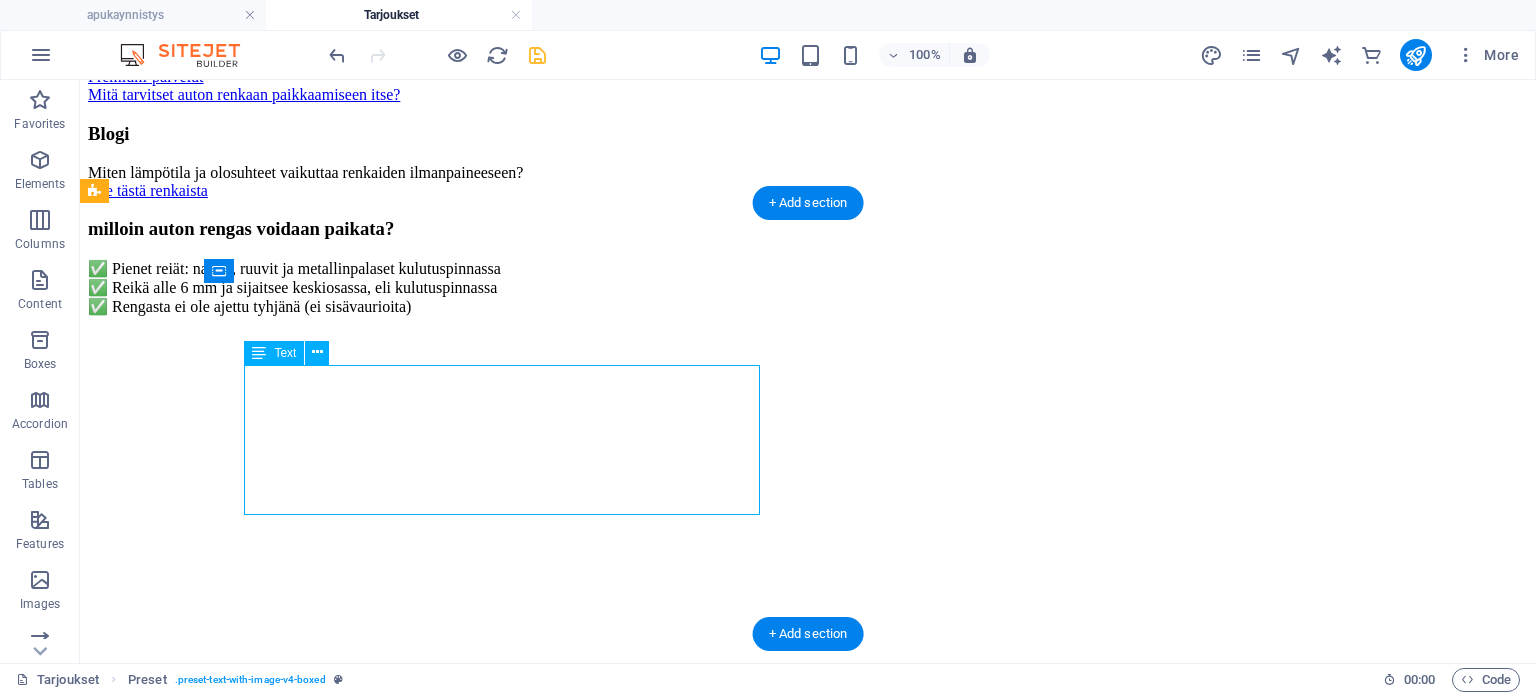 click on "✅  Renkaan pikapaikkaus tien päällä  (naula/ruuvi rei'issä) ✅  Renkaiden täyttöpalvelu  (renkaassa ei ole tarpeeksi ilmaa)" at bounding box center (808, -629) 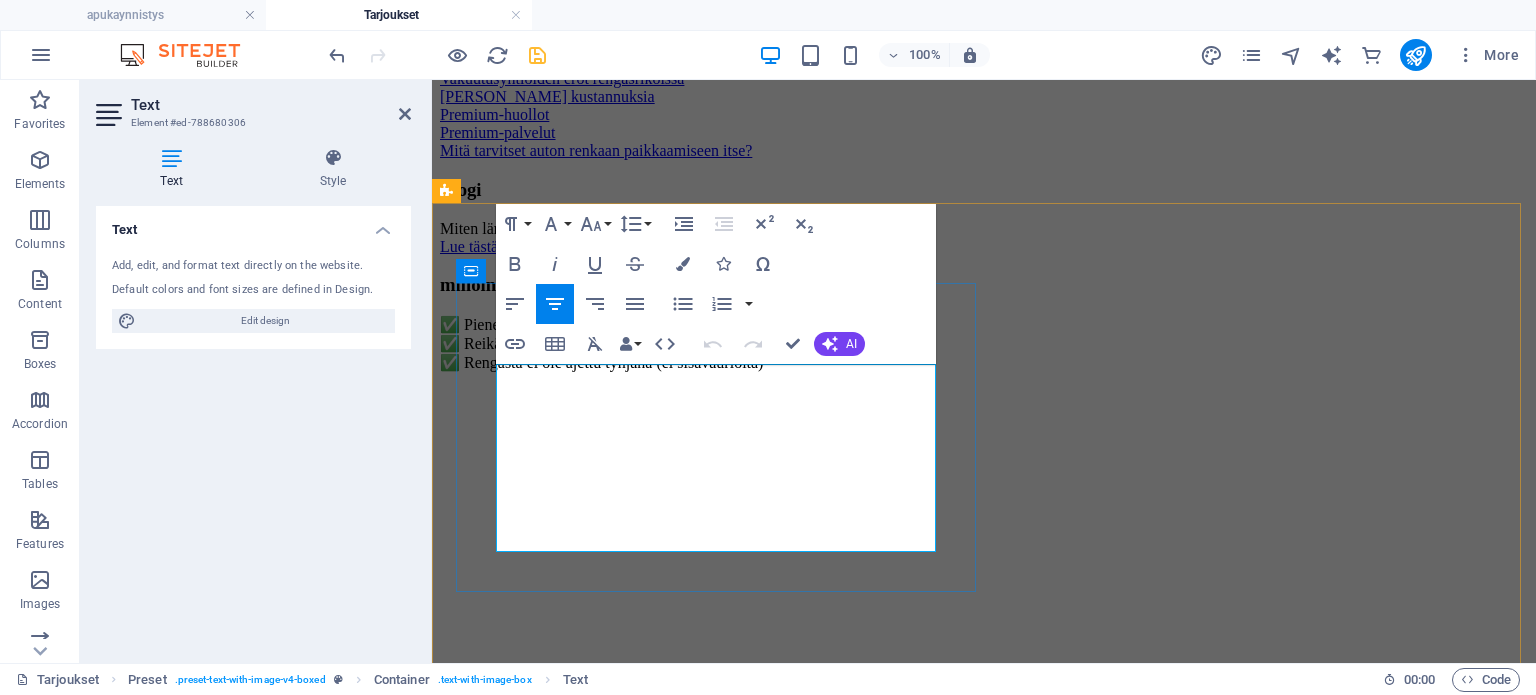 scroll, scrollTop: 2861, scrollLeft: 0, axis: vertical 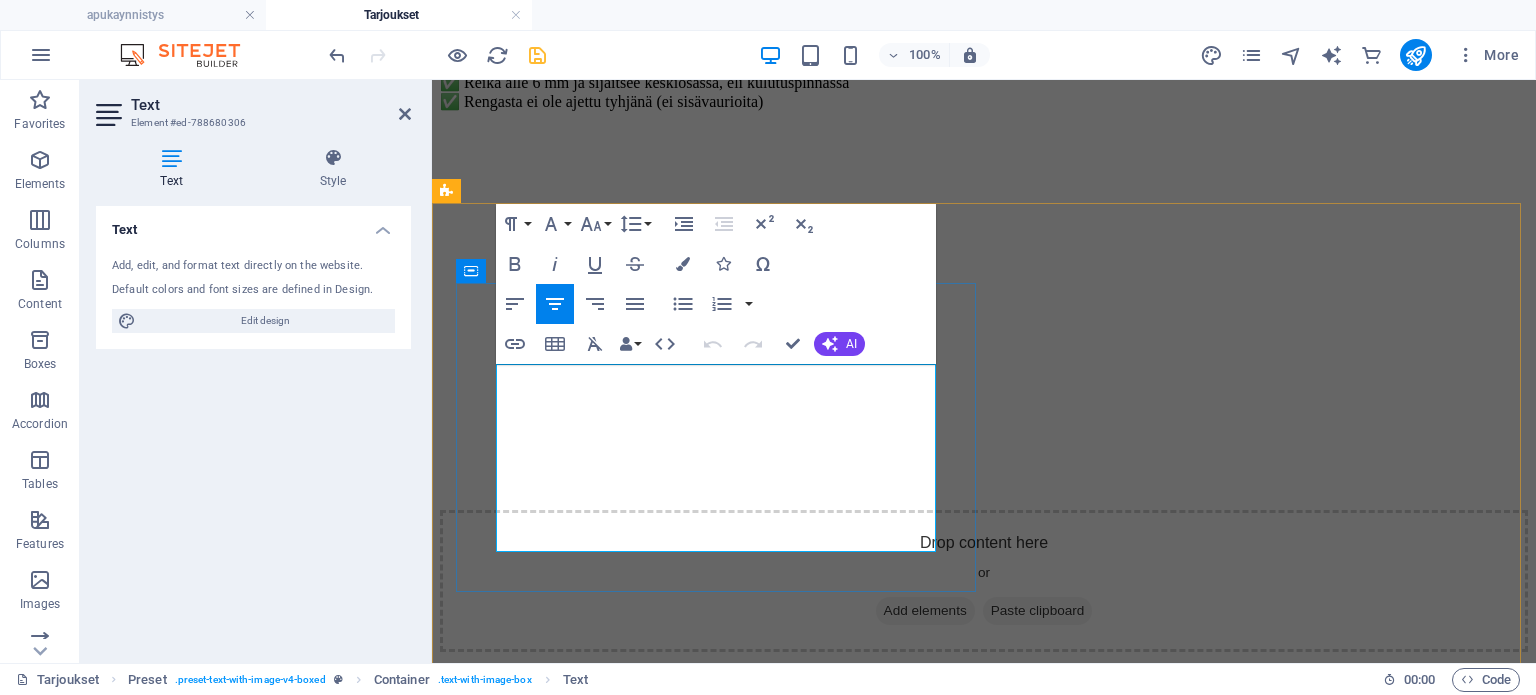 click on "Renkaan pikapaikkaus tien päällä" 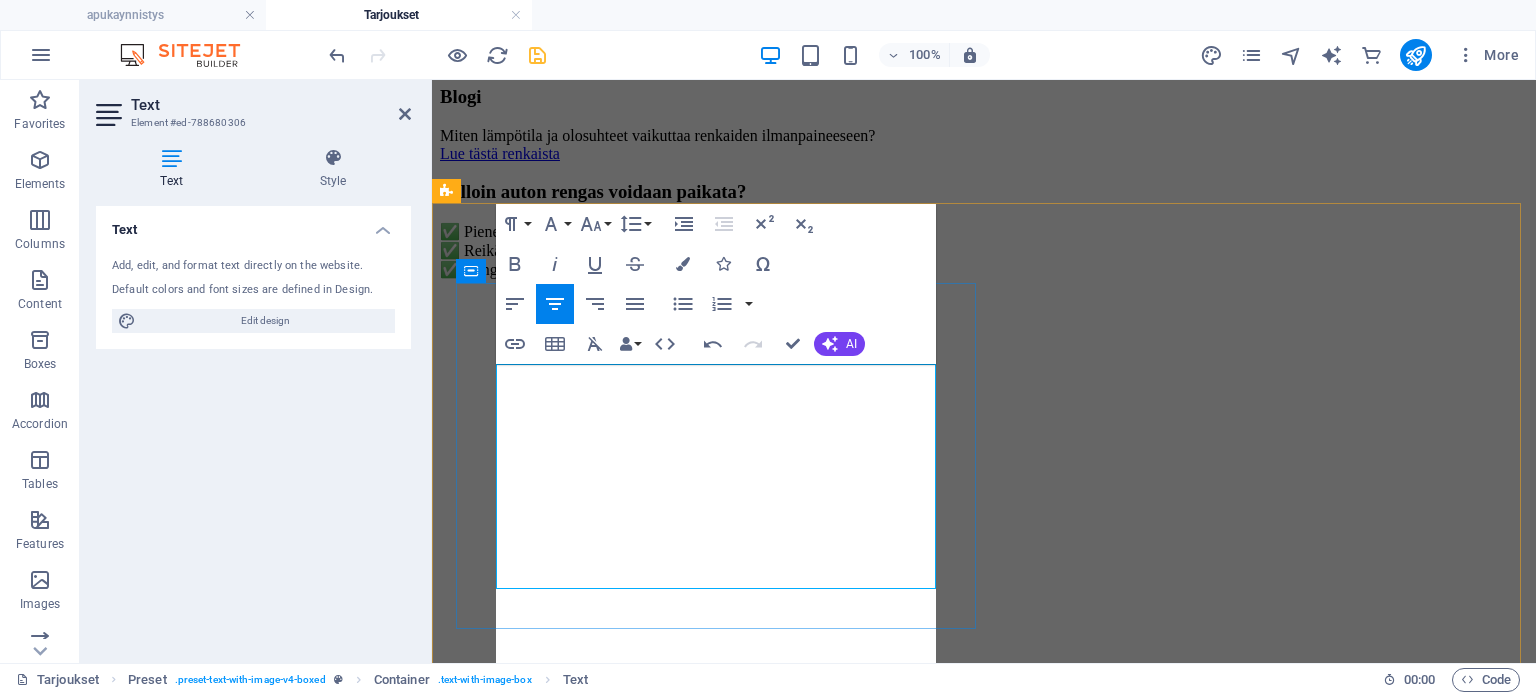 scroll, scrollTop: 972, scrollLeft: 12, axis: both 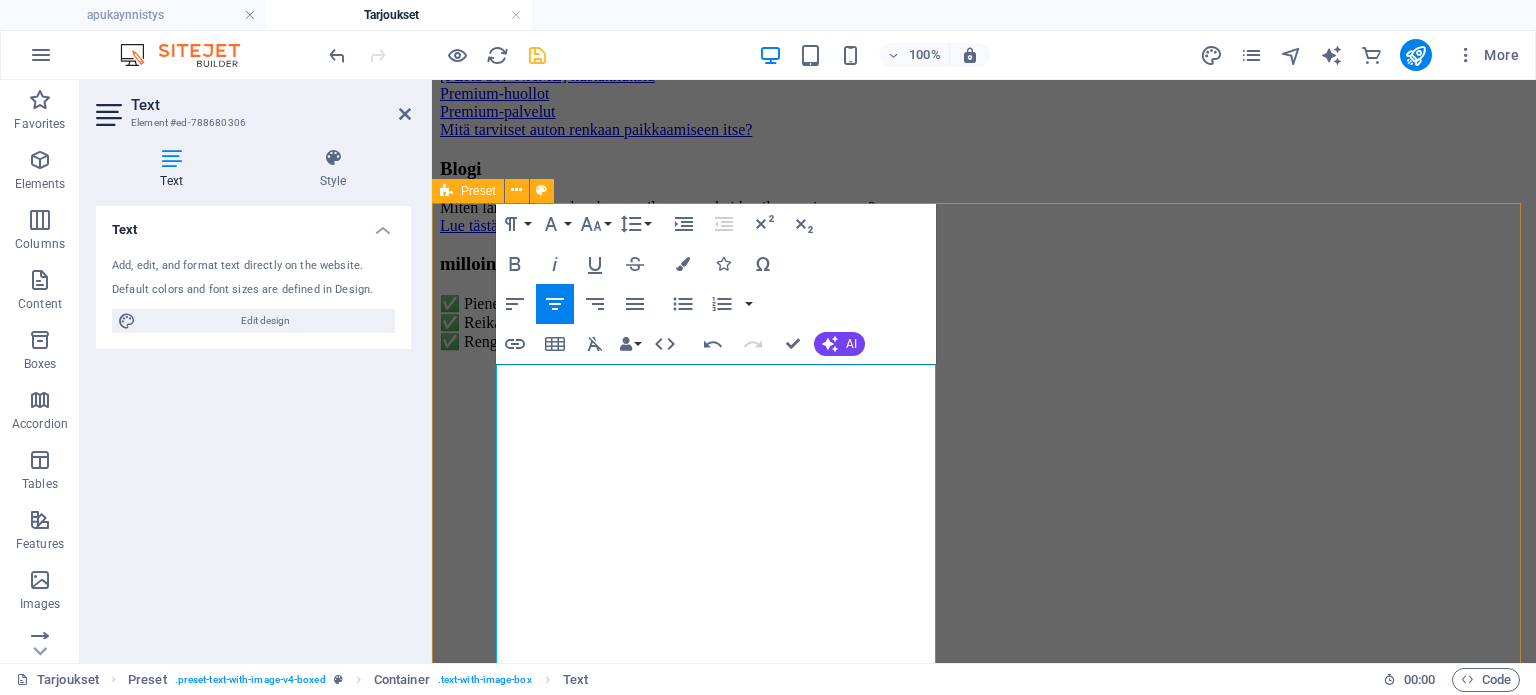 click on "pakettitarjoukset ✅Renkaanpaikkaus + apukäynnistys = 90 € (säästä 19 €)   Renkaan pikapaikkaus tien päällä  (naula/ruuvi rei'issä) ✅  Renkaiden täyttöpalvelu  (renkaassa ei ole tarpeeksi ilmaa)   Renkaanpaikkaus + apukäynnistys = 90 € (säästä 19 €) Drop content here or  Add elements  Paste clipboard" at bounding box center [984, -519] 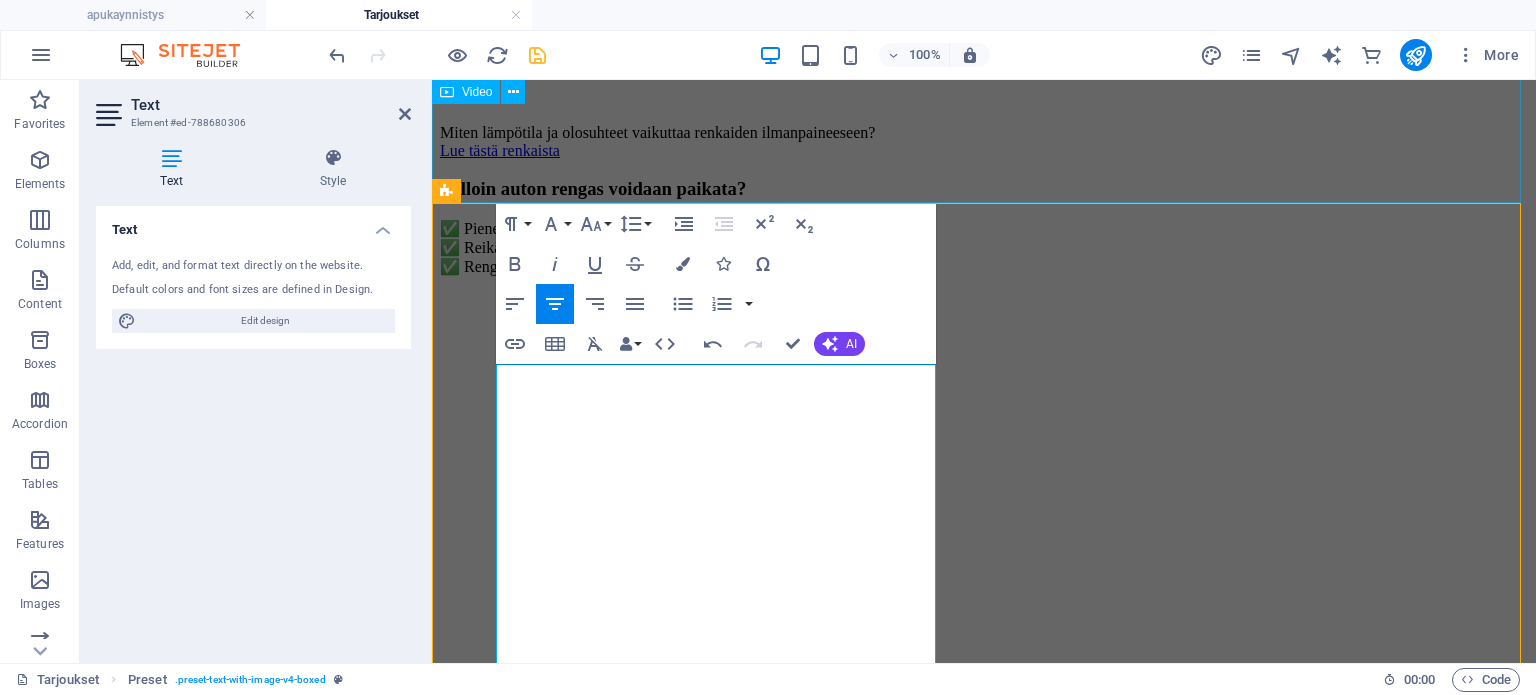 scroll, scrollTop: 2600, scrollLeft: 0, axis: vertical 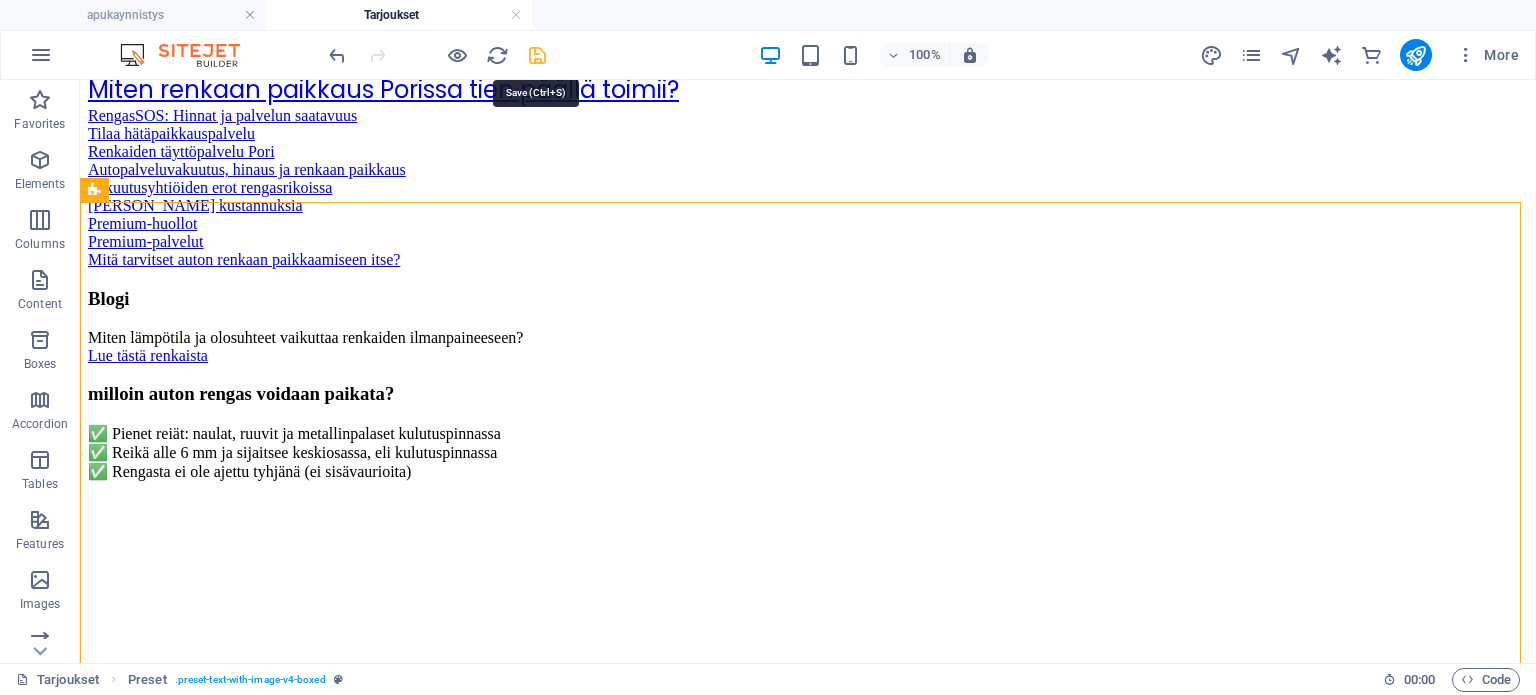 click at bounding box center [537, 55] 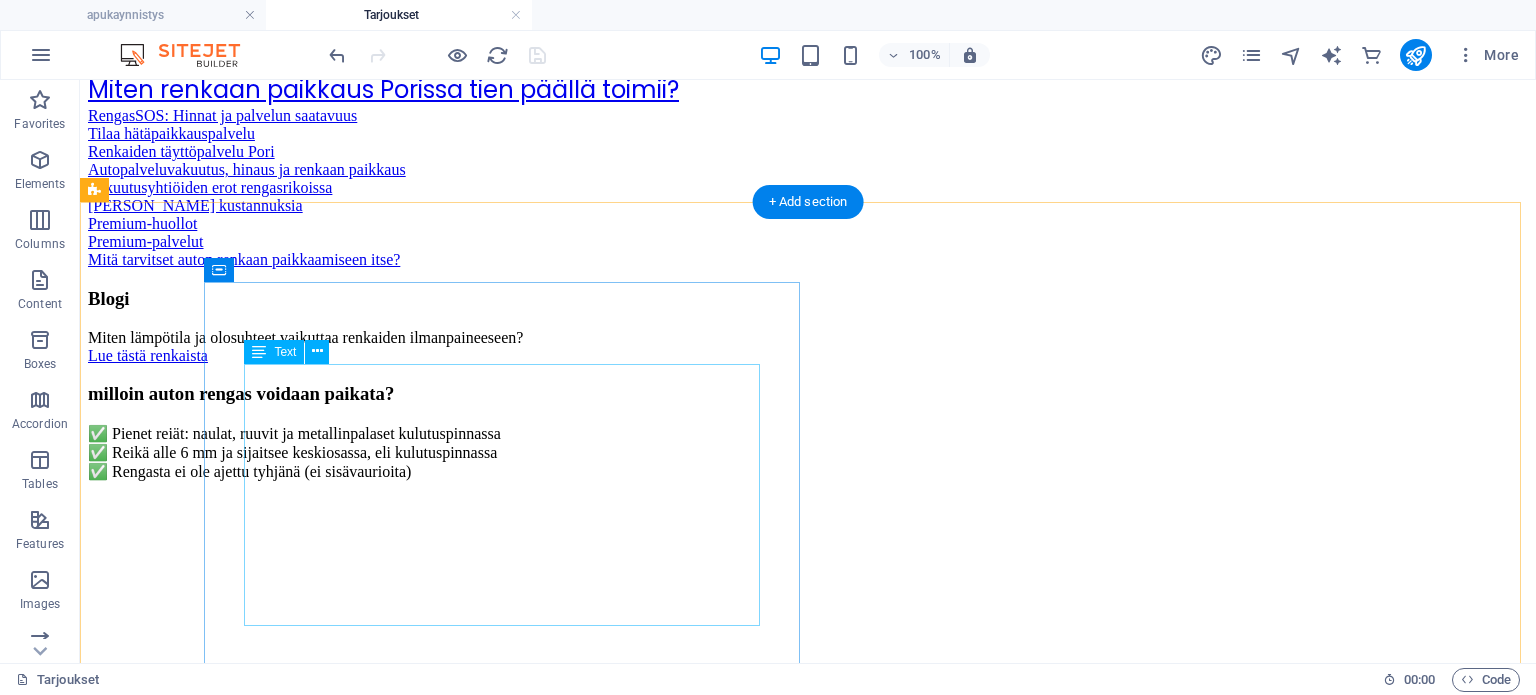 click on "✅Renkaanpaikkaus + apukäynnistys = 90 € (säästä 19 €)   Renkaan pikapaikkaus tien päällä  (naula/ruuvi rei'issä) ✅  Renkaiden täyttöpalvelu  (renkaassa ei ole tarpeeksi ilmaa)" at bounding box center [808, -603] 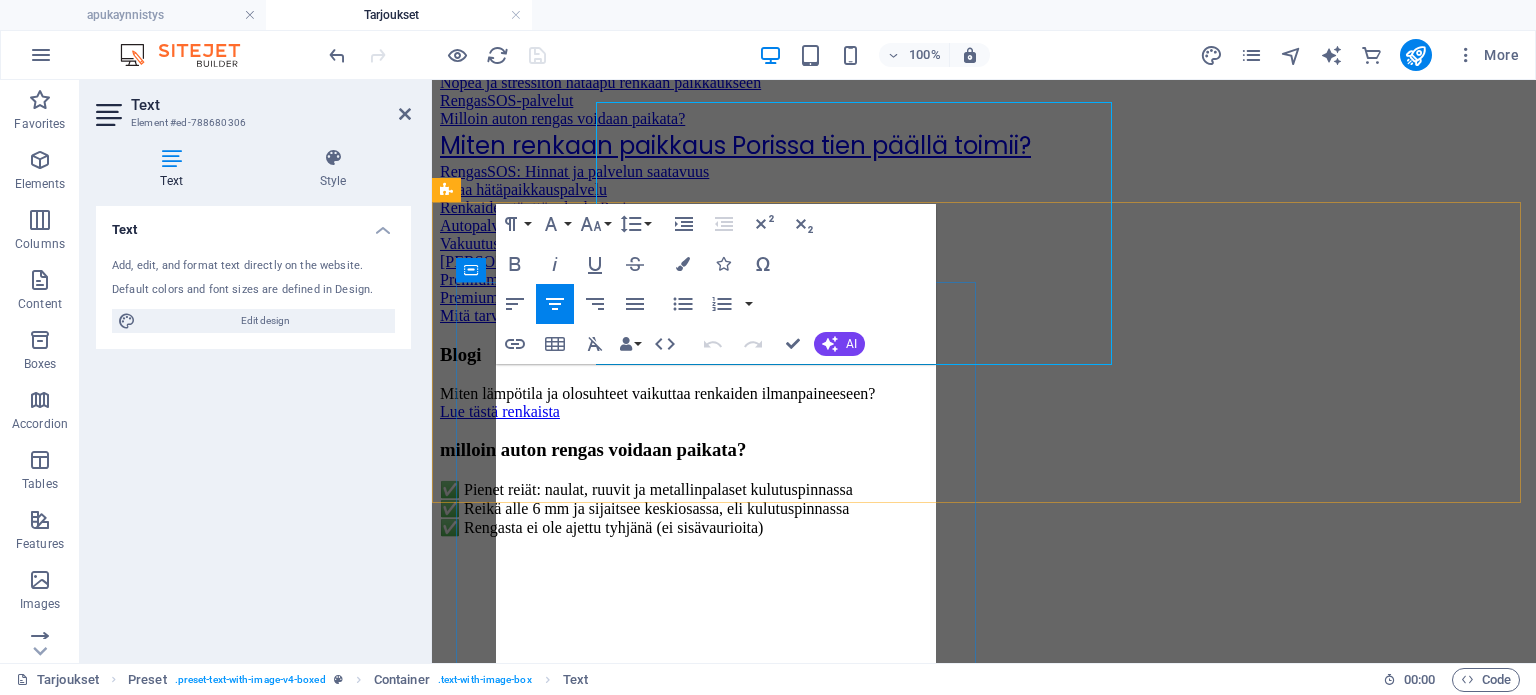 scroll, scrollTop: 2862, scrollLeft: 0, axis: vertical 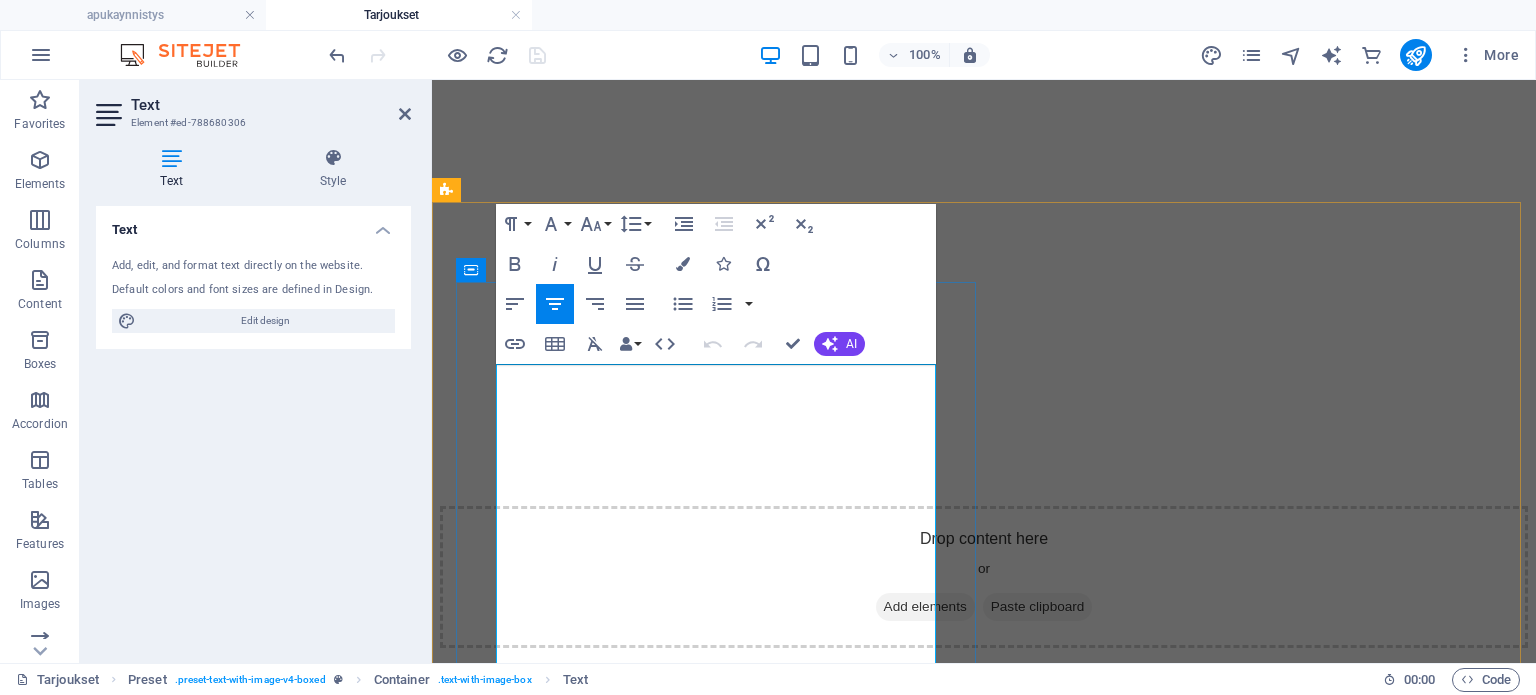 click on "✅Renkaanpaikkaus + apukäynnistys = 90 € (säästä 19 €)" at bounding box center [984, -845] 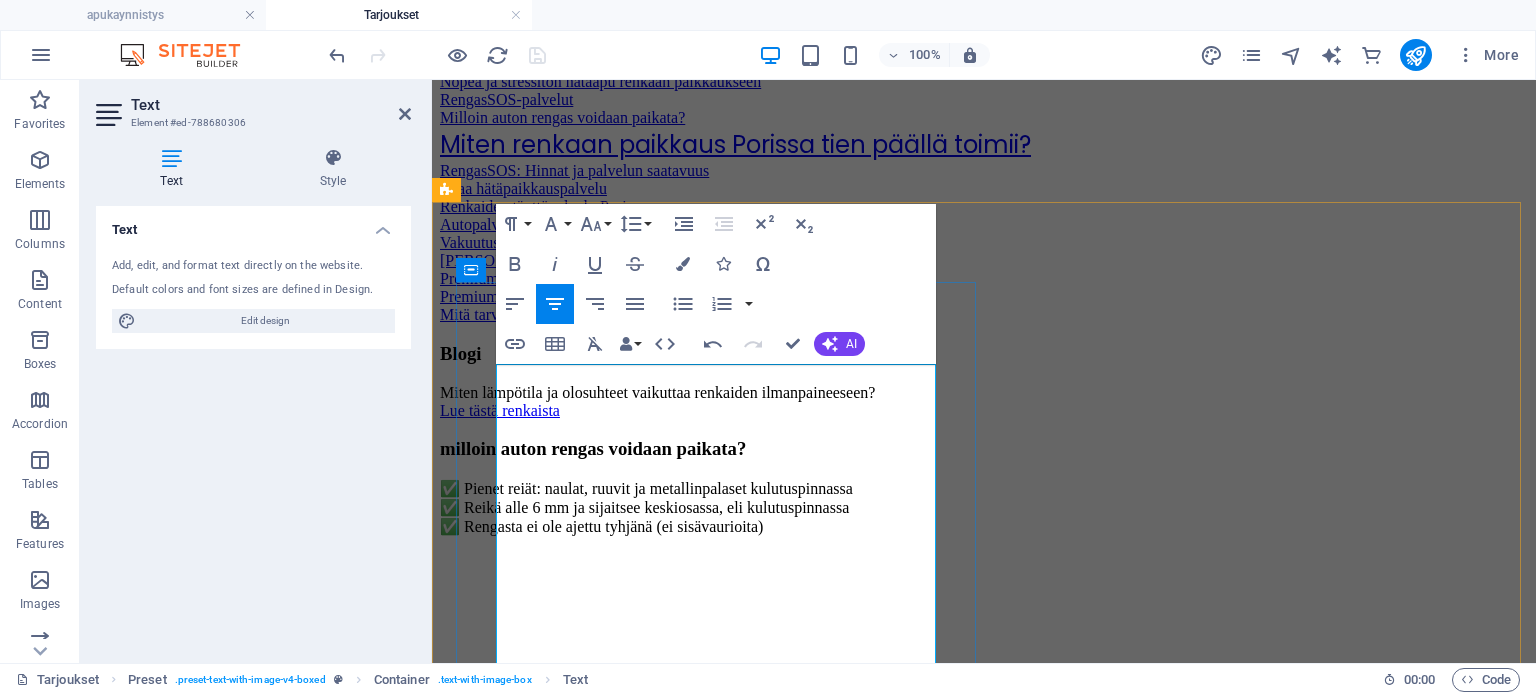 scroll, scrollTop: 1812, scrollLeft: 12, axis: both 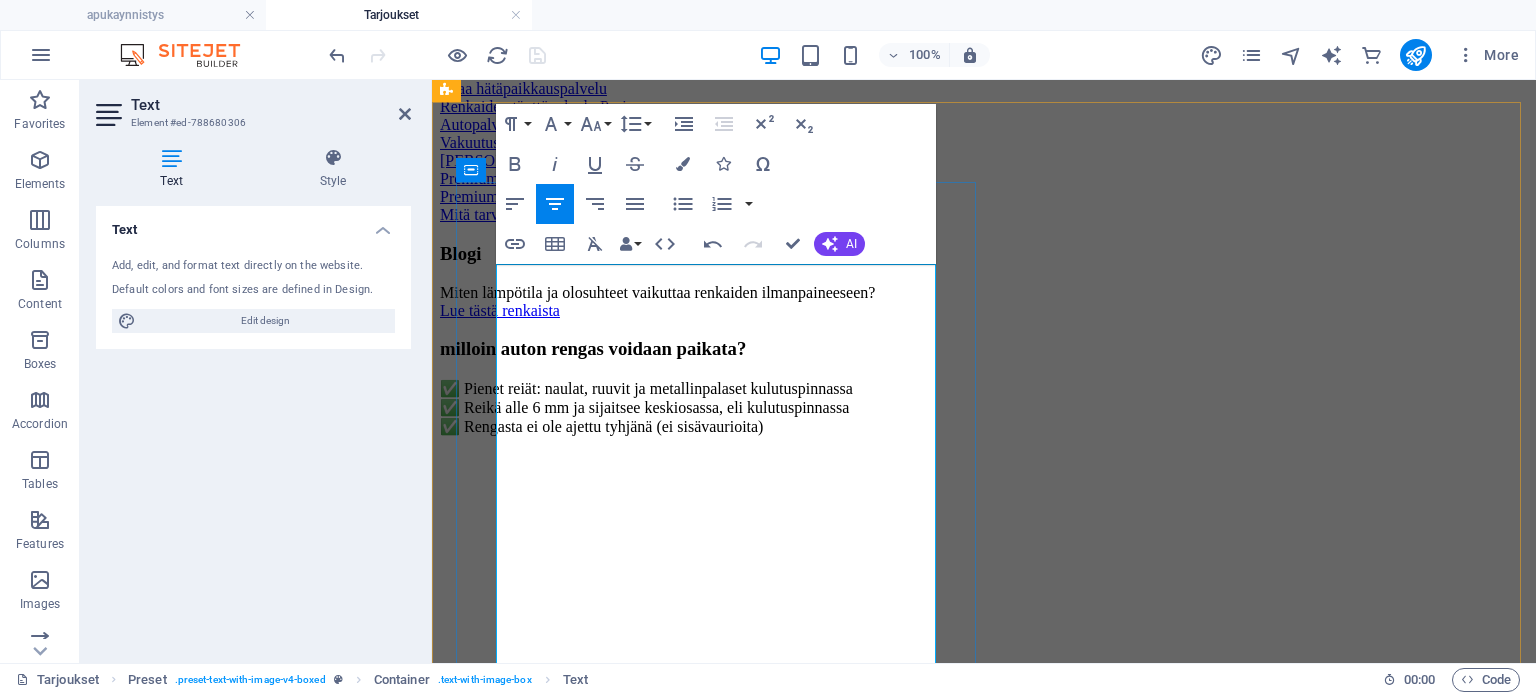 drag, startPoint x: 595, startPoint y: 285, endPoint x: 576, endPoint y: 284, distance: 19.026299 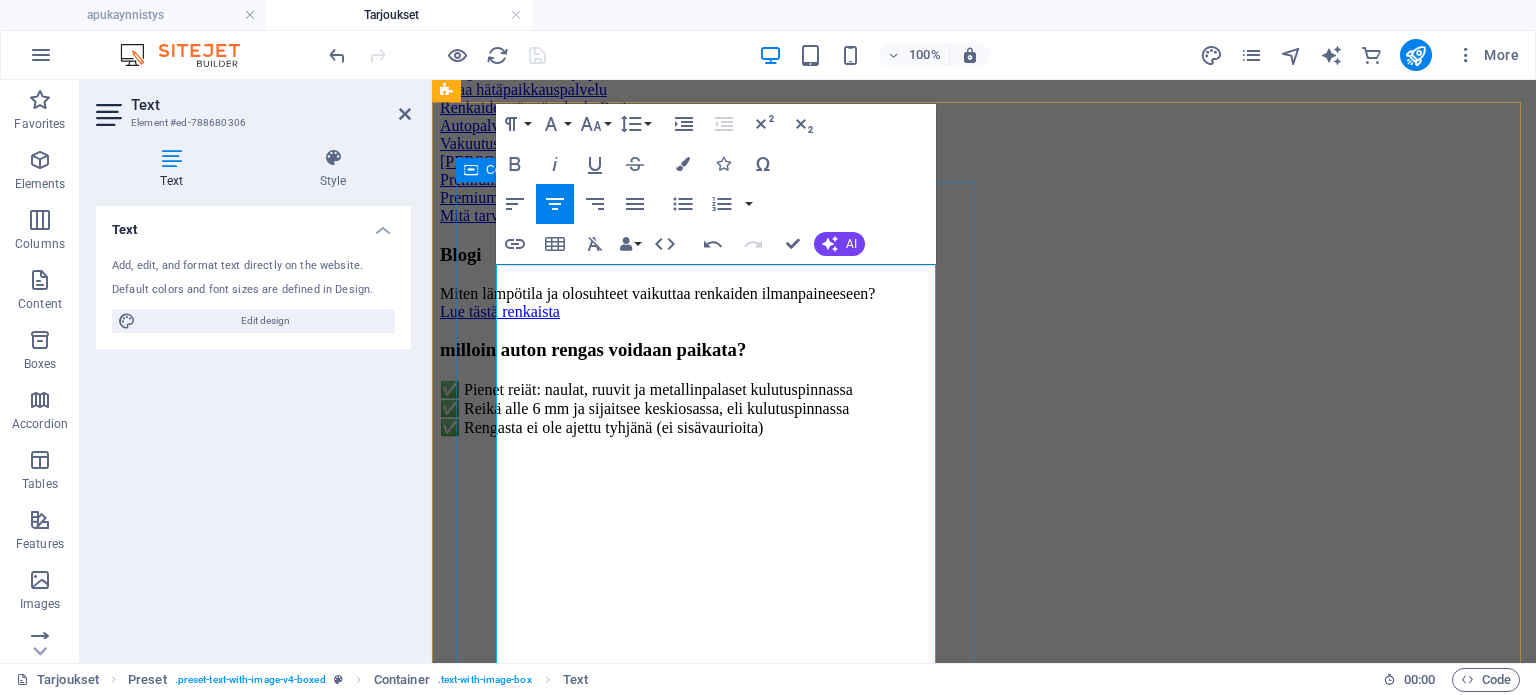 click on "pakettitarjoukset ✅Renkaanpaikkaus + apukäynnistys = 90 € (säästä 19 €) ​ ✅"Täyshuolto-paketti": Renkaan täyttö + öljyvuodon paikkaus = 99 € (säästä 20 €)   Renkaan pikapaikkaus tien päällä  (naula/ruuvi rei'issä) ✅  Renkaiden täyttöpalvelu  (renkaassa ei ole tarpeeksi ilmaa)   "Täyshuolto-paketti": Renkaan täyttö + öljyvuodon paikkaus = 99 € (säästä 20 €)" at bounding box center [984, -910] 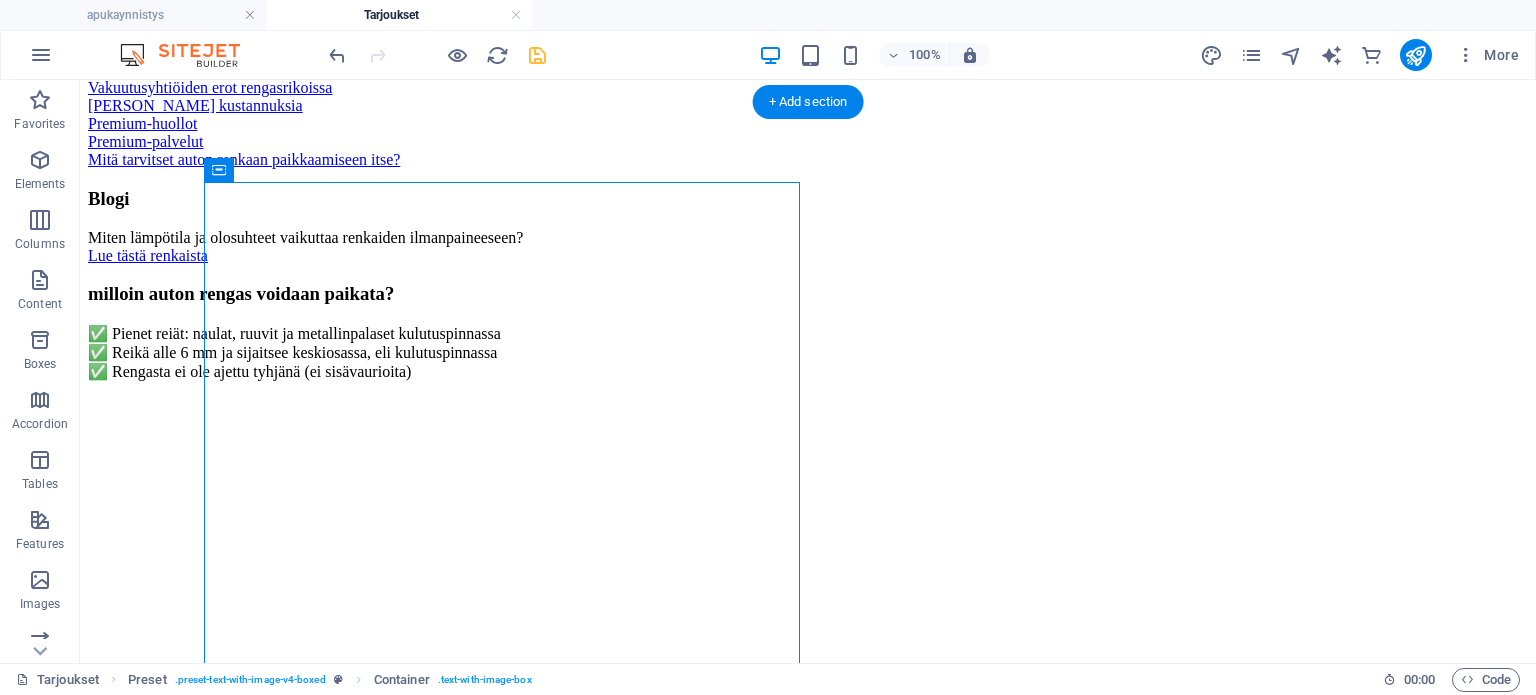scroll, scrollTop: 2701, scrollLeft: 0, axis: vertical 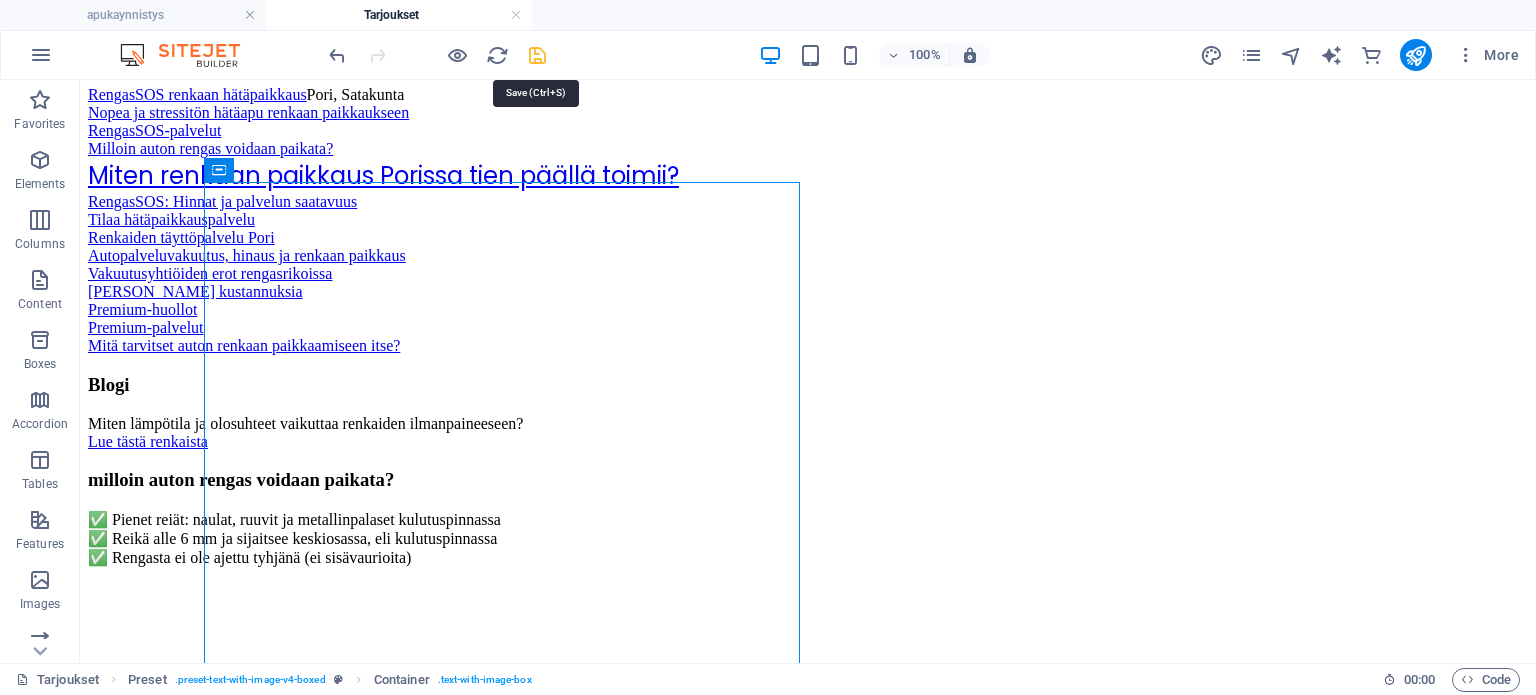 click at bounding box center [537, 55] 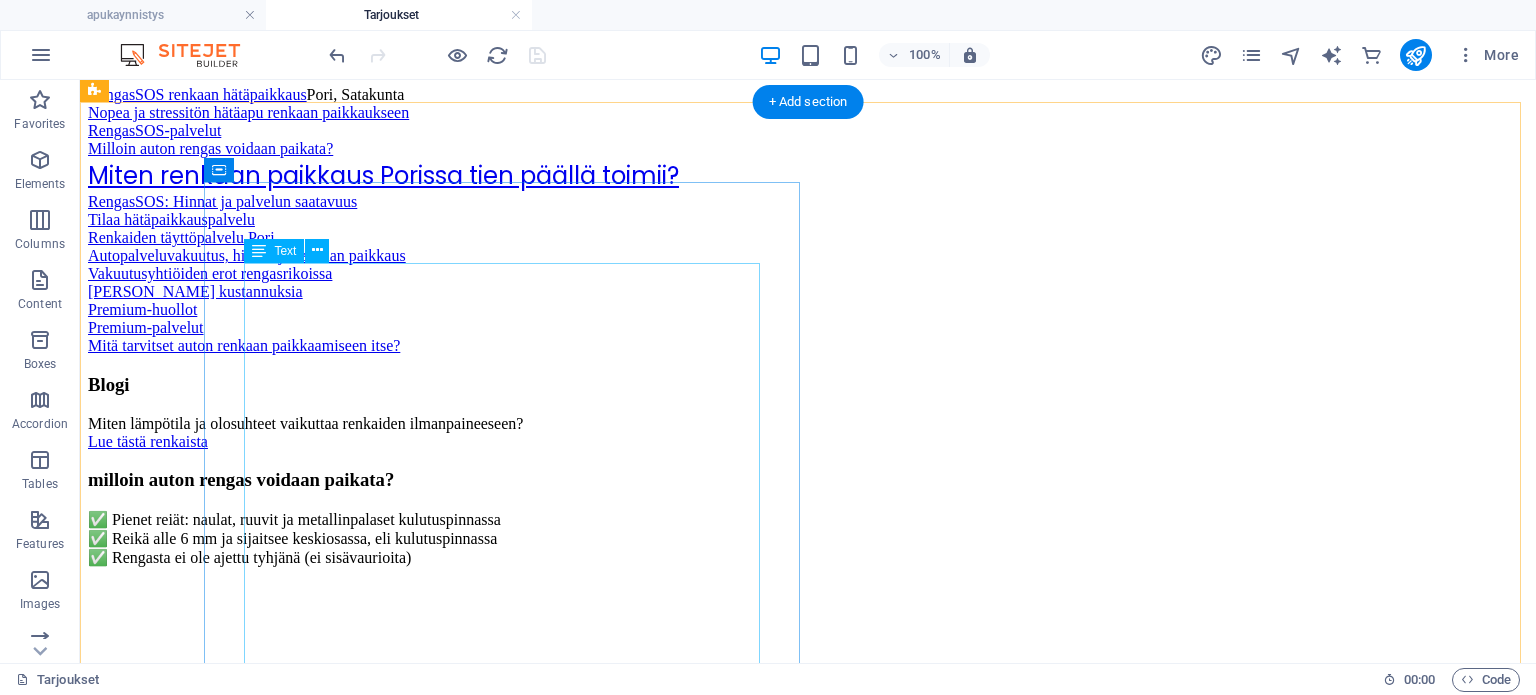 click on "✅Renkaanpaikkaus + apukäynnistys = 90 € (säästä 19 €) ✅"Täyshuolto-paketti": Renkaan täyttö + öljyvuodon paikkaus = 99 € (säästä 20 €)   Renkaan pikapaikkaus tien päällä  (naula/ruuvi rei'issä) ✅  Renkaiden täyttöpalvelu  (renkaassa ei ole tarpeeksi ilmaa)" at bounding box center (808, -686) 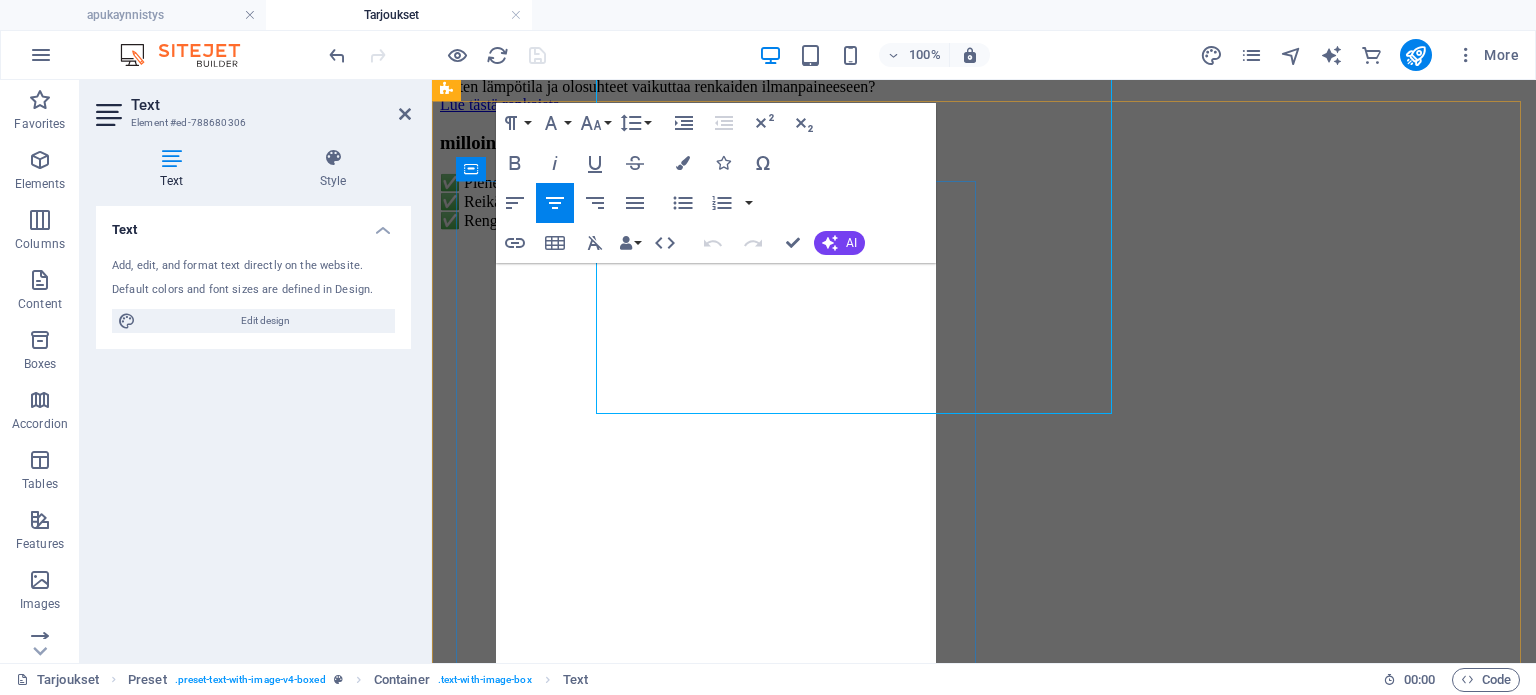 scroll, scrollTop: 2963, scrollLeft: 0, axis: vertical 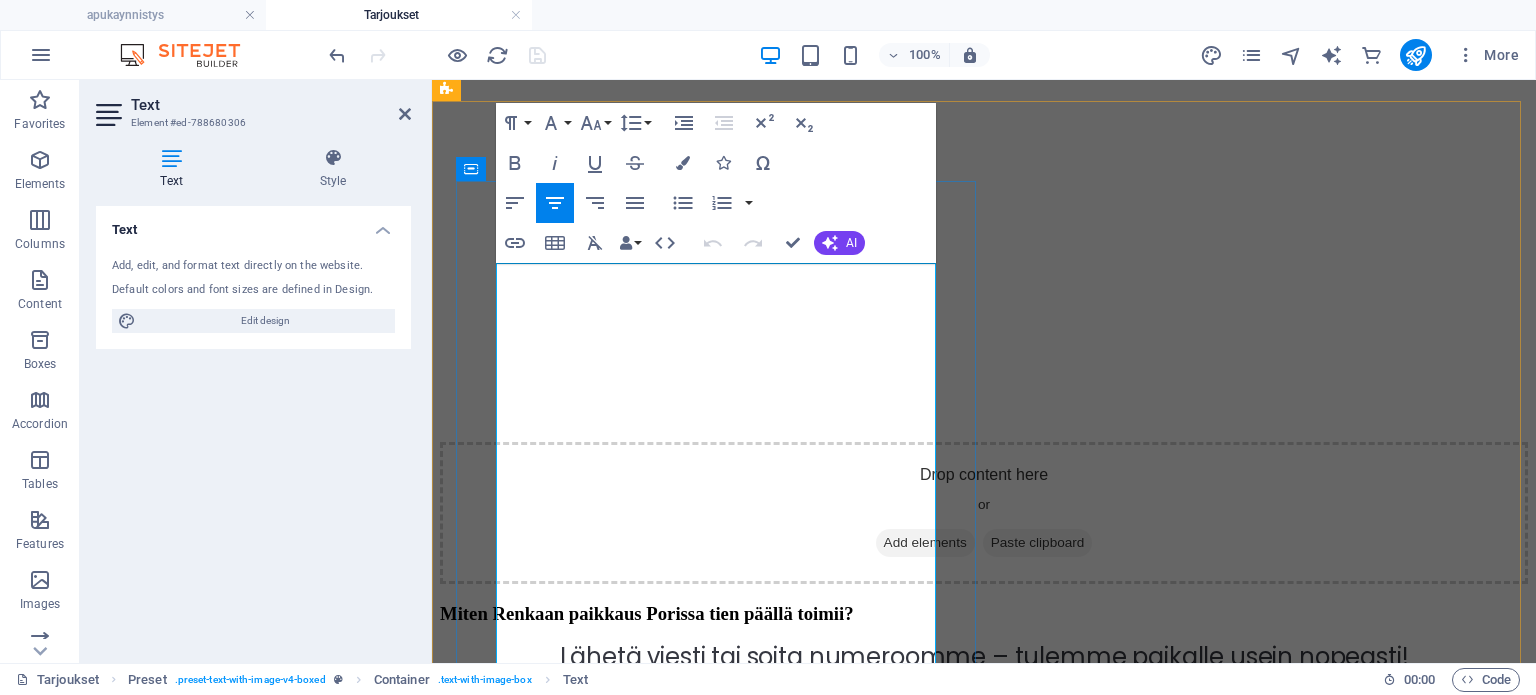 click on "✅"Täyshuolto-paketti": Renkaan täyttö + öljyvuodon paikkaus = 99 € (säästä 20 €)" at bounding box center (709, -909) 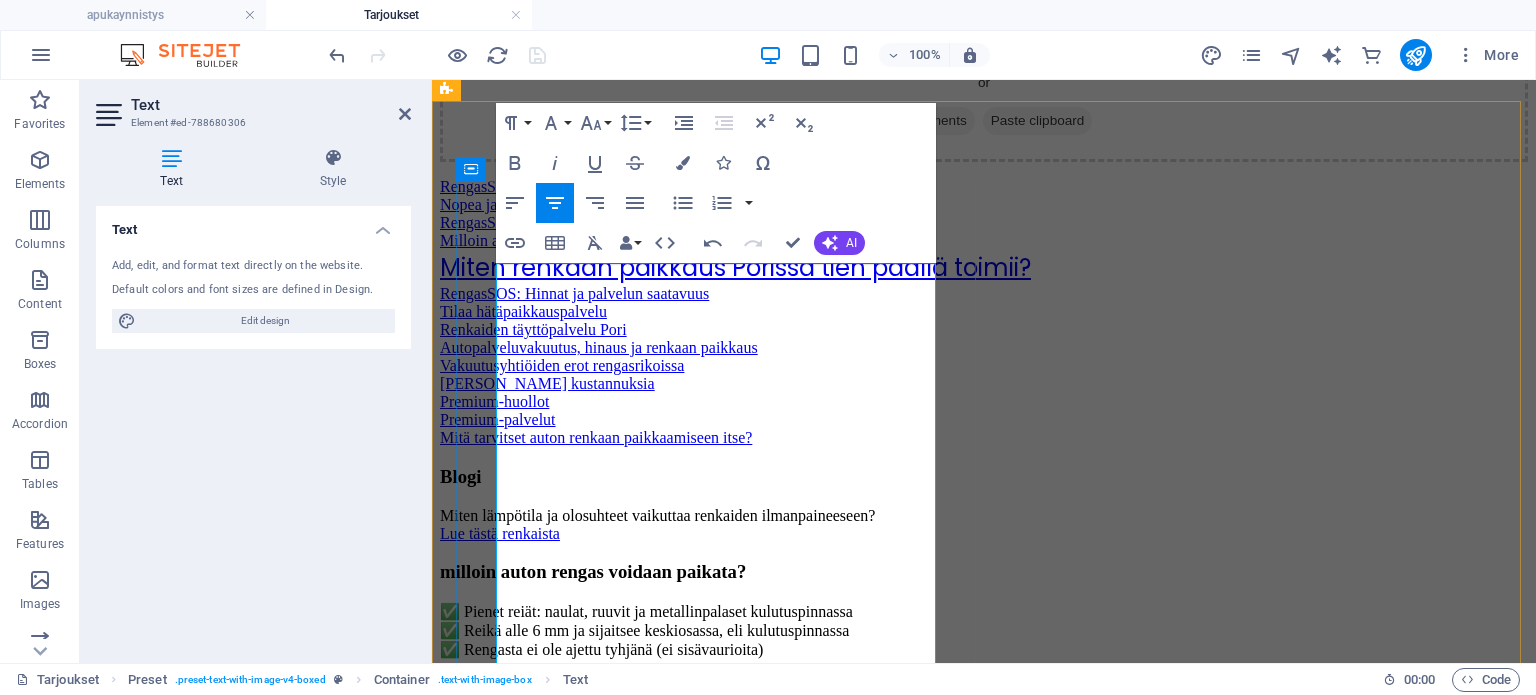 scroll, scrollTop: 1776, scrollLeft: 12, axis: both 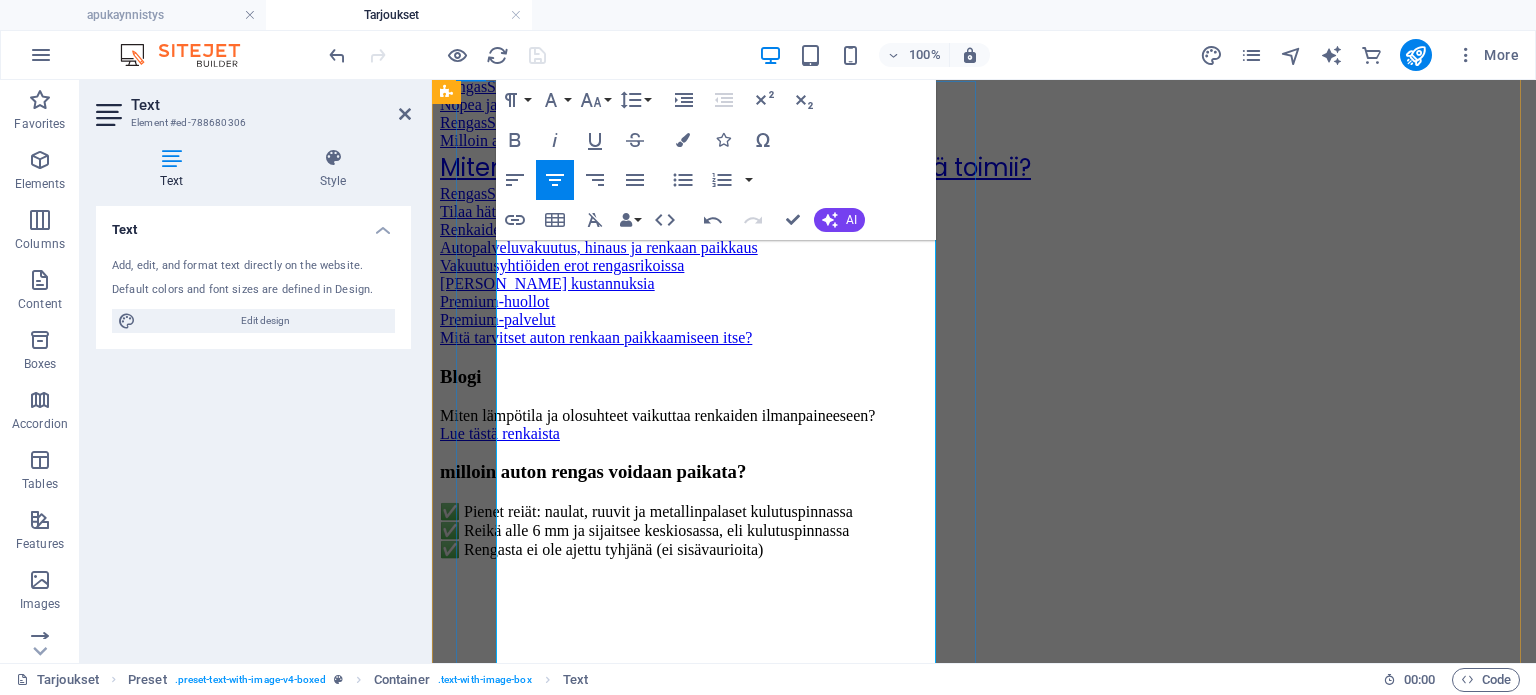 drag, startPoint x: 587, startPoint y: 332, endPoint x: 569, endPoint y: 331, distance: 18.027756 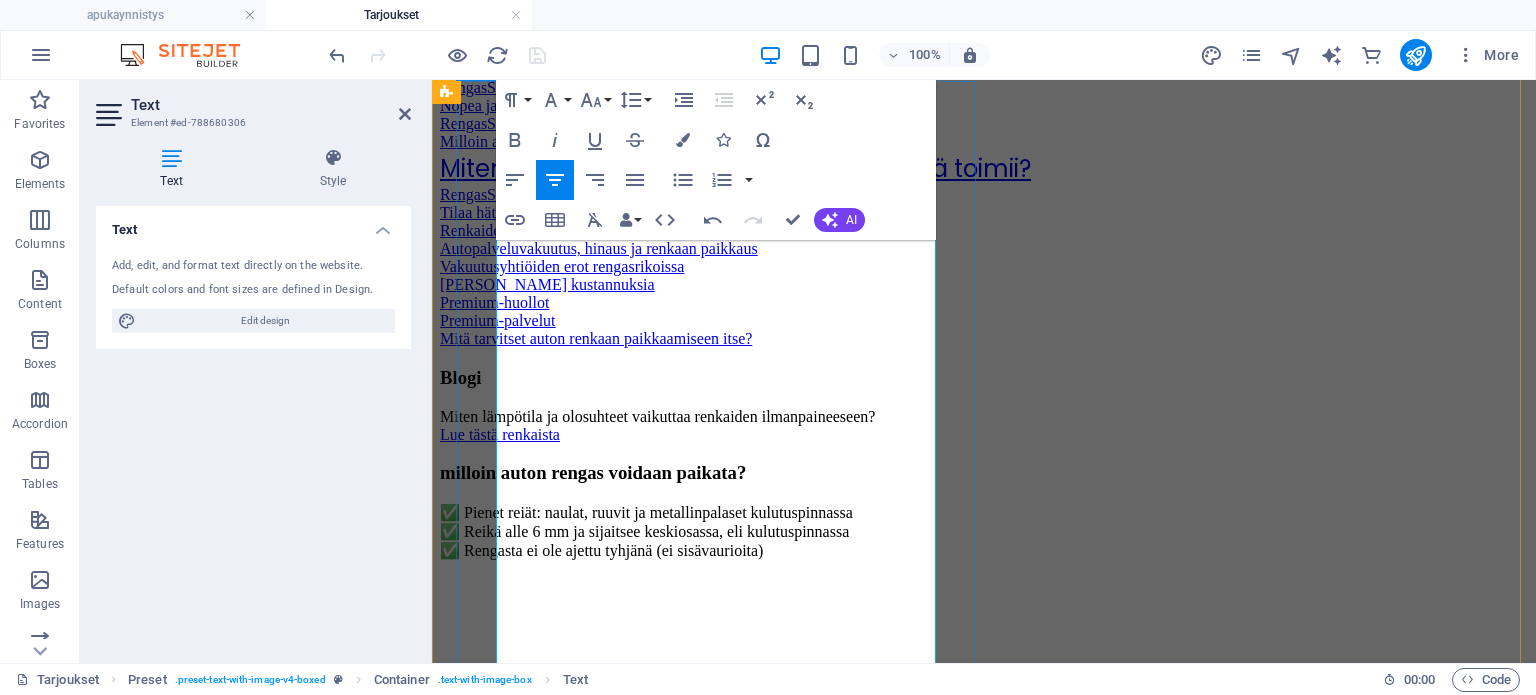 click on "pakettitarjoukset ✅Renkaanpaikkaus + apukäynnistys = 90 € (säästä 19 €) ✅"Täyshuolto-paketti": Renkaan täyttö + öljyvuodon paikkaus = 99 € (säästä 20 €) ​ ✅"Akku & öljy"-paketti: Akkukäynnistys + öljyvuotokorjaus = 120 € (säästä 19 €)   Renkaan pikapaikkaus tien päällä  (naula/ruuvi rei'issä) ✅  Renkaiden täyttöpalvelu  (renkaassa ei ole tarpeeksi ilmaa)   "Akku & öljy"-paketti: Akkukäynnistys + öljyvuotokorjaus = 120 € (säästä 19 €)" at bounding box center (984, -993) 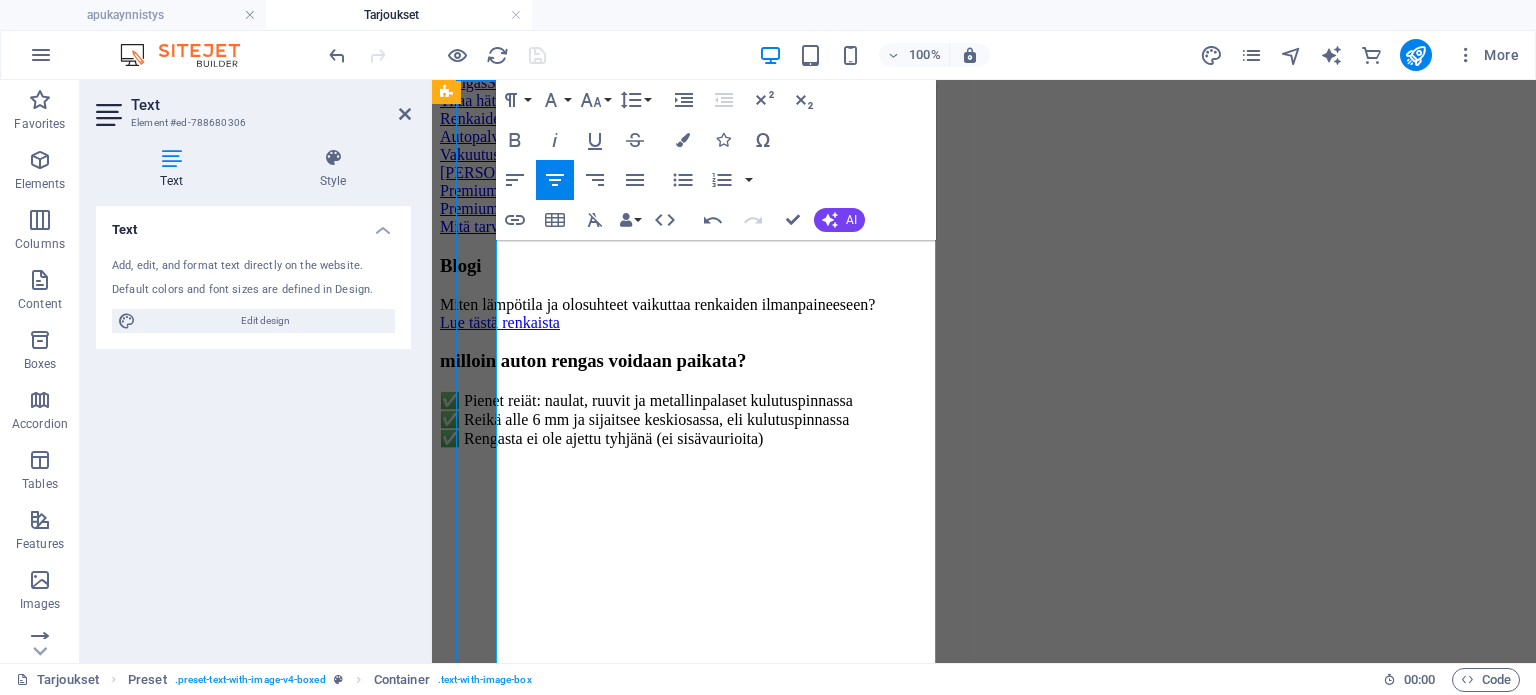 scroll, scrollTop: 2802, scrollLeft: 0, axis: vertical 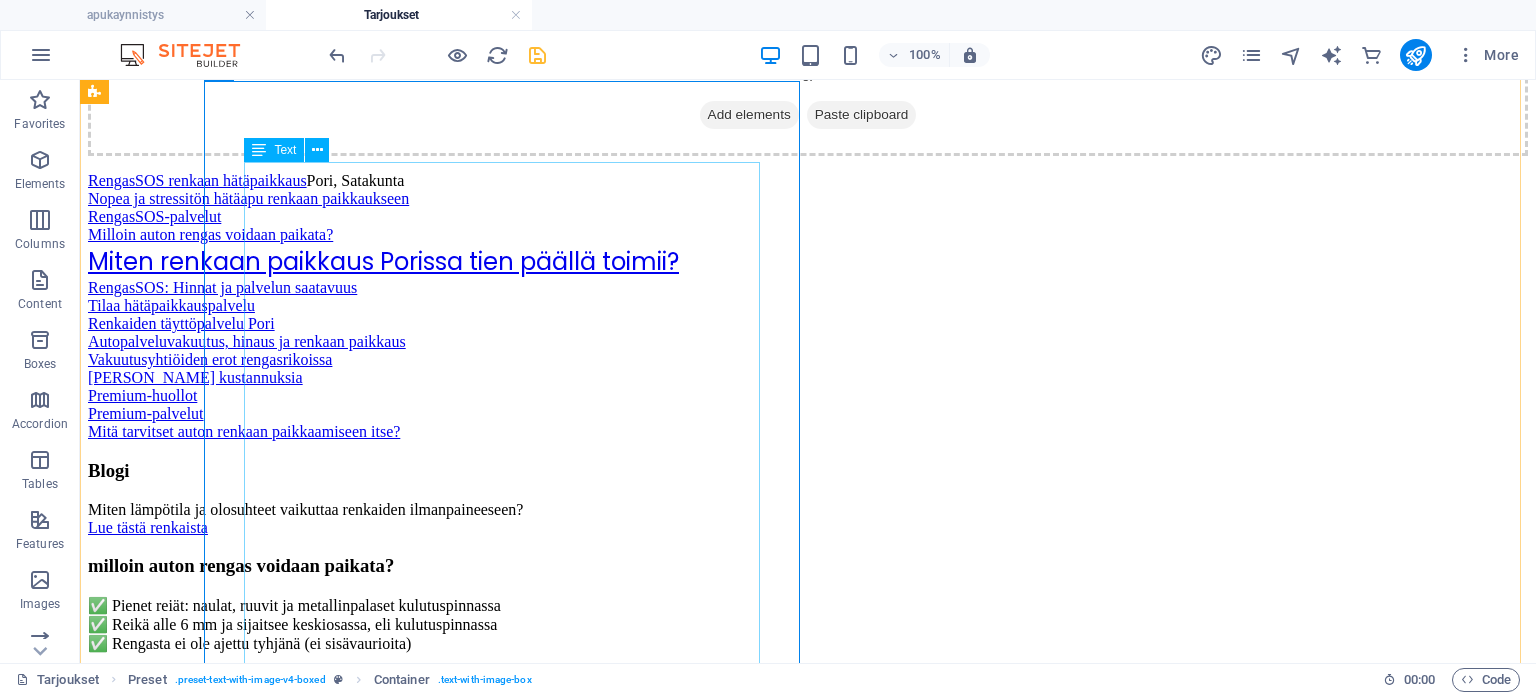 click on "✅Renkaanpaikkaus + apukäynnistys = 90 € (säästä 19 €) ✅"Täyshuolto-paketti": Renkaan täyttö + öljyvuodon paikkaus = 99 € (säästä 20 €) ✅"Akku & öljy"-paketti: Akkukäynnistys + öljyvuotokorjaus = 120 € (säästä 19 €)   Renkaan pikapaikkaus tien päällä  (naula/ruuvi rei'issä) ✅  Renkaiden täyttöpalvelu  (renkaassa ei ole tarpeeksi ilmaa)" at bounding box center (808, -768) 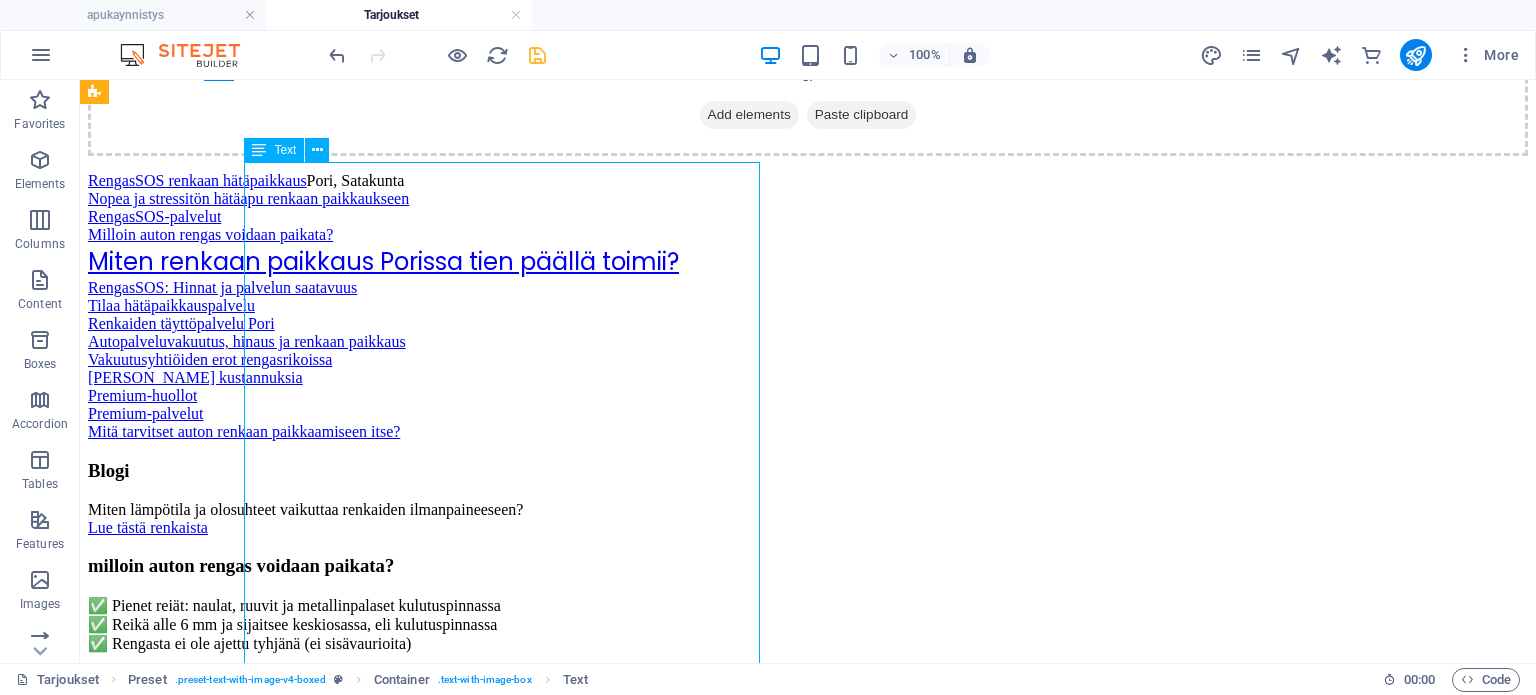 click on "✅Renkaanpaikkaus + apukäynnistys = 90 € (säästä 19 €) ✅"Täyshuolto-paketti": Renkaan täyttö + öljyvuodon paikkaus = 99 € (säästä 20 €) ✅"Akku & öljy"-paketti: Akkukäynnistys + öljyvuotokorjaus = 120 € (säästä 19 €)   Renkaan pikapaikkaus tien päällä  (naula/ruuvi rei'issä) ✅  Renkaiden täyttöpalvelu  (renkaassa ei ole tarpeeksi ilmaa)" at bounding box center [808, -768] 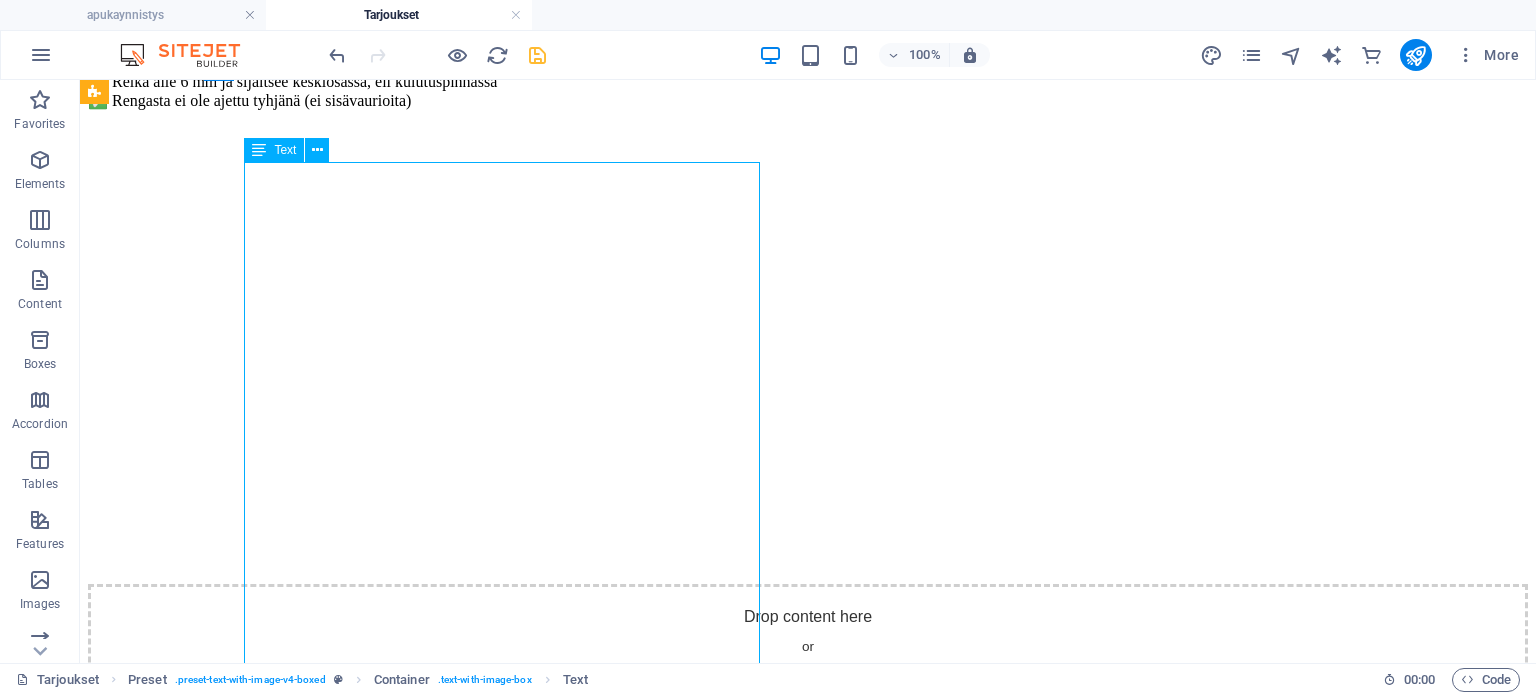 scroll, scrollTop: 3064, scrollLeft: 0, axis: vertical 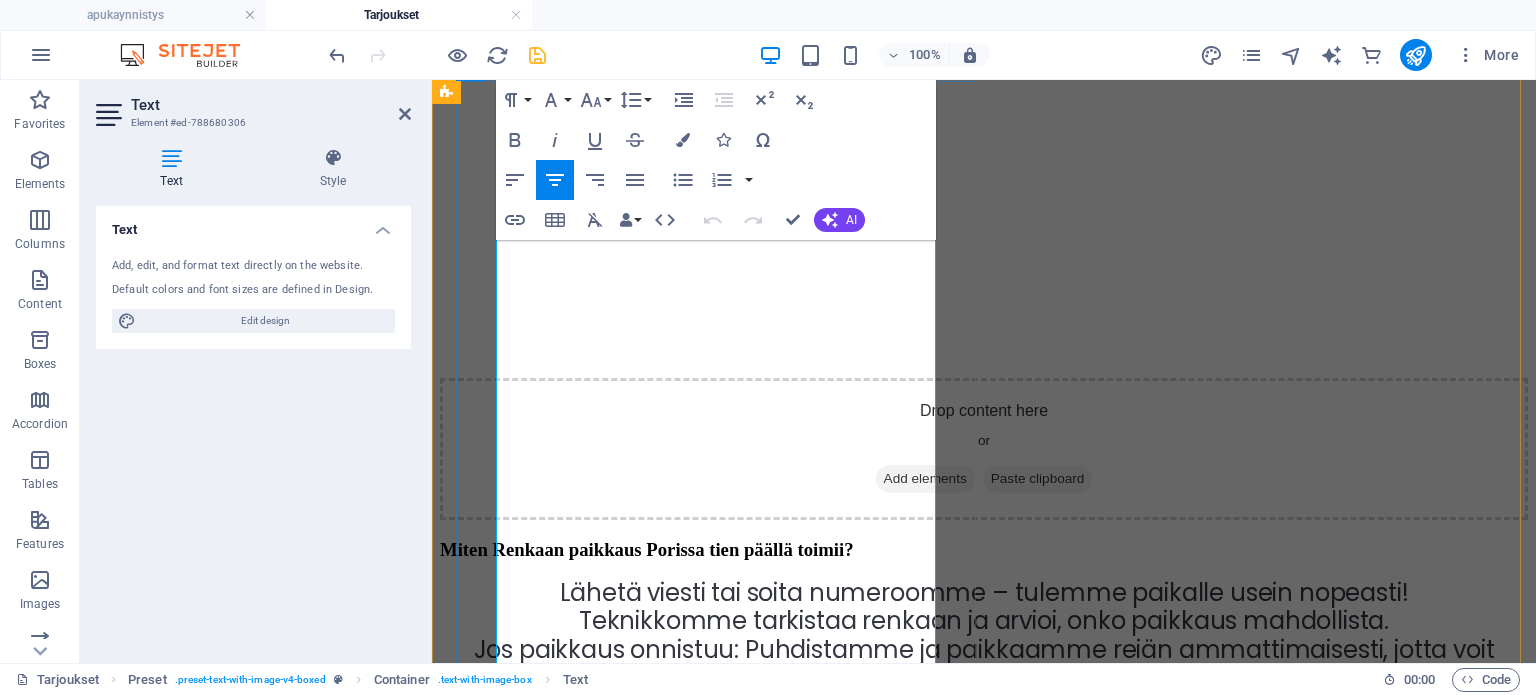 click on "✅"Akku & öljy"-paketti: Akkukäynnistys + öljyvuotokorjaus = 120 € (säästä 19 €)" at bounding box center (709, -973) 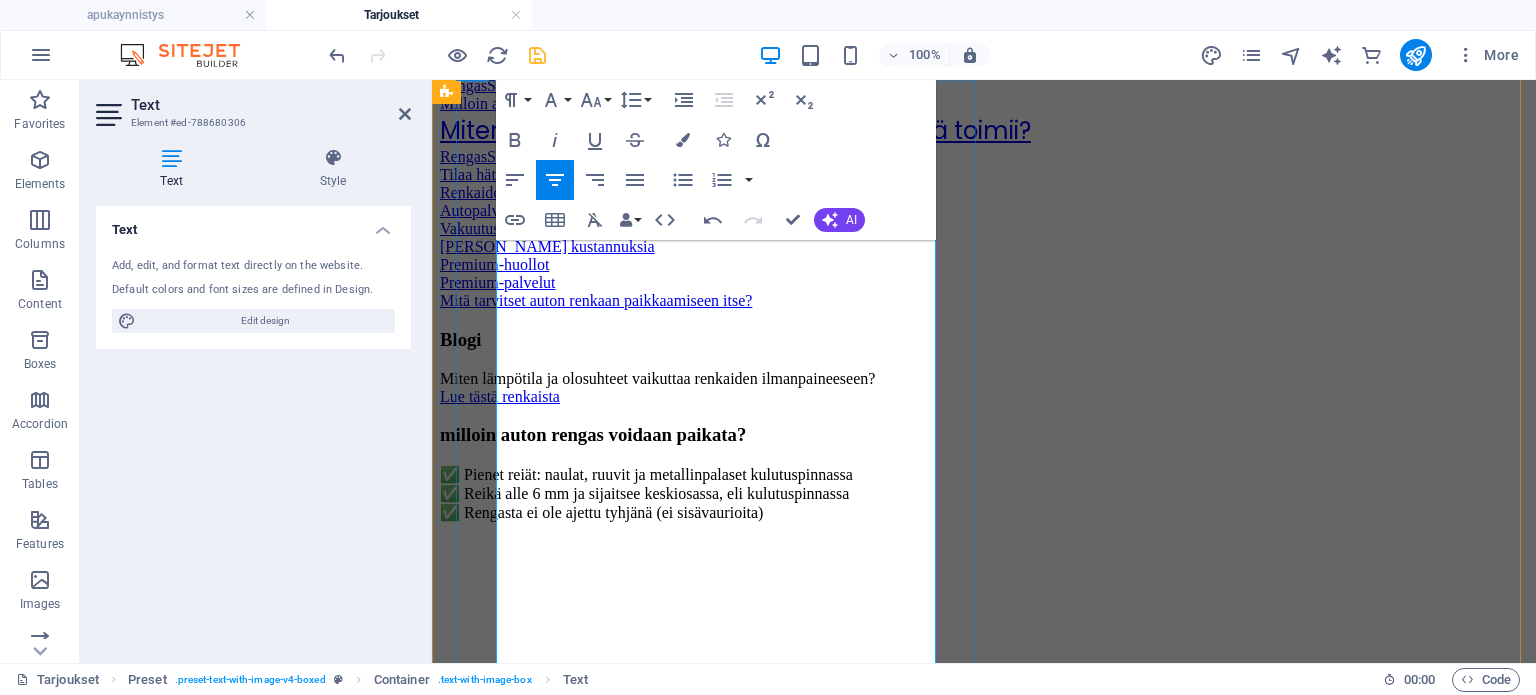 type 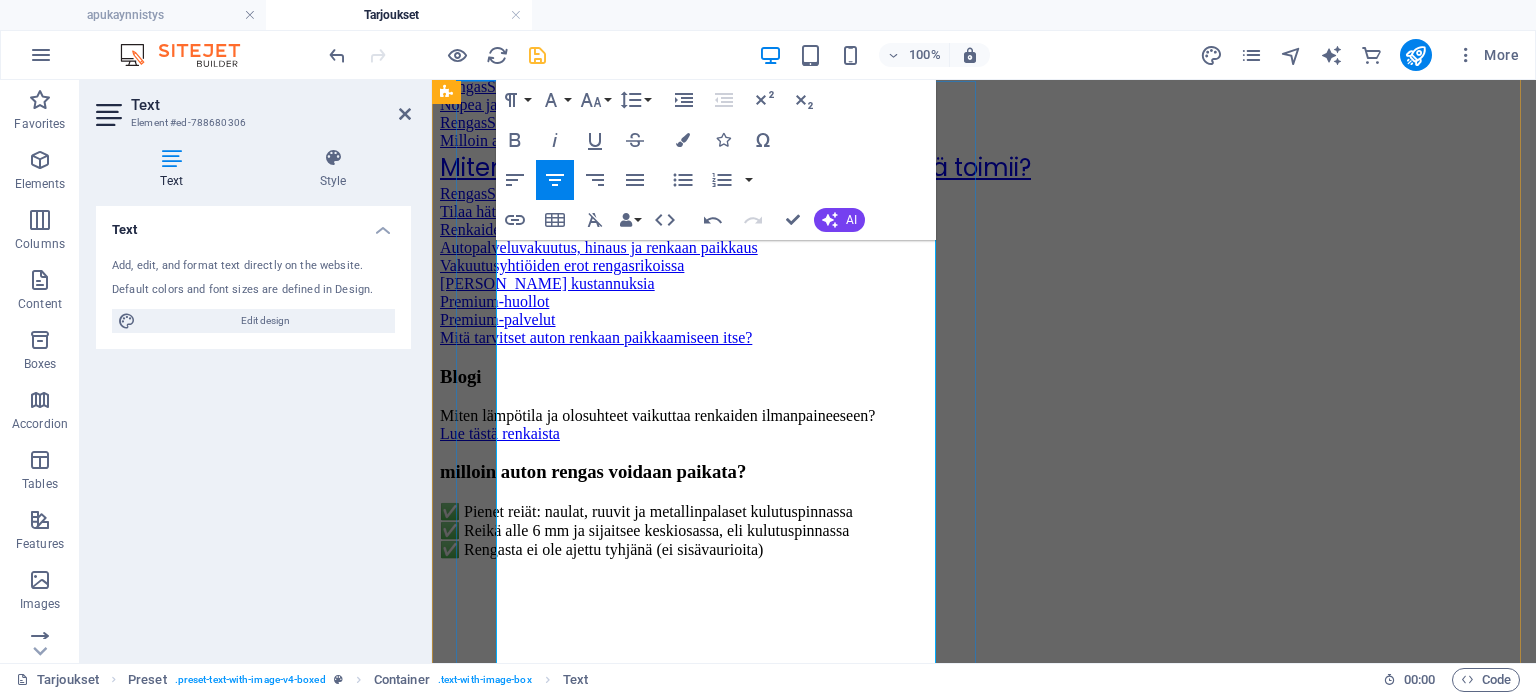 click on "pakettitarjoukset ✅Renkaanpaikkaus + apukäynnistys = 90 € (säästä 19 €) ✅"Täyshuolto-paketti": Renkaan täyttö + öljyvuodon paikkaus = 99 € (säästä 20 €) ✅"Akku & öljy"-paketti: Apukäynnistys + öljyvuotokorjaus = 120 € (säästä 19 €)   Renkaan pikapaikkaus tien päällä  (naula/ruuvi rei'issä) ✅  Renkaiden täyttöpalvelu  (renkaassa ei ole tarpeeksi ilmaa)" at bounding box center [984, -994] 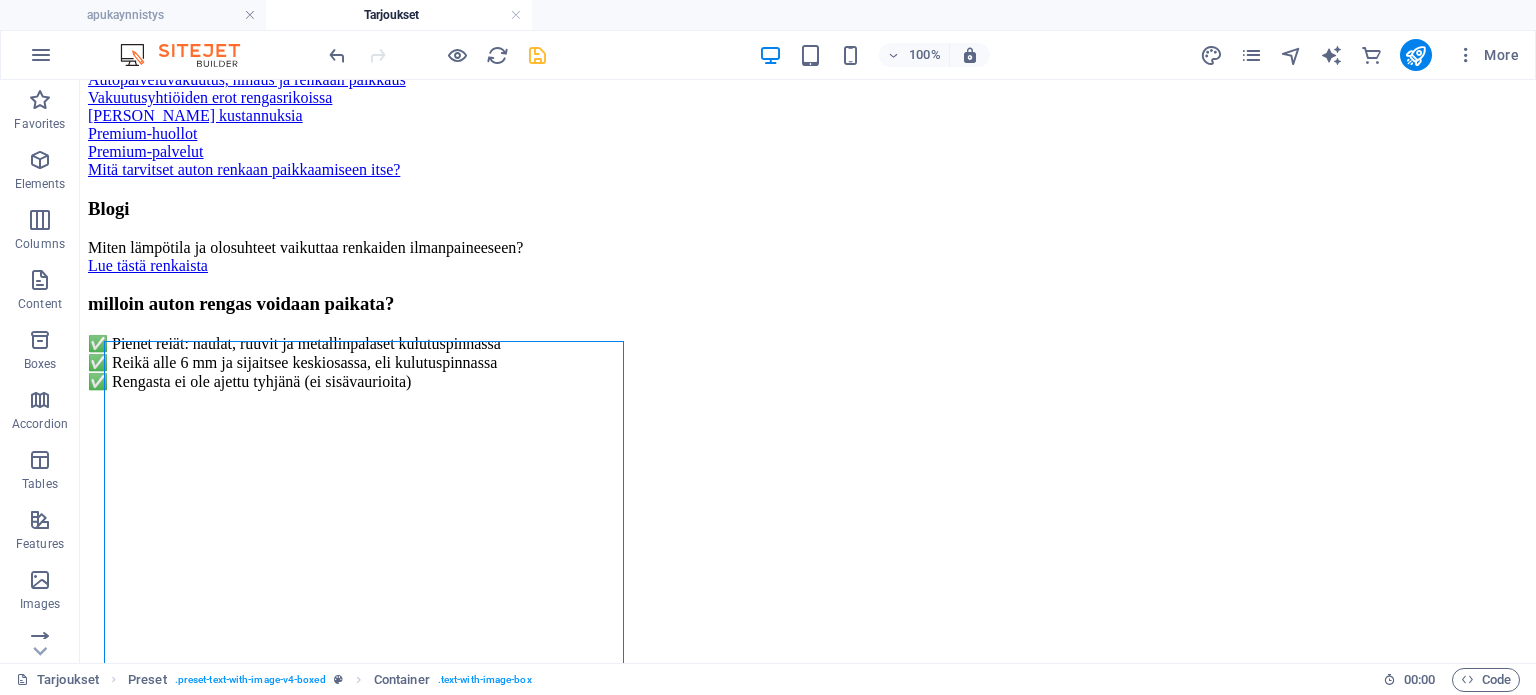 scroll, scrollTop: 2803, scrollLeft: 0, axis: vertical 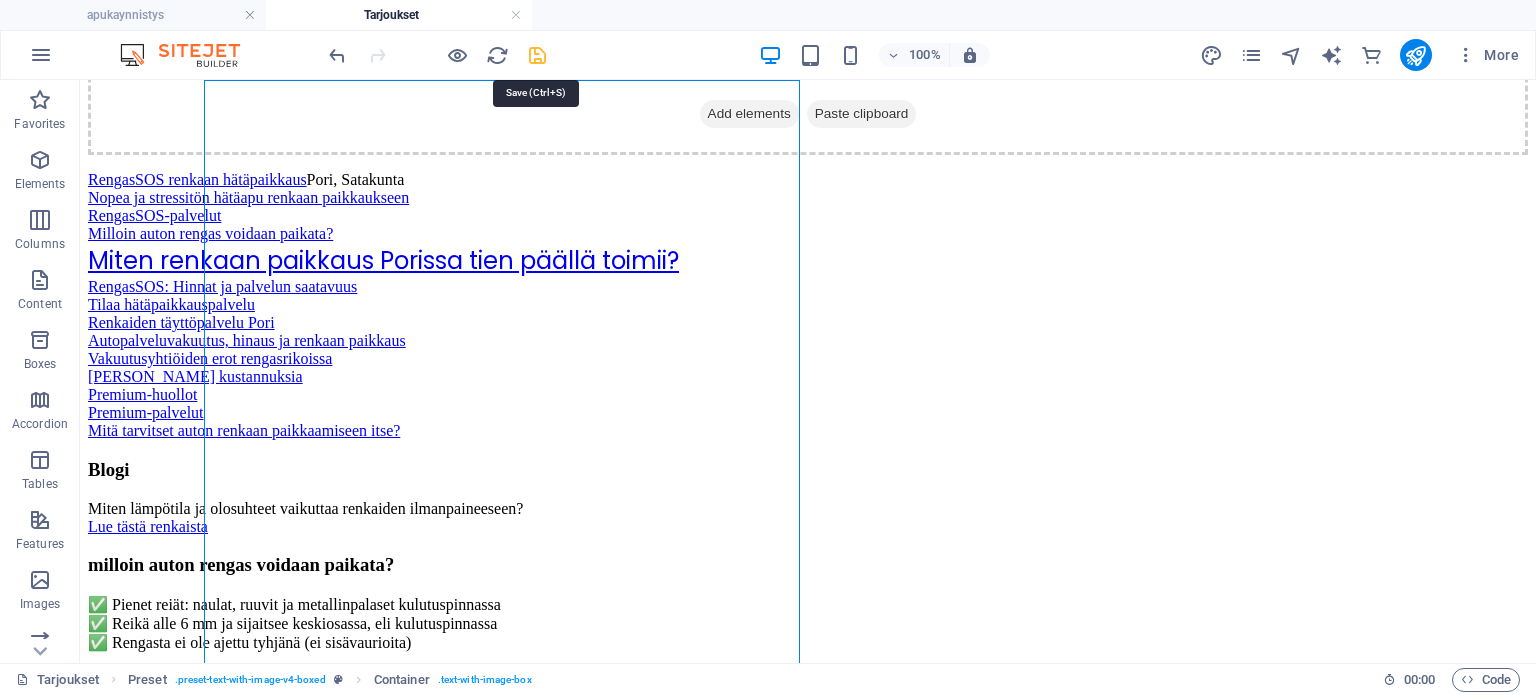 click at bounding box center [537, 55] 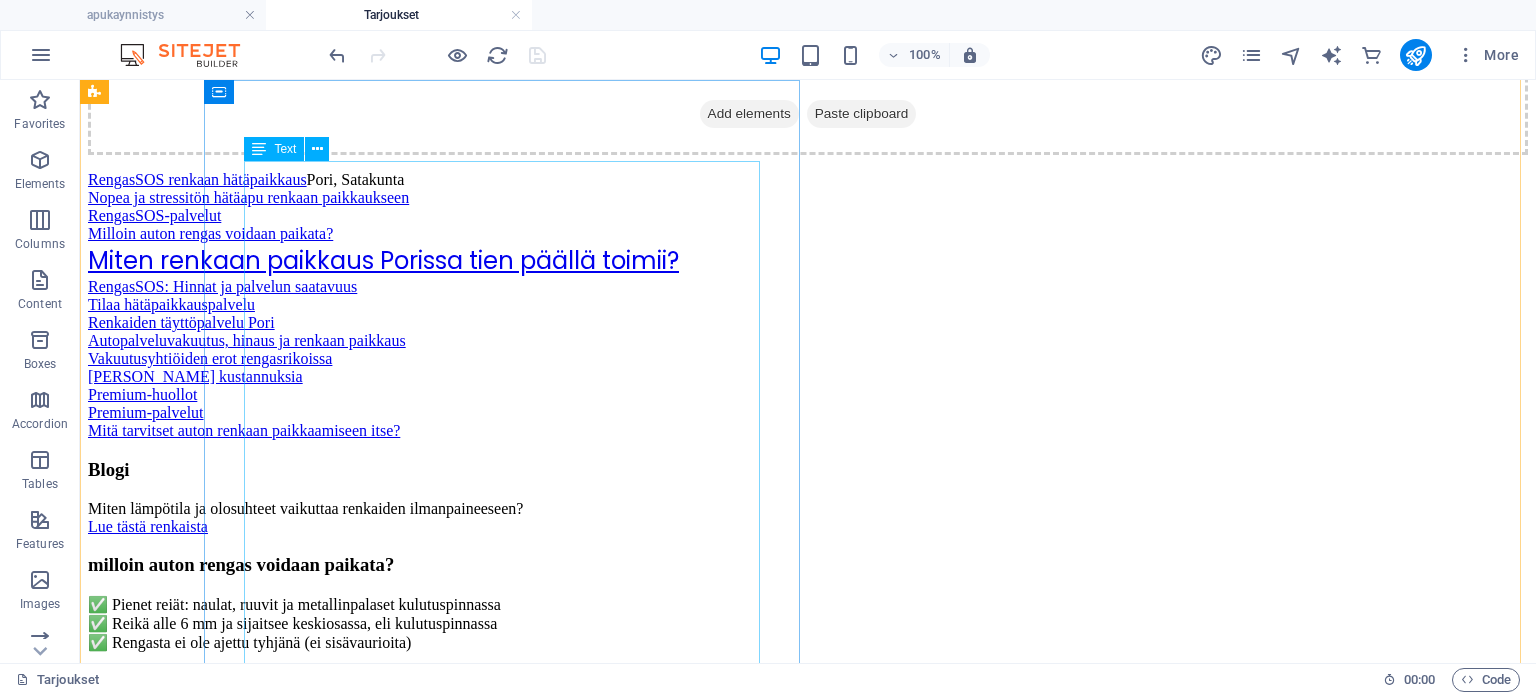 click on "✅Renkaanpaikkaus + apukäynnistys = 90 € (säästä 19 €) ✅"Täyshuolto-paketti": Renkaan täyttö + öljyvuodon paikkaus = 99 € (säästä 20 €) ✅"Akku & öljy"-paketti: Apukäynnistys + öljyvuotokorjaus = 120 € (säästä 19 €)   Renkaan pikapaikkaus tien päällä  (naula/ruuvi rei'issä) ✅  Renkaiden täyttöpalvelu  (renkaassa ei ole tarpeeksi ilmaa)" at bounding box center [808, -769] 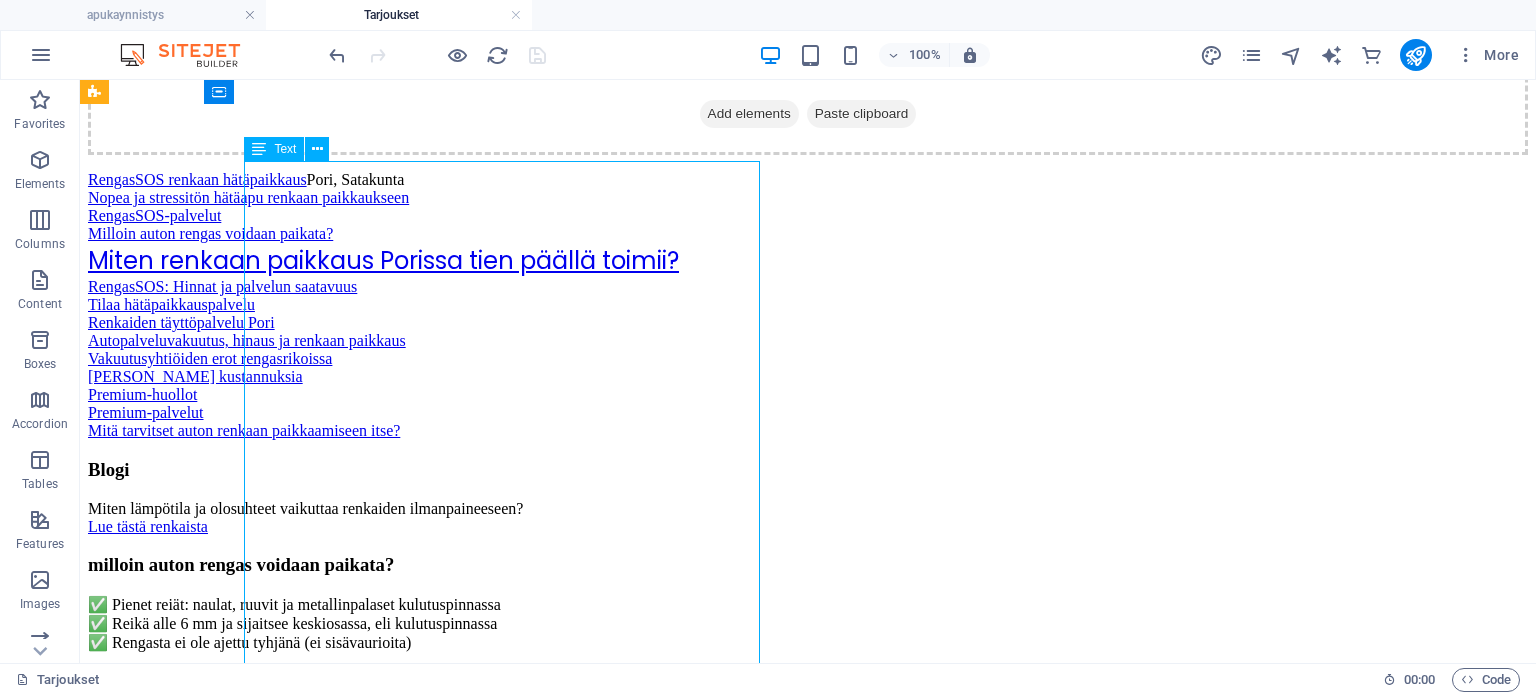 click on "✅Renkaanpaikkaus + apukäynnistys = 90 € (säästä 19 €) ✅"Täyshuolto-paketti": Renkaan täyttö + öljyvuodon paikkaus = 99 € (säästä 20 €) ✅"Akku & öljy"-paketti: Apukäynnistys + öljyvuotokorjaus = 120 € (säästä 19 €)   Renkaan pikapaikkaus tien päällä  (naula/ruuvi rei'issä) ✅  Renkaiden täyttöpalvelu  (renkaassa ei ole tarpeeksi ilmaa)" at bounding box center (808, -769) 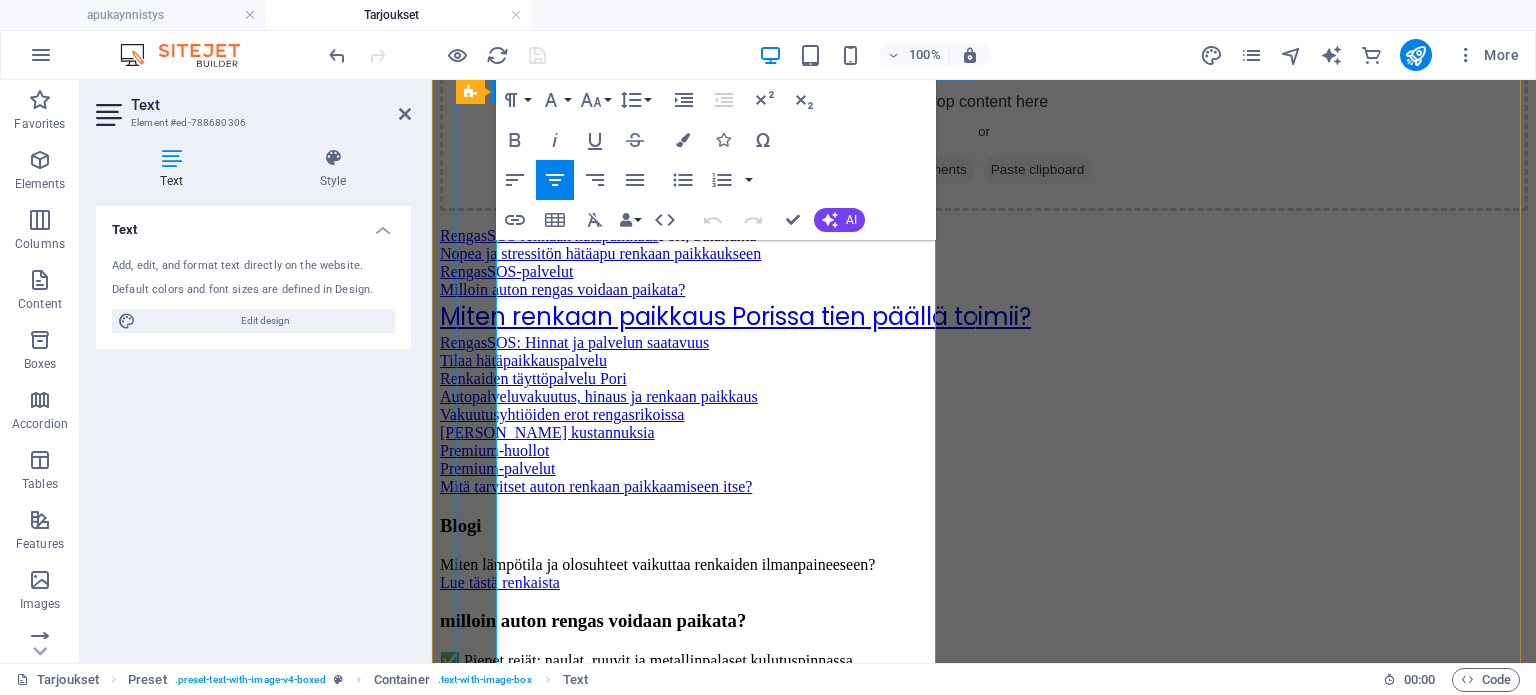 scroll, scrollTop: 3064, scrollLeft: 0, axis: vertical 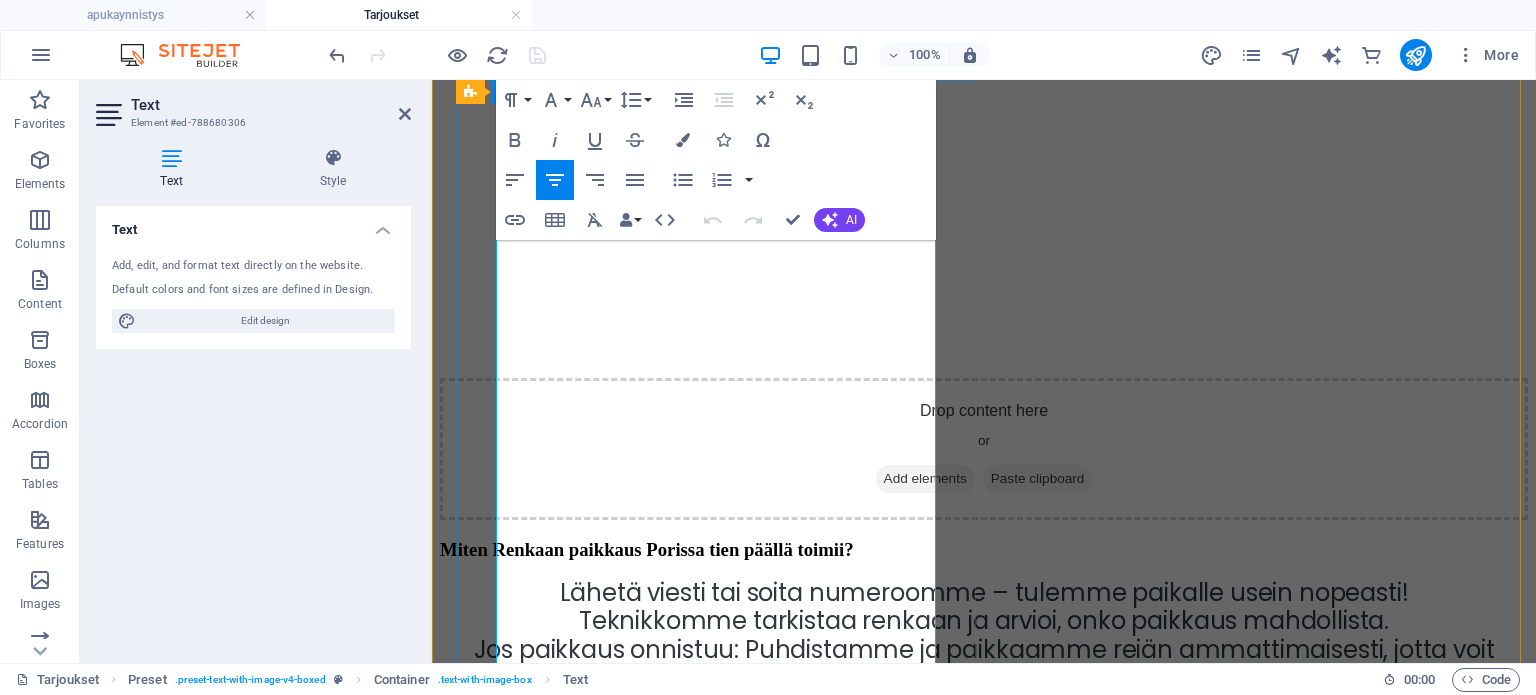 click on "✅"Akku & öljy"-paketti: Apukäynnistys + öljyvuotokorjaus = 120 € (säästä 19 €)" at bounding box center [705, -973] 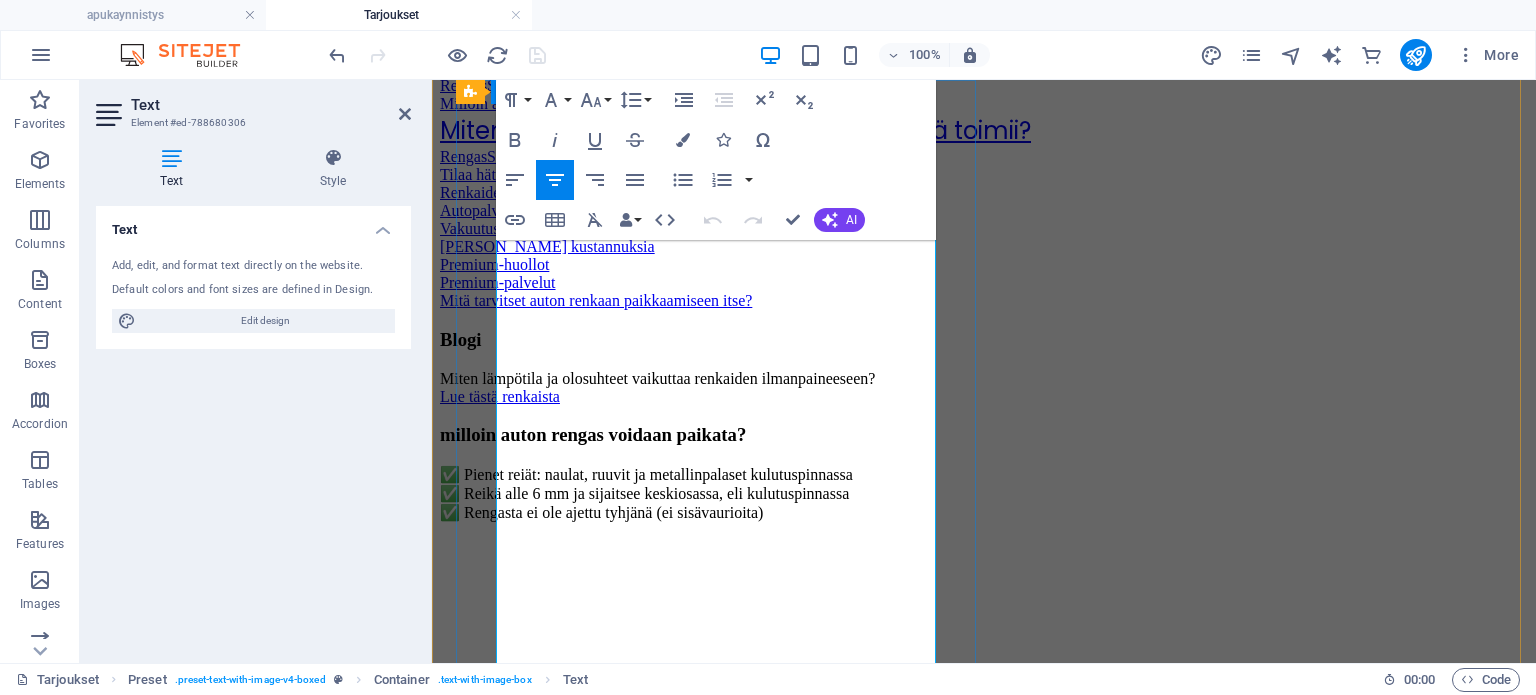 type 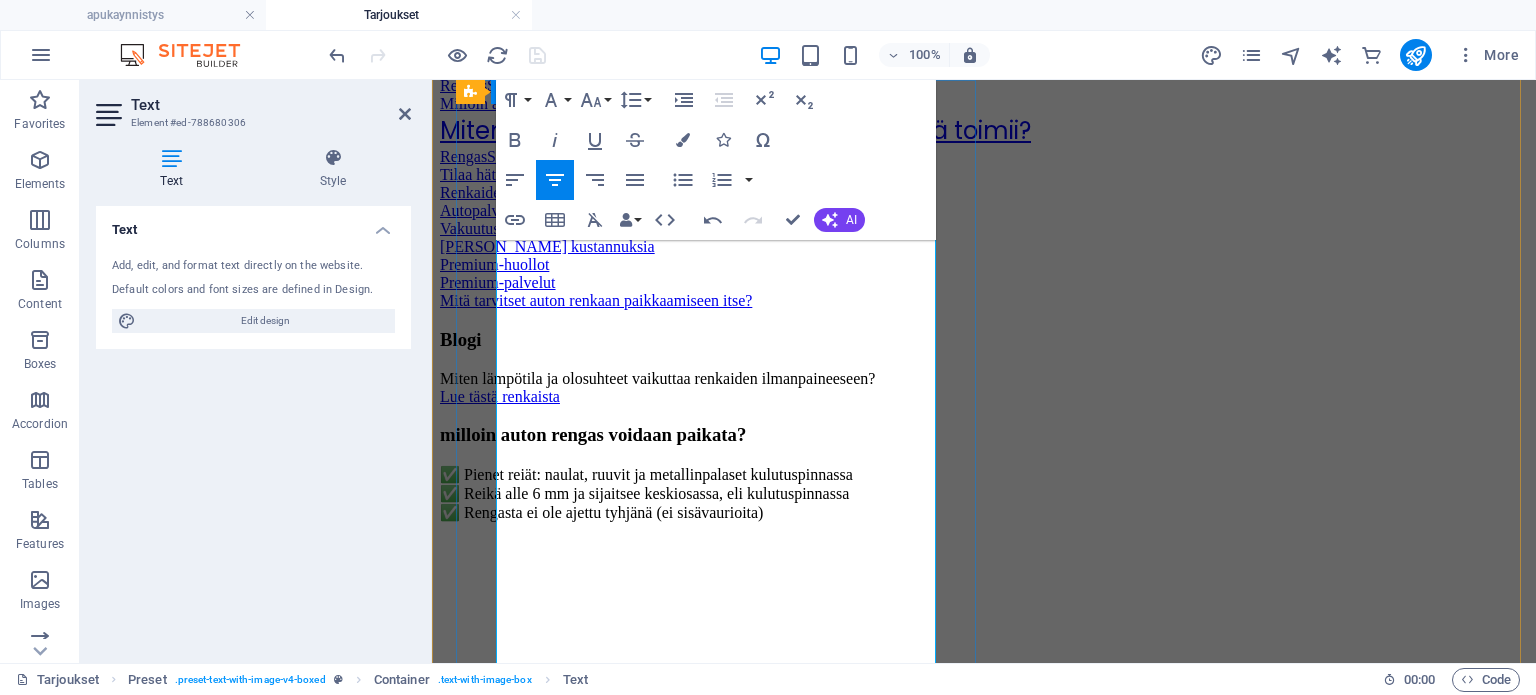click on "pakettitarjoukset ✅Renkaanpaikkaus + apukäynnistys = 90 € (säästä 19 €) ✅"Täyshuolto-paketti": Renkaan täyttö + öljyvuodon paikkaus = 99 € (säästä 20 €) ✅"Akku & öljy"-paketti: Apukäynnistys + öljyvuodon paikkaus = 120 € (säästä 19 €)   Renkaan pikapaikkaus tien päällä  (naula/ruuvi rei'issä) ✅  Renkaiden täyttöpalvelu  (renkaassa ei ole tarpeeksi ilmaa)" at bounding box center (984, -994) 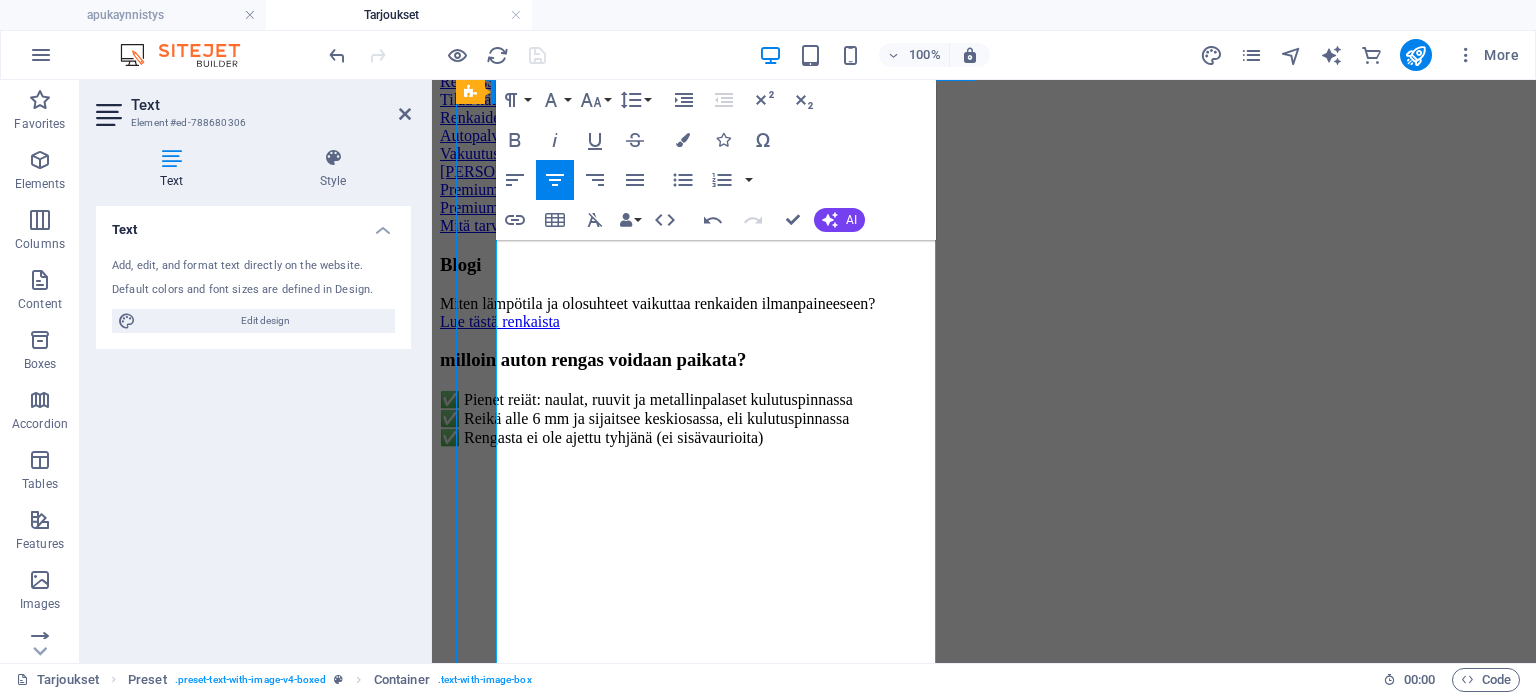 scroll, scrollTop: 2804, scrollLeft: 0, axis: vertical 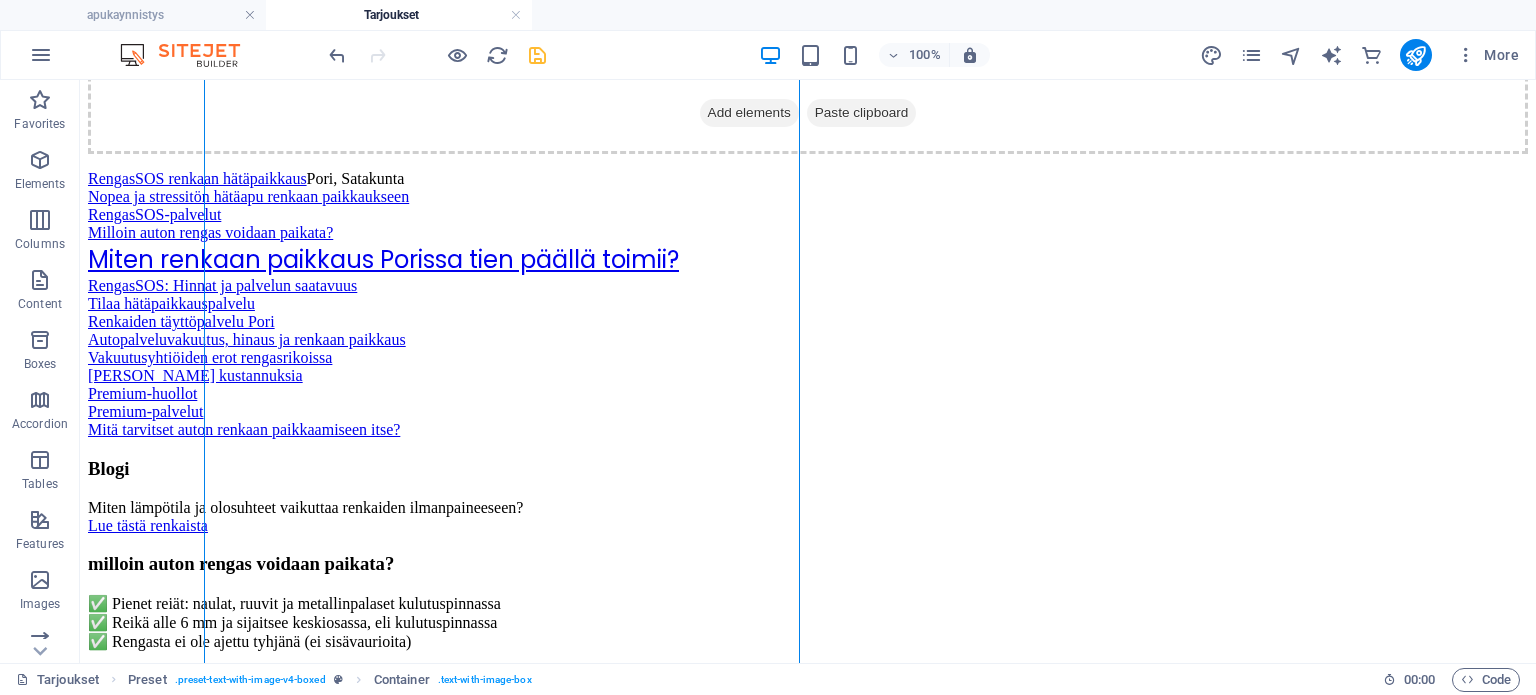 click on "100% More" at bounding box center [768, 55] 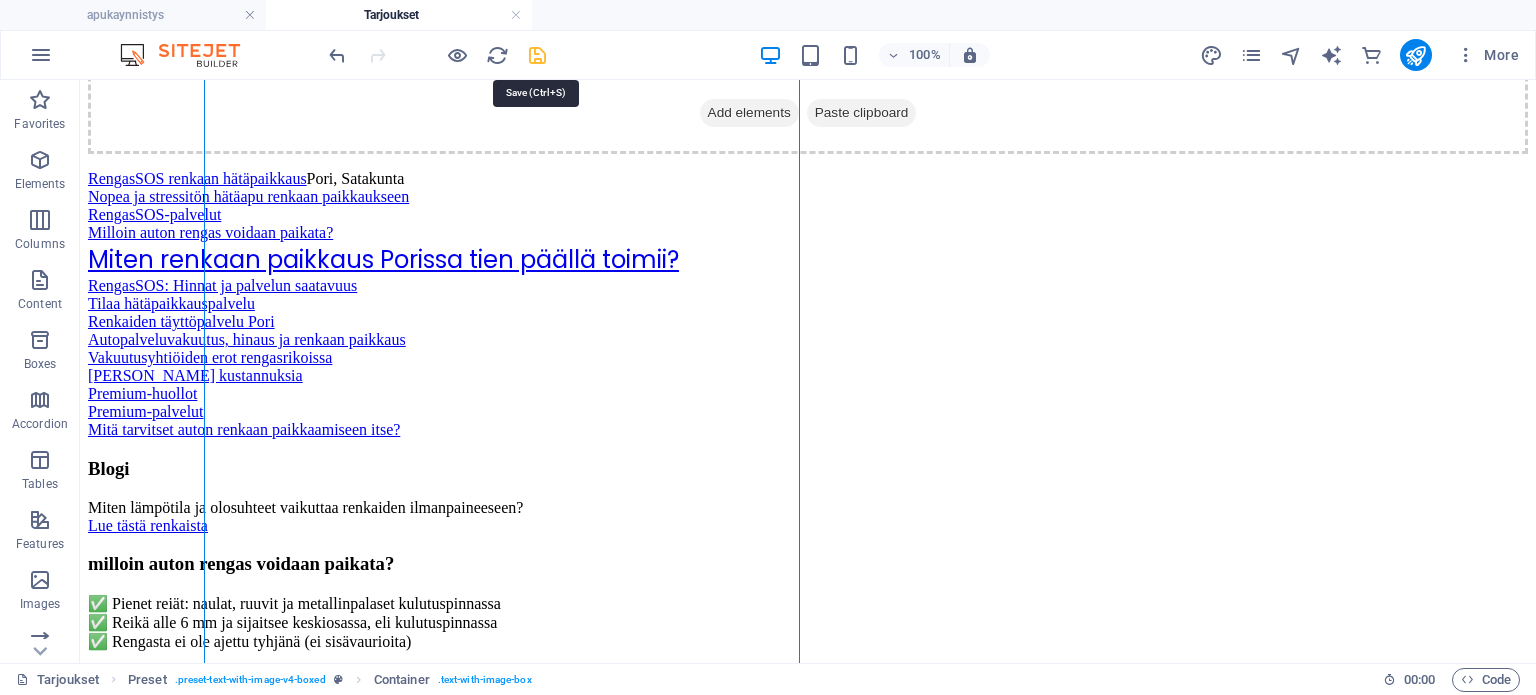click at bounding box center [537, 55] 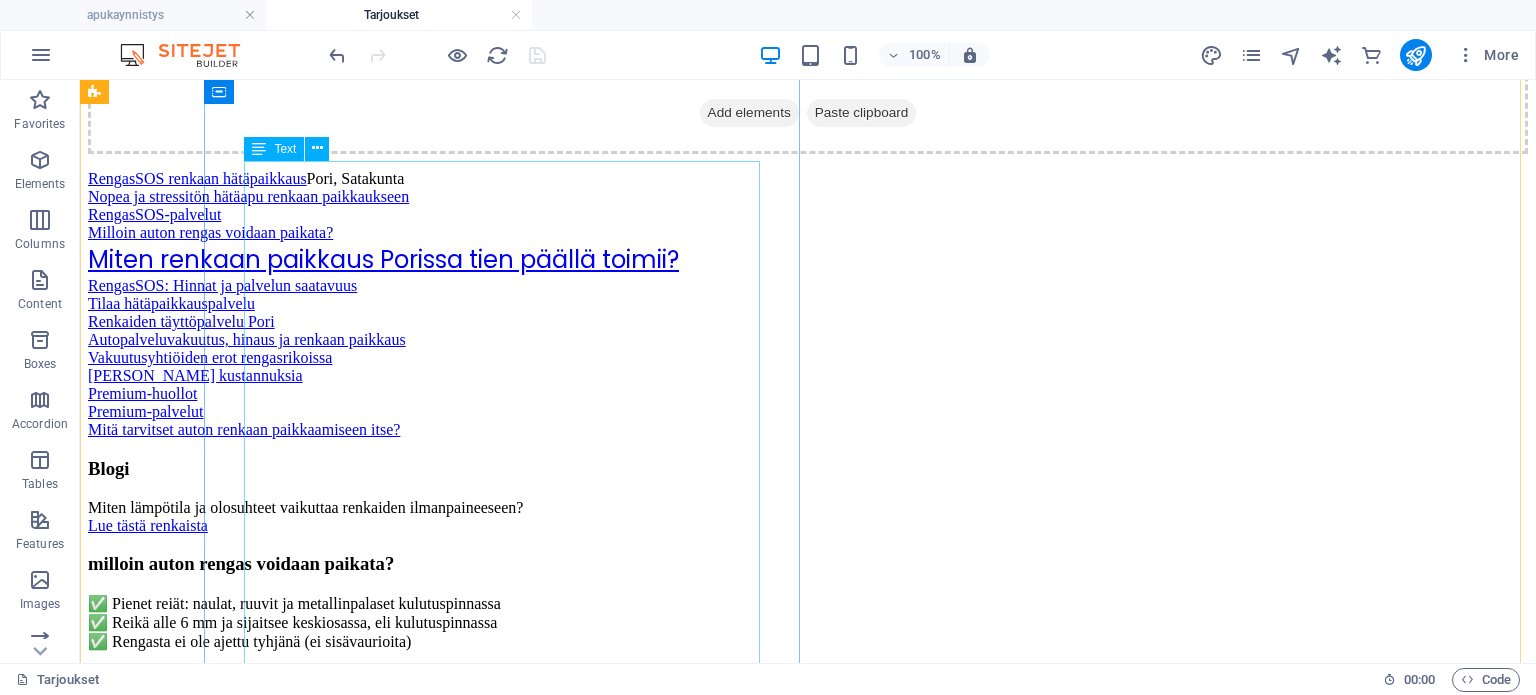 click on "✅Renkaanpaikkaus + apukäynnistys = 90 € (säästä 19 €) ✅"Täyshuolto-paketti": Renkaan täyttö + öljyvuodon paikkaus = 99 € (säästä 20 €) ✅"Akku & öljy"-paketti: Apukäynnistys + öljyvuodon paikkaus = 120 € (säästä 19 €)   Renkaan pikapaikkaus tien päällä  (naula/ruuvi rei'issä) ✅  Renkaiden täyttöpalvelu  (renkaassa ei ole tarpeeksi ilmaa)" at bounding box center [808, -770] 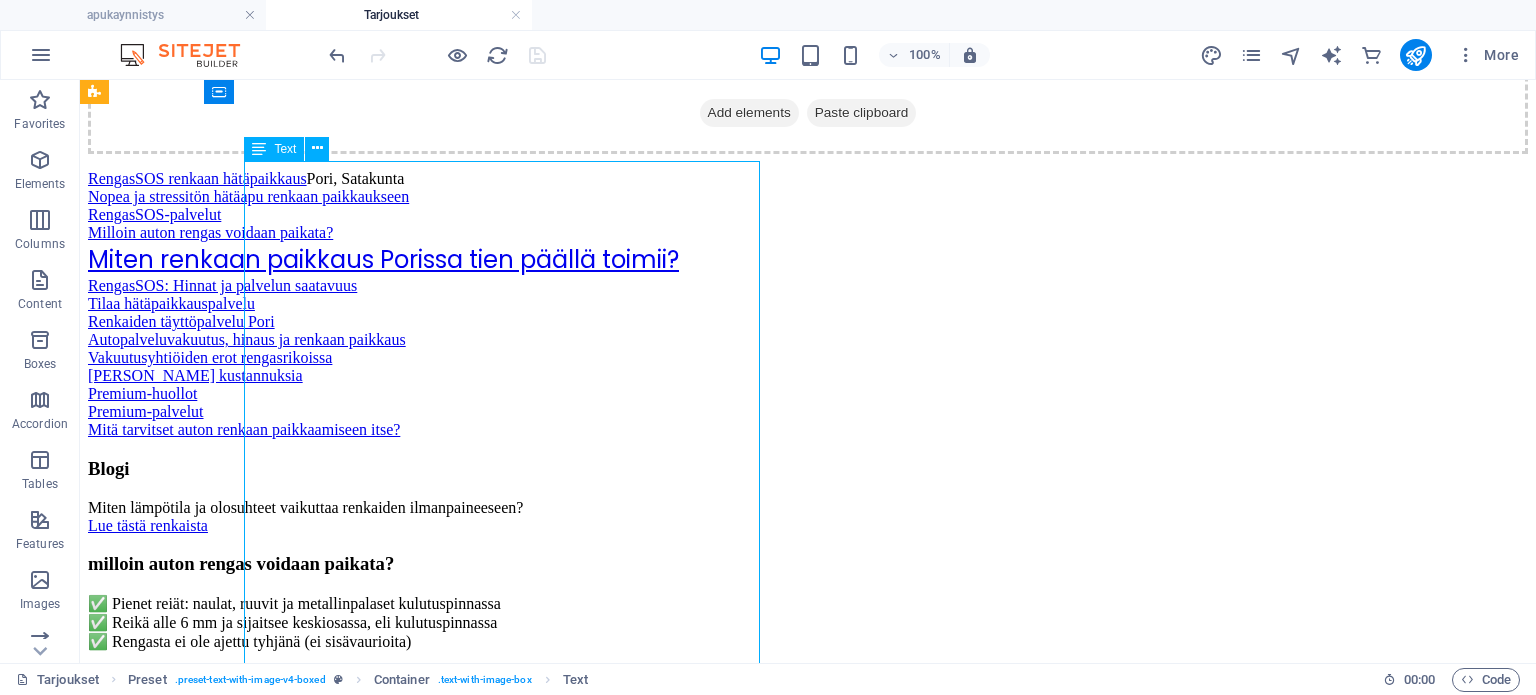 click on "✅Renkaanpaikkaus + apukäynnistys = 90 € (säästä 19 €) ✅"Täyshuolto-paketti": Renkaan täyttö + öljyvuodon paikkaus = 99 € (säästä 20 €) ✅"Akku & öljy"-paketti: Apukäynnistys + öljyvuodon paikkaus = 120 € (säästä 19 €)   Renkaan pikapaikkaus tien päällä  (naula/ruuvi rei'issä) ✅  Renkaiden täyttöpalvelu  (renkaassa ei ole tarpeeksi ilmaa)" at bounding box center [808, -770] 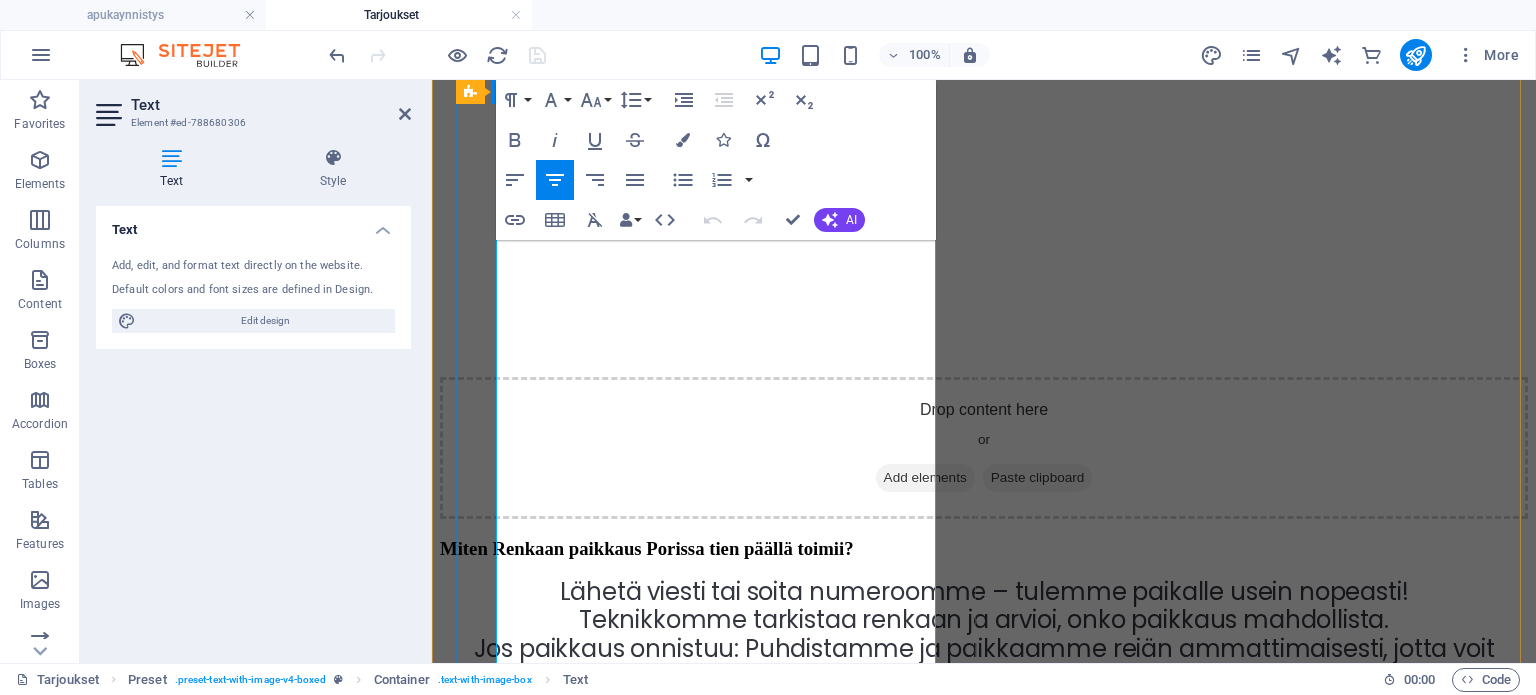 scroll, scrollTop: 3165, scrollLeft: 0, axis: vertical 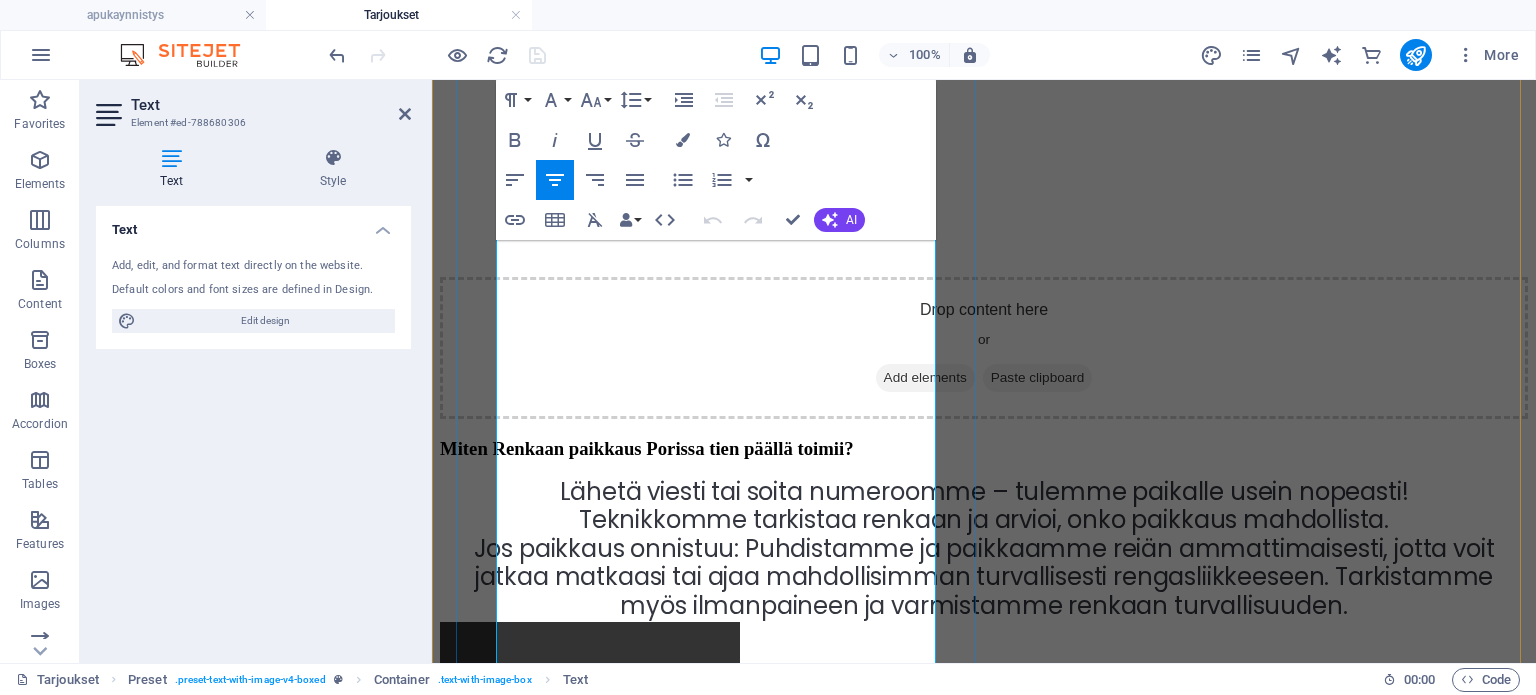 click on "✅"Akku & öljy"-paketti: Apukäynnistys + öljyvuodon paikkaus = 120 € (säästä 19 €)" at bounding box center [717, -1074] 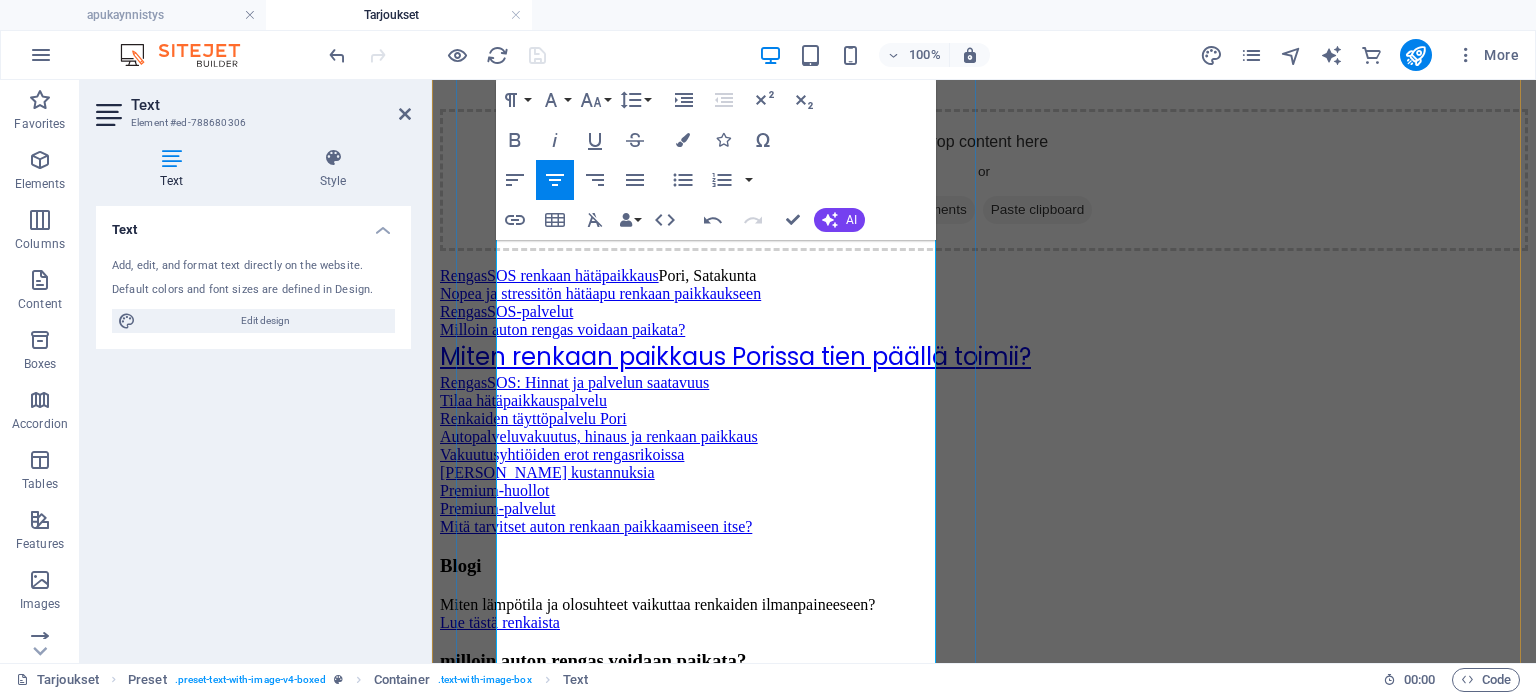 scroll, scrollTop: 2266, scrollLeft: 0, axis: vertical 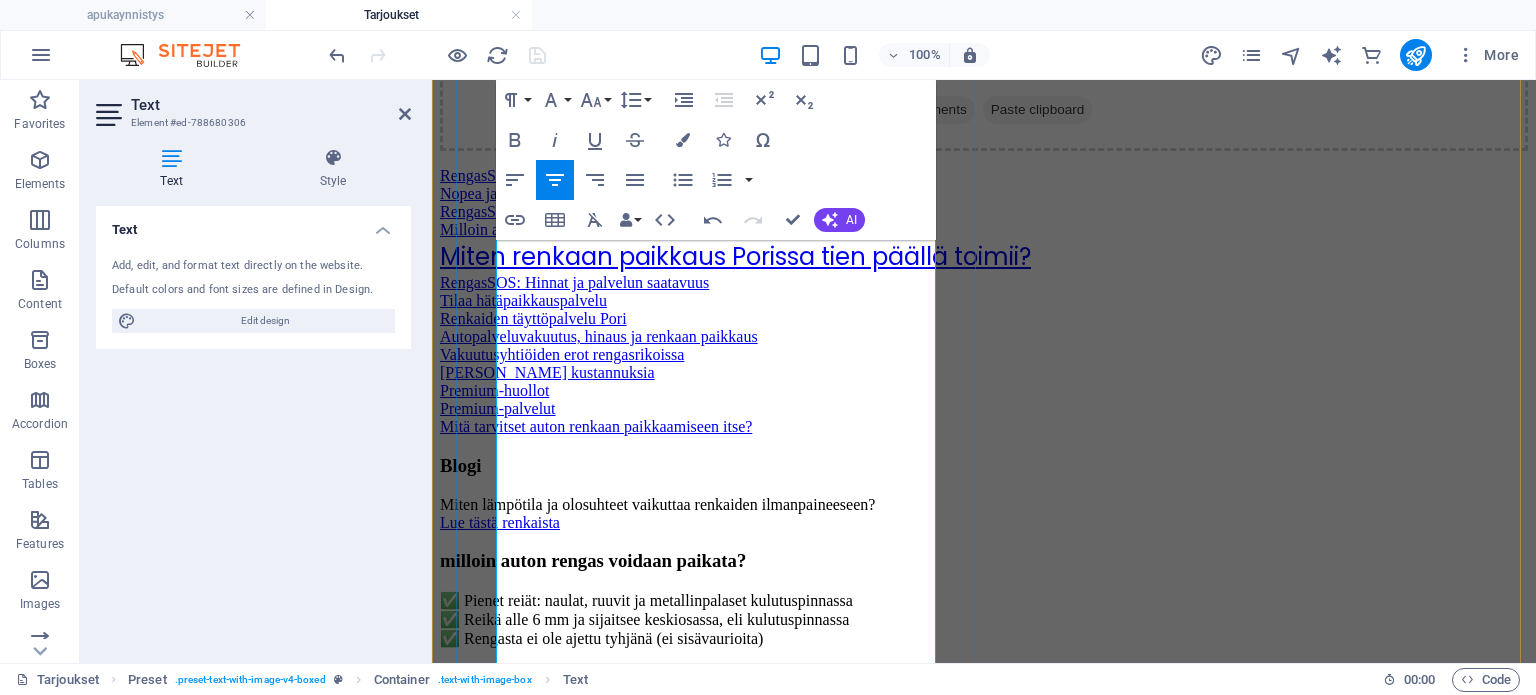 drag, startPoint x: 591, startPoint y: 279, endPoint x: 570, endPoint y: 279, distance: 21 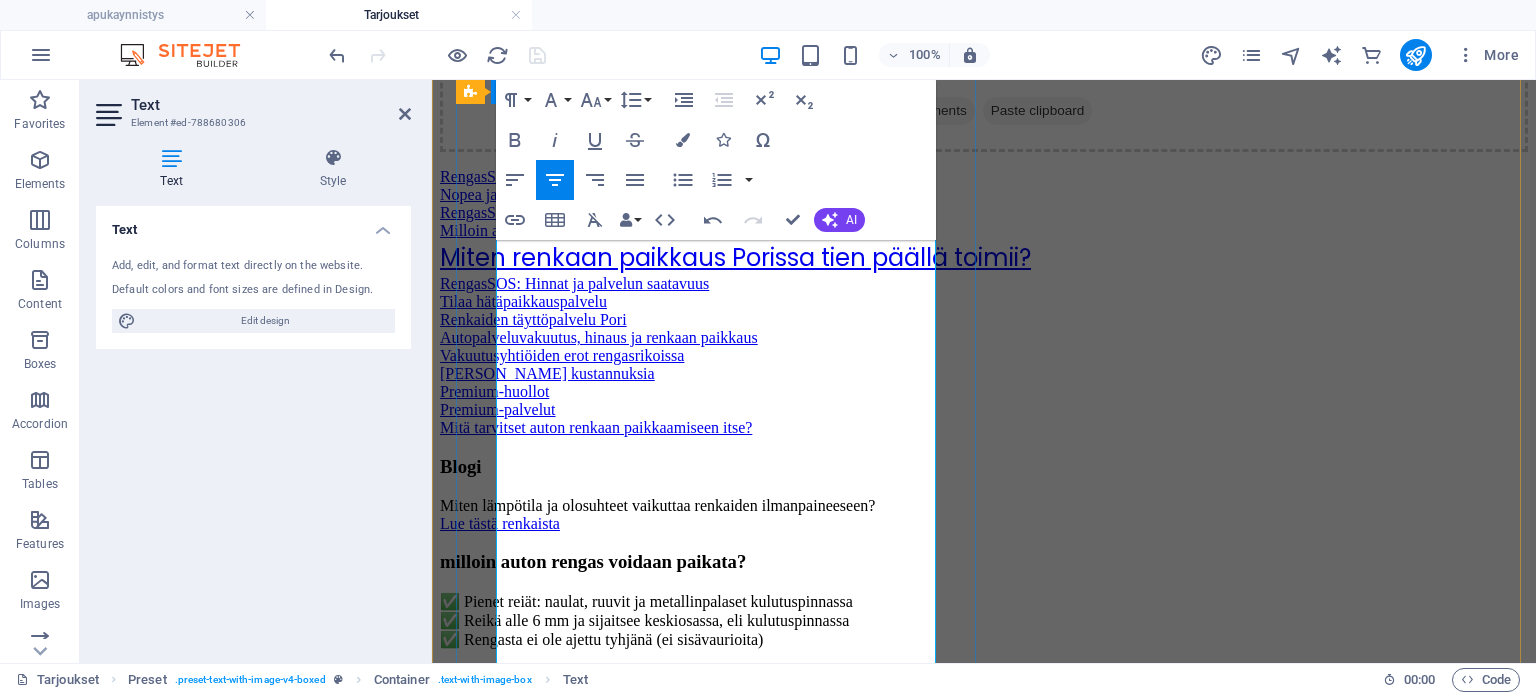 click on "pakettitarjoukset ✅Renkaanpaikkaus + apukäynnistys = 90 € (säästä 19 €) ✅"Täyshuolto-paketti": Renkaan täyttö + öljyvuodon paikkaus = 99 € (säästä 20 €) ✅"Akku & öljy"-paketti: Apukäynnistys + öljyvuodon paikkaus = 120 € (säästä 19 €) ​ ✅"Moottorin elvytys-paketti": Öljyvuodon paikkaus + moottorin virkistys = 130 € (säästä 24 €)   Renkaan pikapaikkaus tien päällä  (naula/ruuvi rei'issä) ✅  Renkaiden täyttöpalvelu  (renkaassa ei ole tarpeeksi ilmaa)   "Moottorin elvytys-paketti": Öljyvuodon paikkaus + moottorin virkistys = 130 € (säästä 24 €)" at bounding box center (984, -1143) 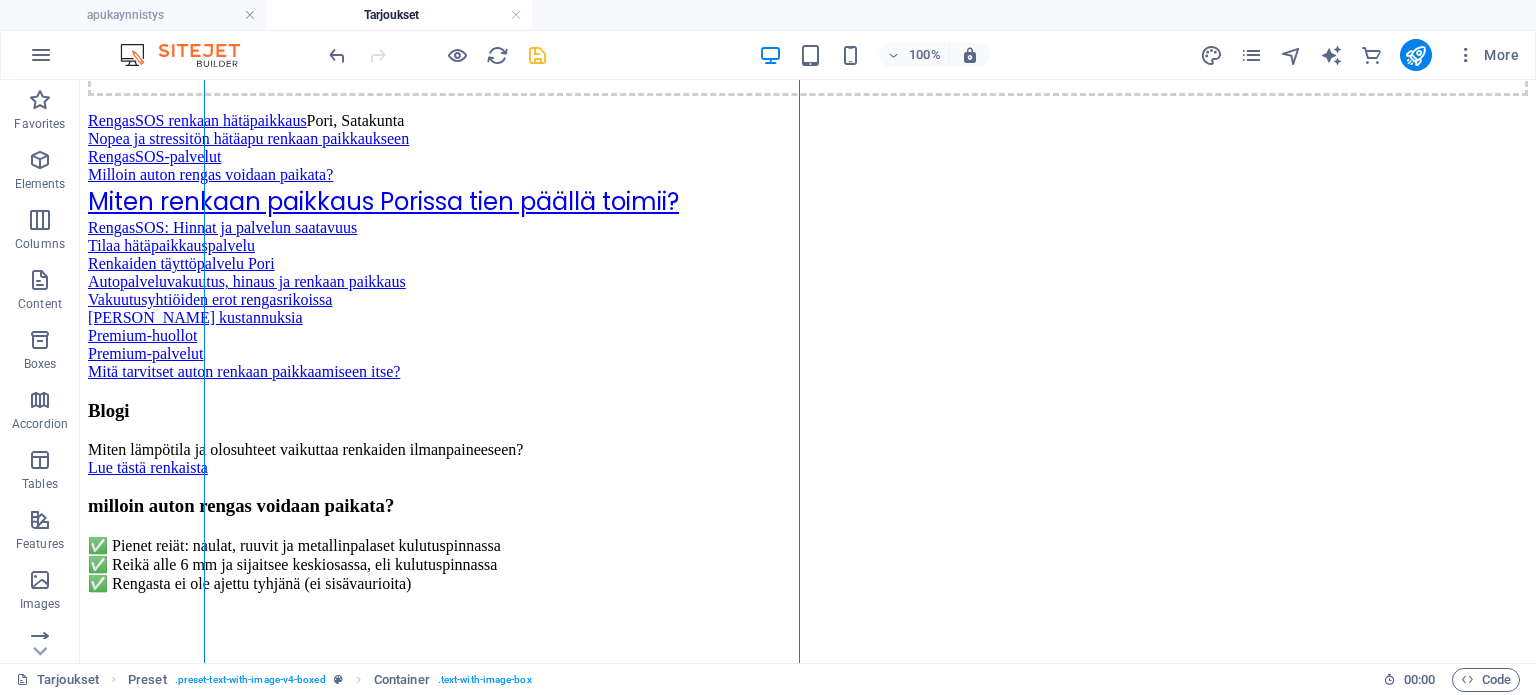 scroll, scrollTop: 3004, scrollLeft: 0, axis: vertical 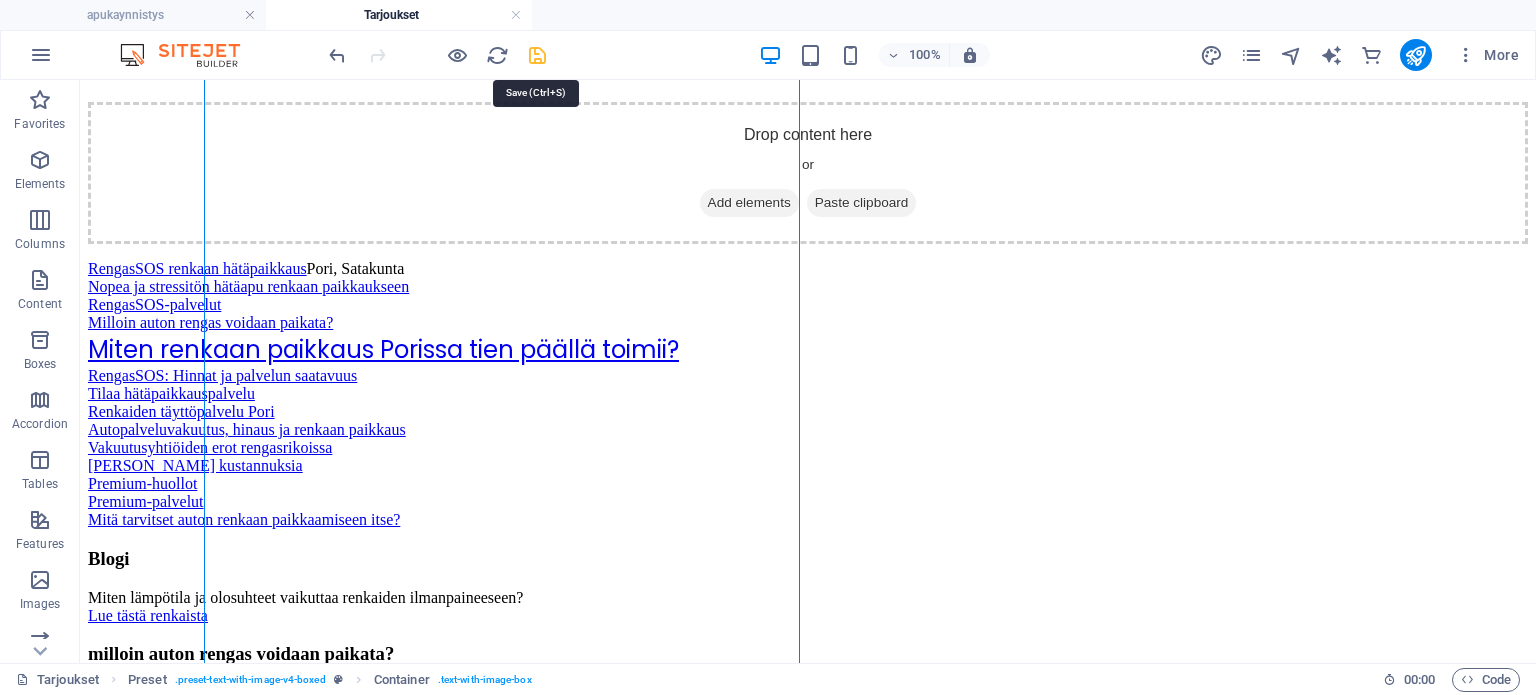 click at bounding box center [537, 55] 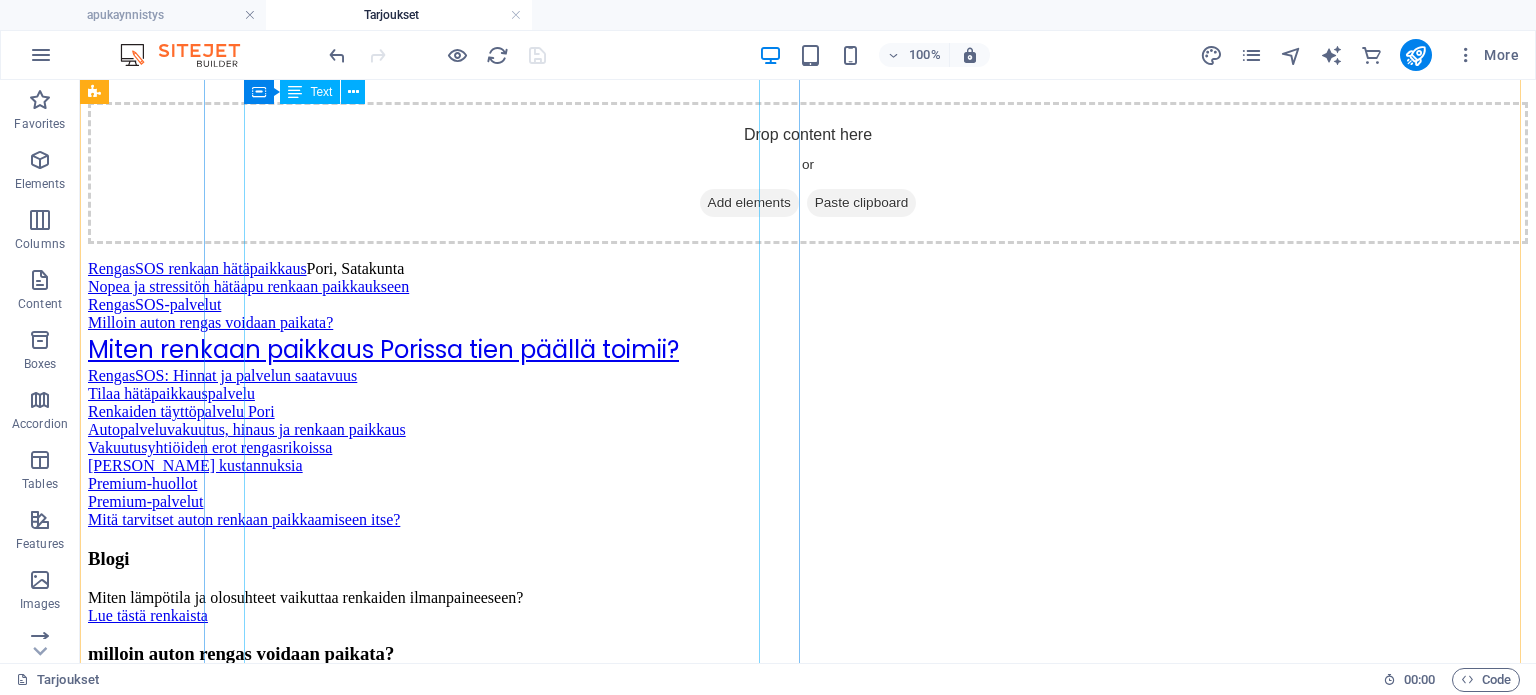 click on "✅Renkaanpaikkaus + apukäynnistys = 90 € (säästä 19 €) ✅"Täyshuolto-paketti": Renkaan täyttö + öljyvuodon paikkaus = 99 € (säästä 20 €) ✅"Akku & öljy"-paketti: Apukäynnistys + öljyvuodon paikkaus = 120 € (säästä 19 €) ✅"Moottorin elvytys-paketti": Öljyvuodon paikkaus + moottorin virkistys = 130 € (säästä 24 €)   Renkaan pikapaikkaus tien päällä  (naula/ruuvi rei'issä) ✅  Renkaiden täyttöpalvelu  (renkaassa ei ole tarpeeksi ilmaa)" at bounding box center (808, -919) 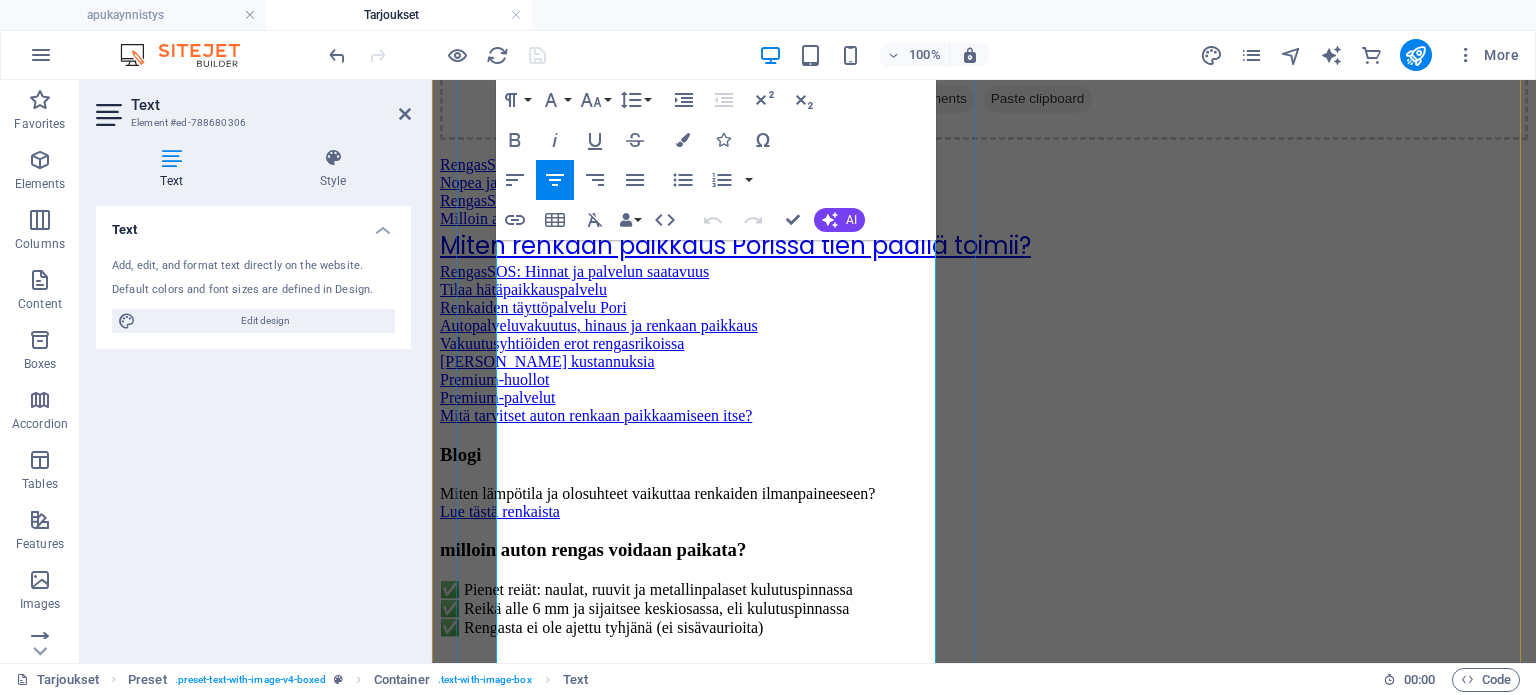 scroll, scrollTop: 3361, scrollLeft: 0, axis: vertical 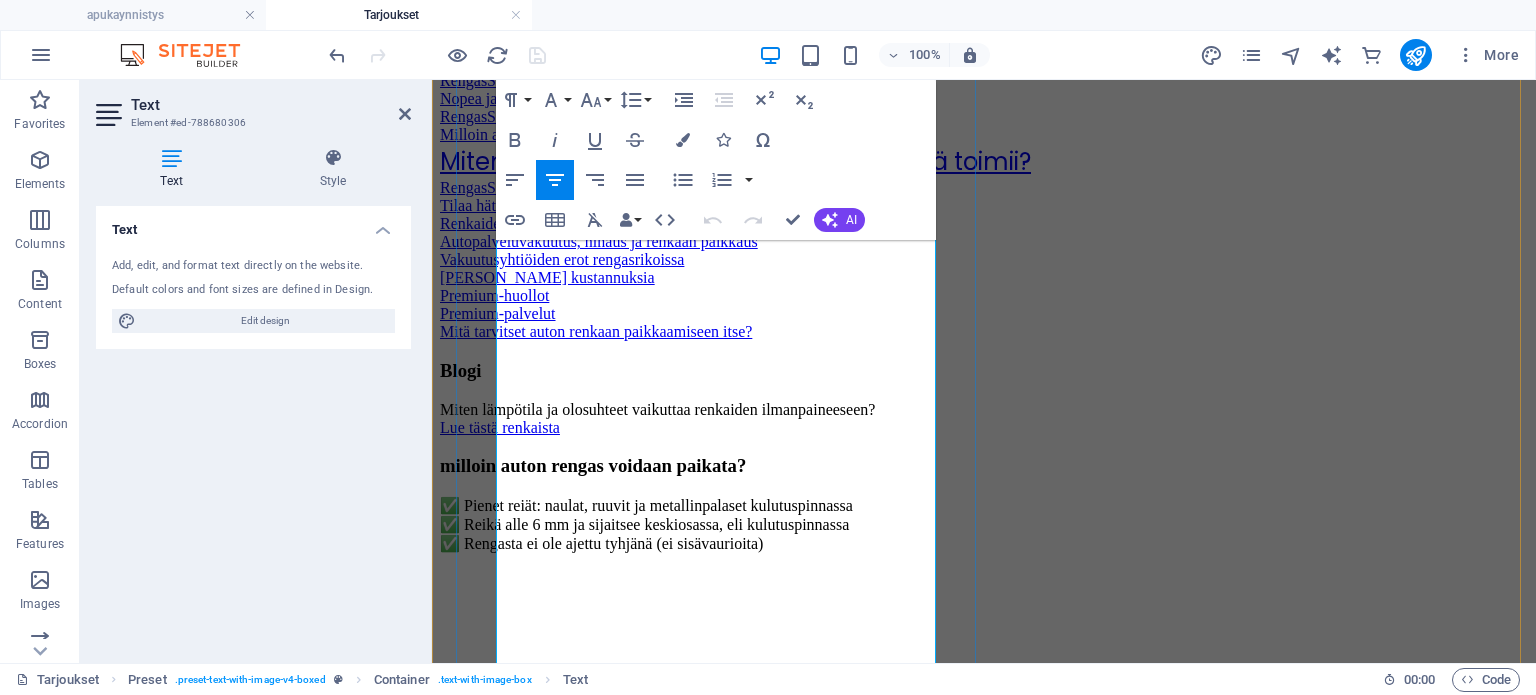 click on "✅"Moottorin elvytys-paketti": Öljyvuodon paikkaus + moottorin virkistys = 130 € (säästä 24 €)" at bounding box center [984, -1201] 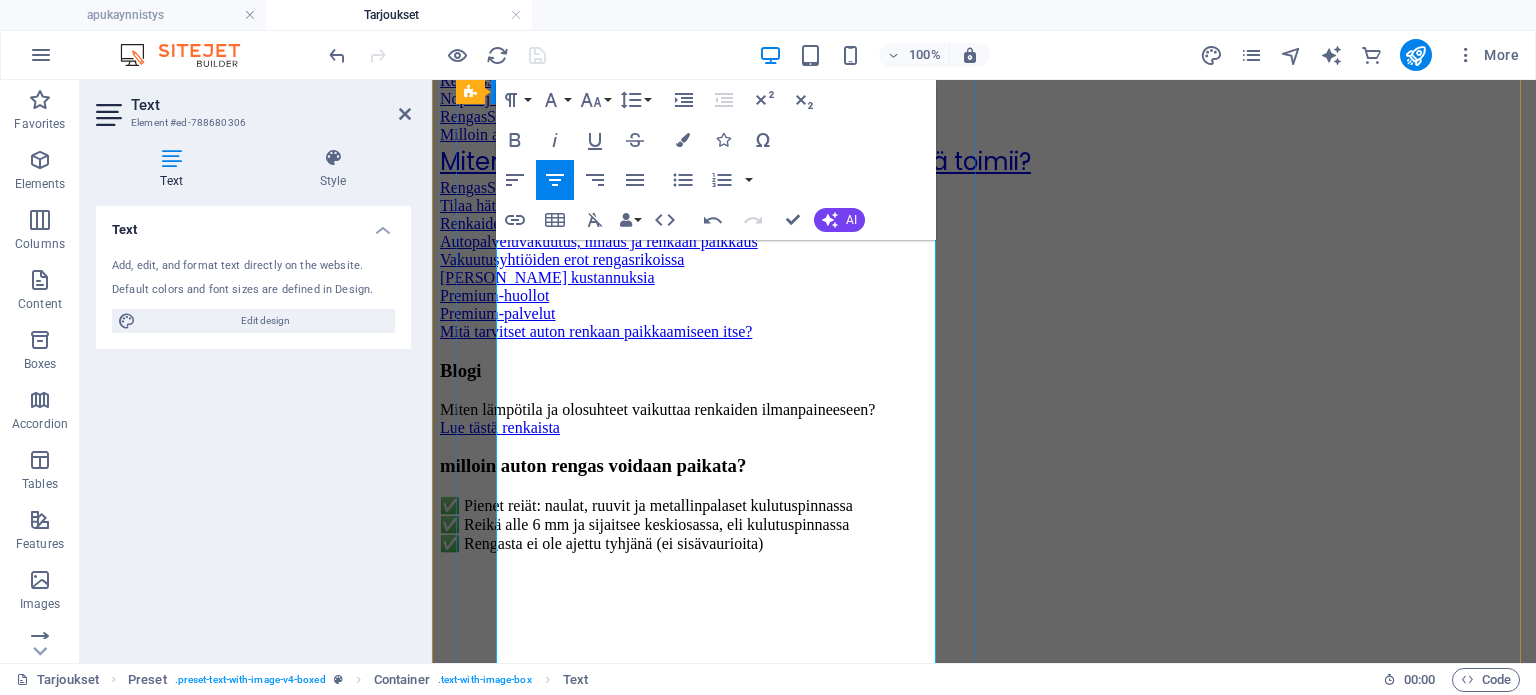 click on "pakettitarjoukset ✅Renkaanpaikkaus + apukäynnistys = 90 € (säästä 19 €) ✅"Täyshuolto-paketti": Renkaan täyttö + öljyvuodon paikkaus = 99 € (säästä 20 €) ✅"Akku & öljy"-paketti: Apukäynnistys + öljyvuodon paikkaus = 120 € (säästä 19 €) ✅"Moottorin elvytys-paketti": Öljyvuodon paikkaus + moottorin pikavirkistys = 130 € (säästä 24 €)   Renkaan pikapaikkaus tien päällä  (naula/ruuvi rei'issä) ✅  Renkaiden täyttöpalvelu  (renkaassa ei ole tarpeeksi ilmaa)" at bounding box center (984, -1239) 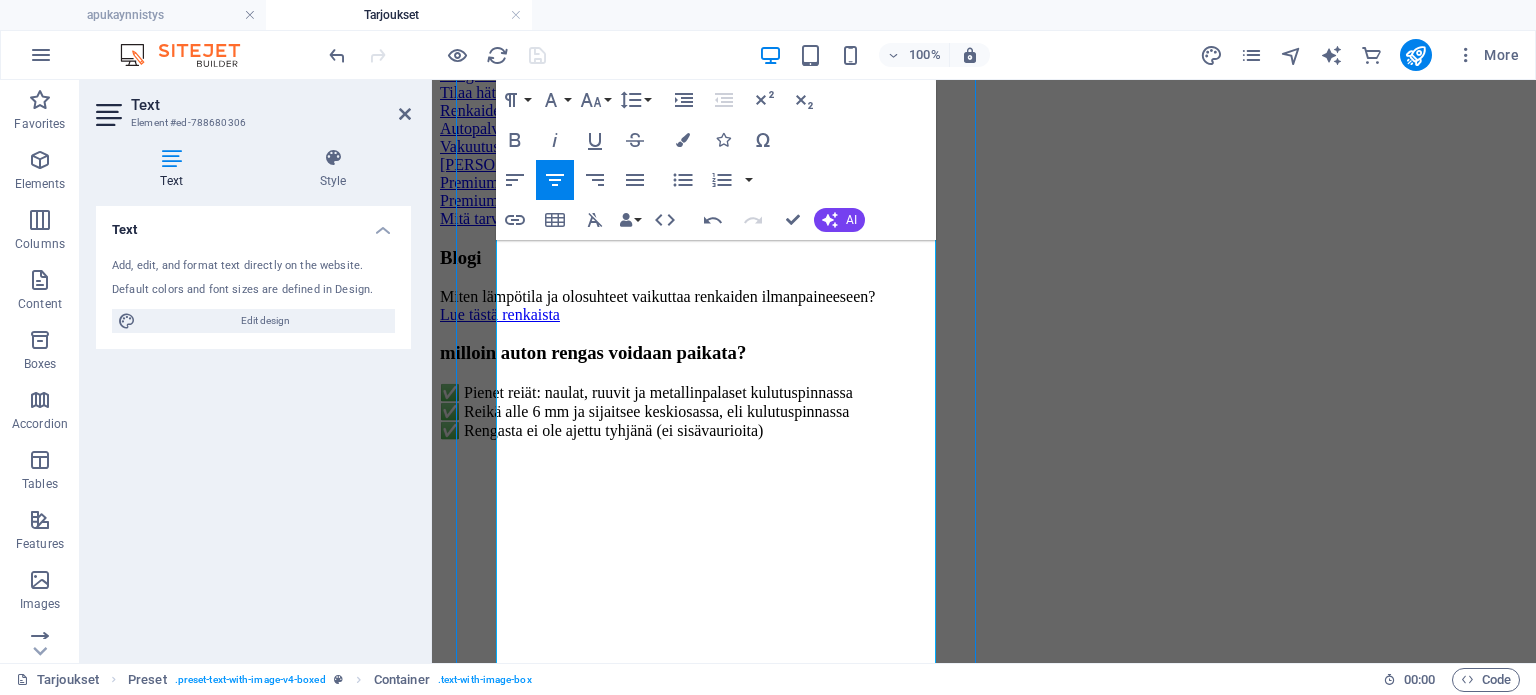 scroll, scrollTop: 3100, scrollLeft: 0, axis: vertical 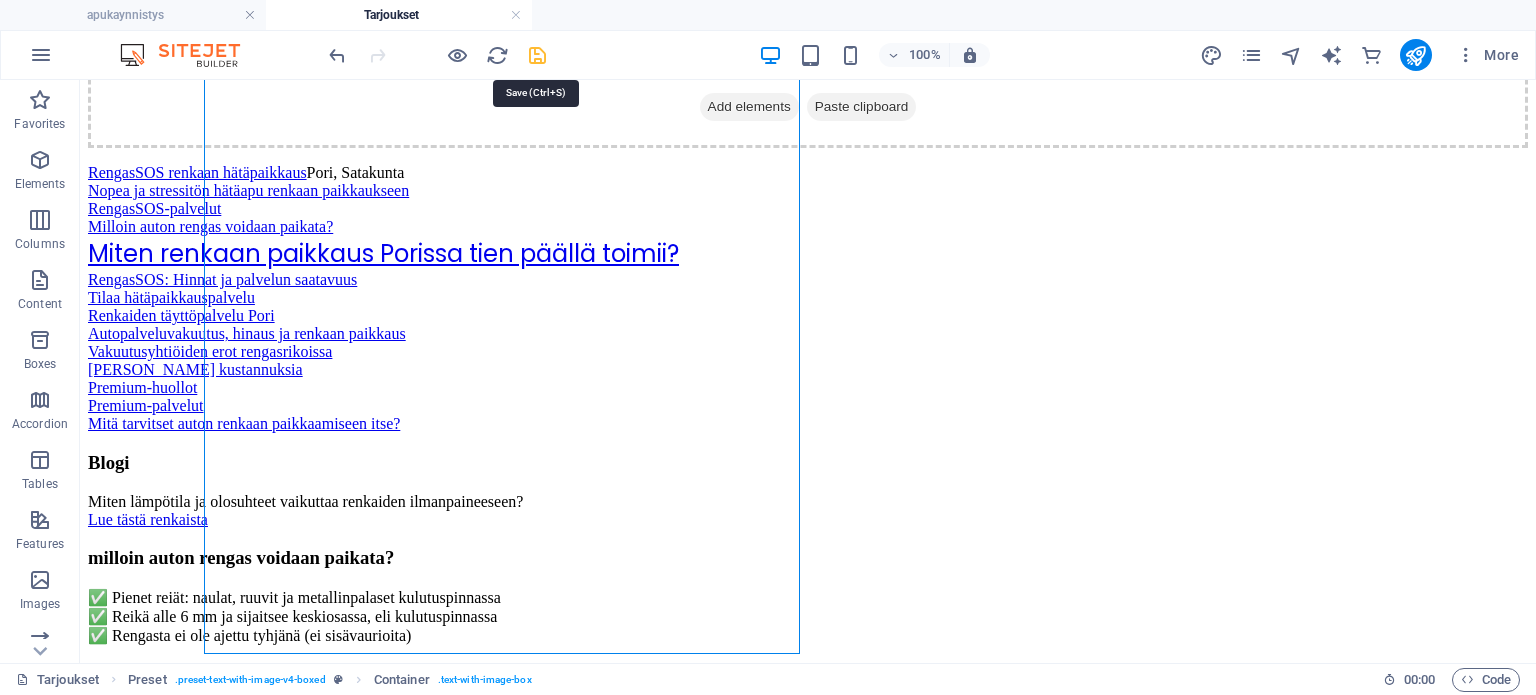 click at bounding box center (537, 55) 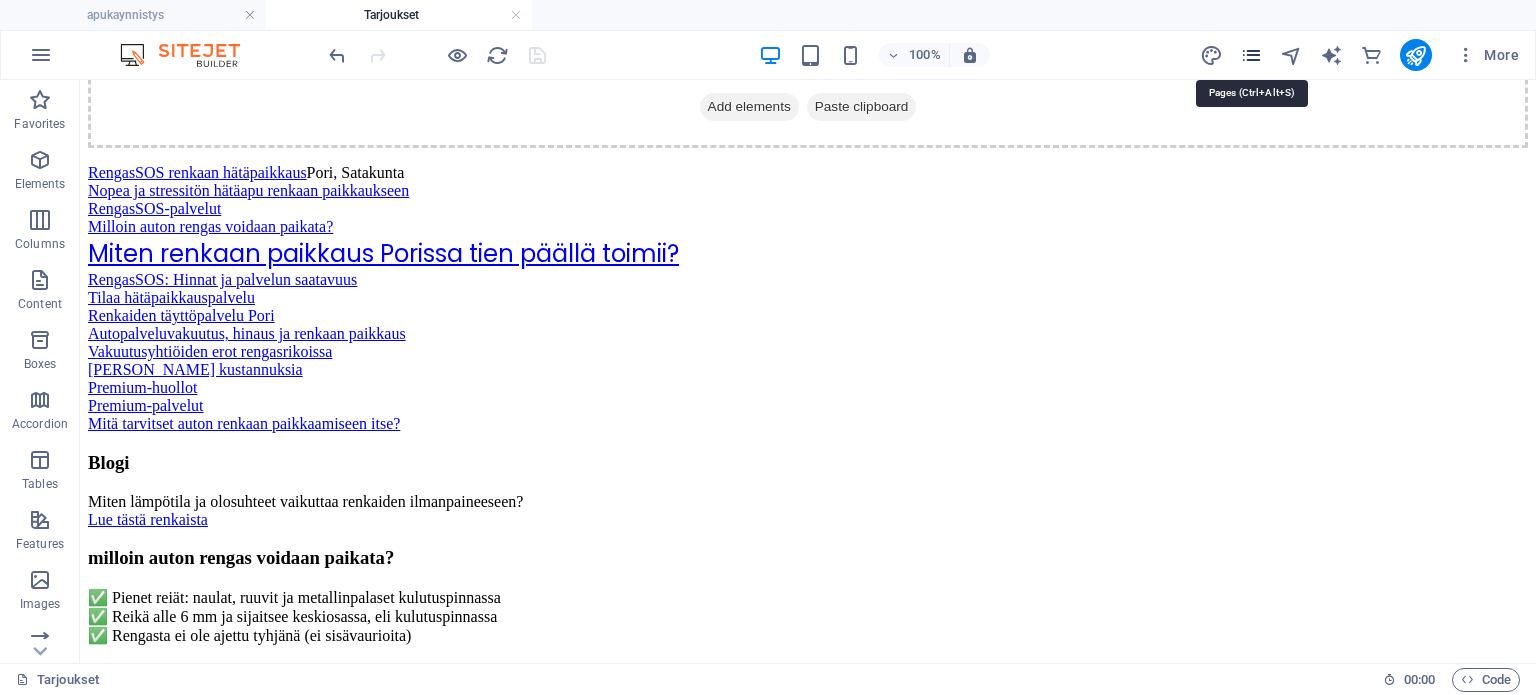 click at bounding box center (1251, 55) 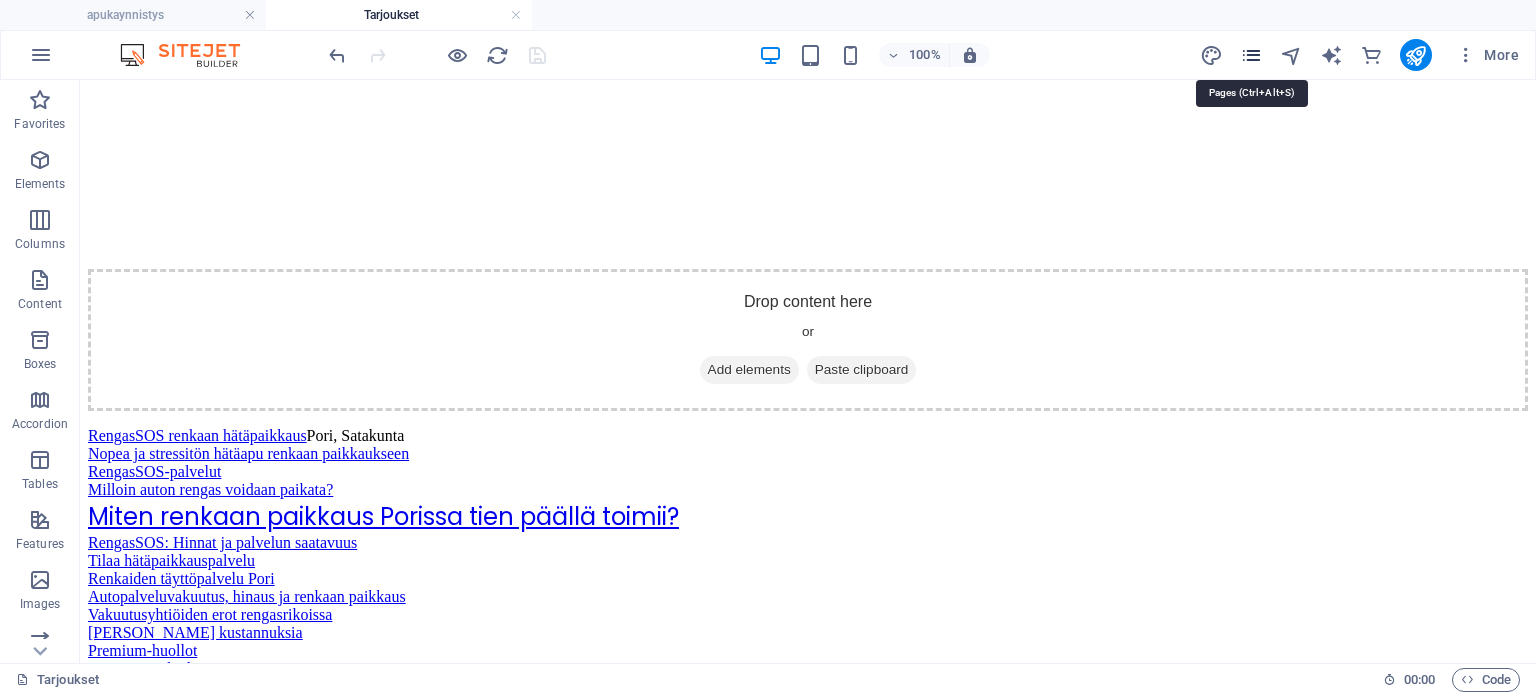 scroll, scrollTop: 3640, scrollLeft: 0, axis: vertical 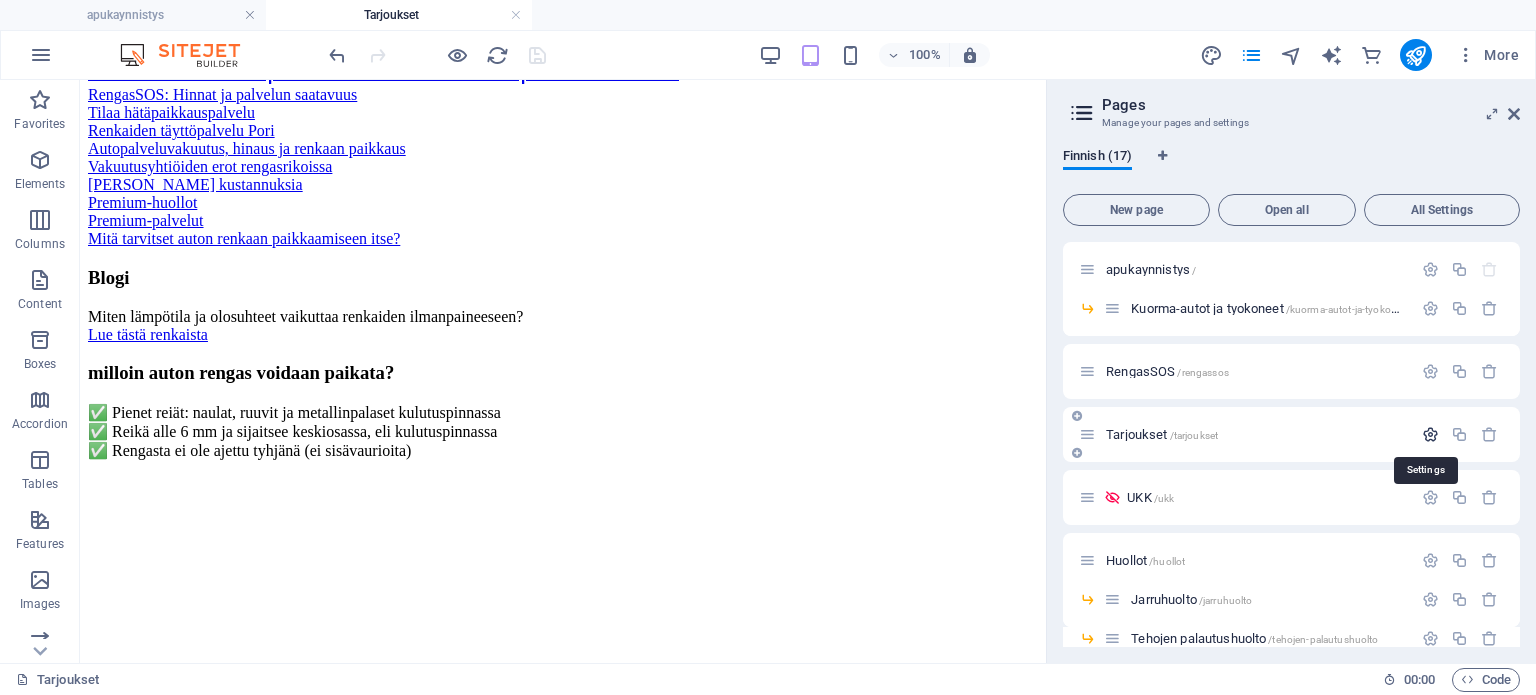 click at bounding box center [1430, 434] 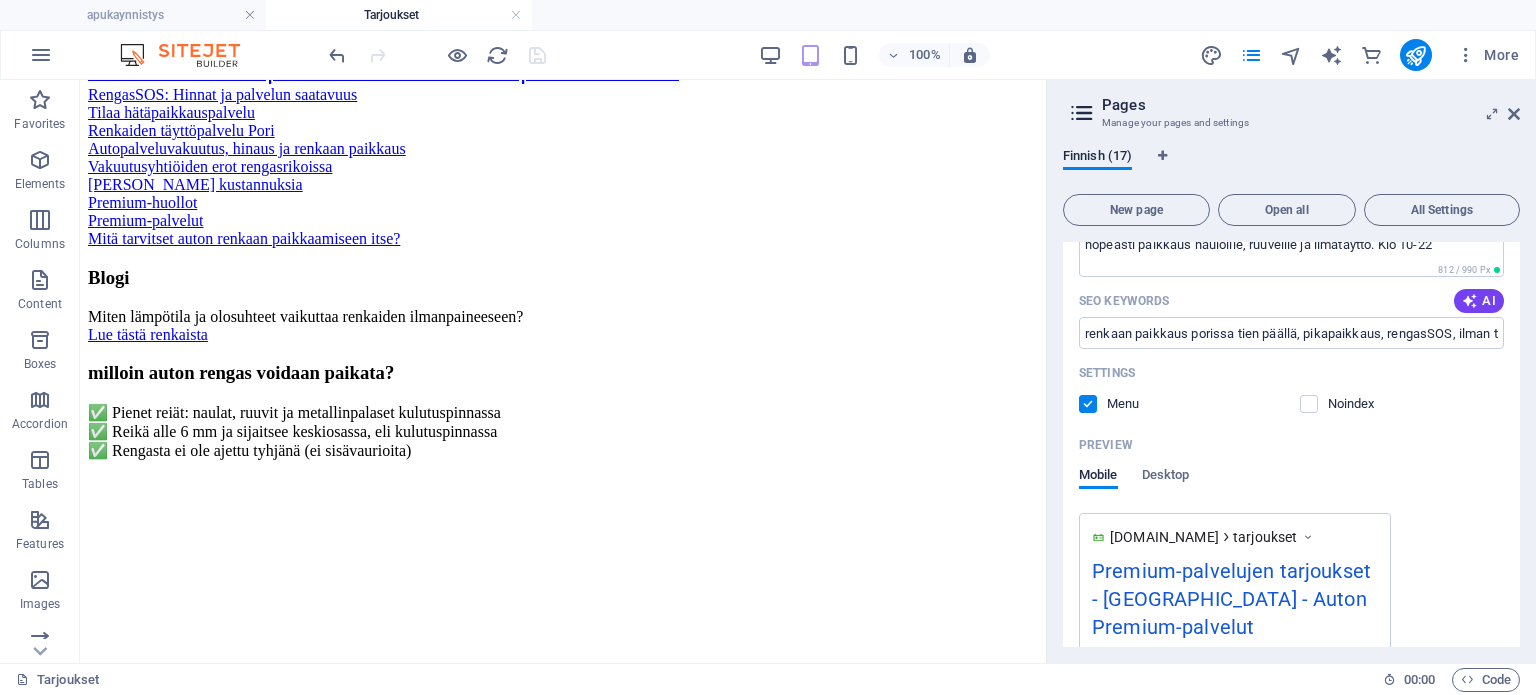 scroll, scrollTop: 500, scrollLeft: 0, axis: vertical 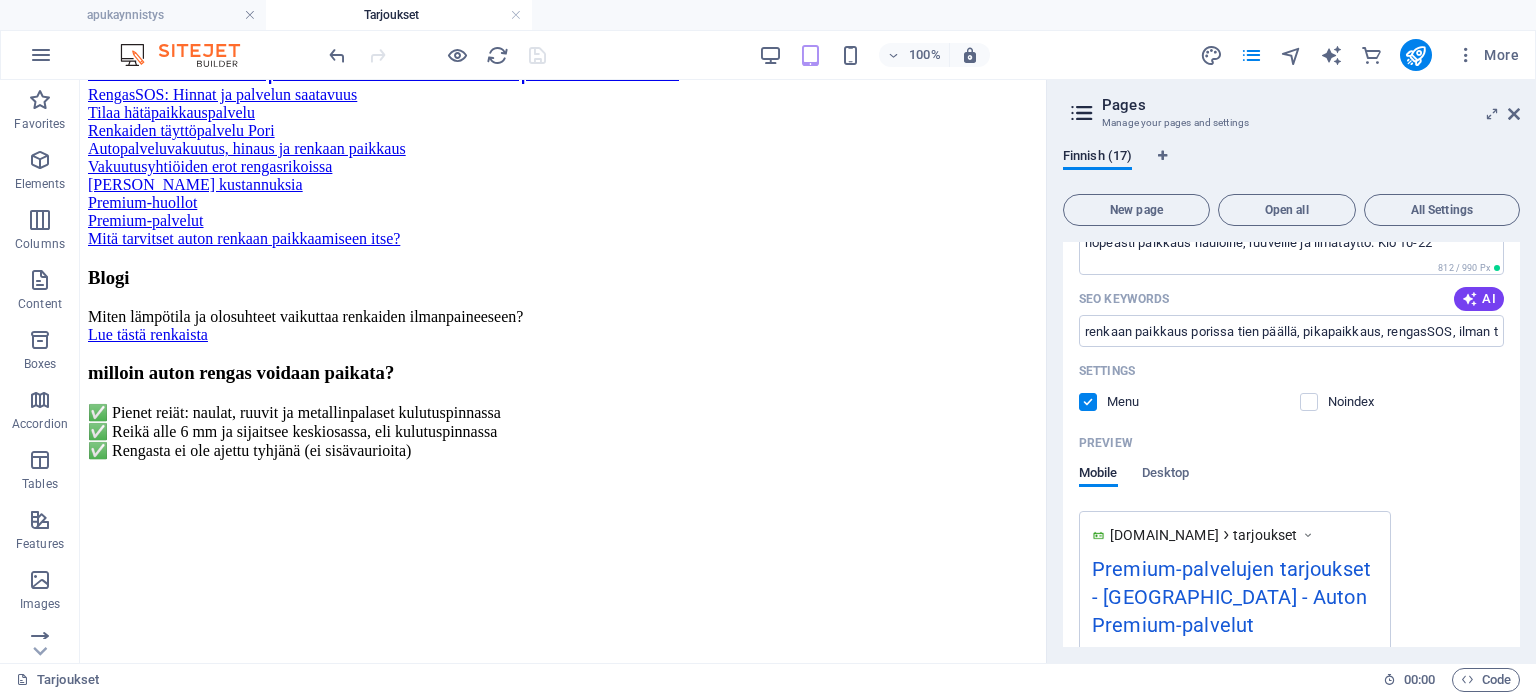 click at bounding box center (1088, 402) 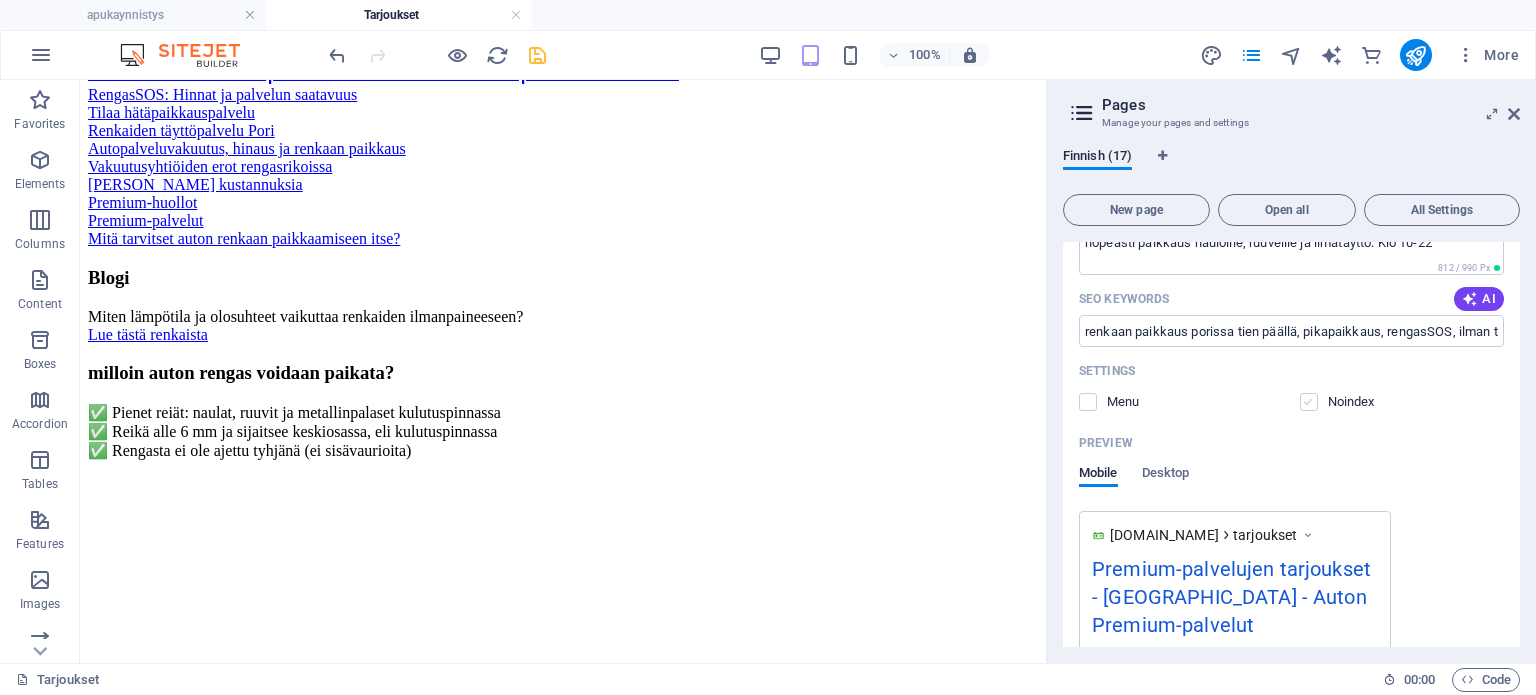 click at bounding box center [1309, 402] 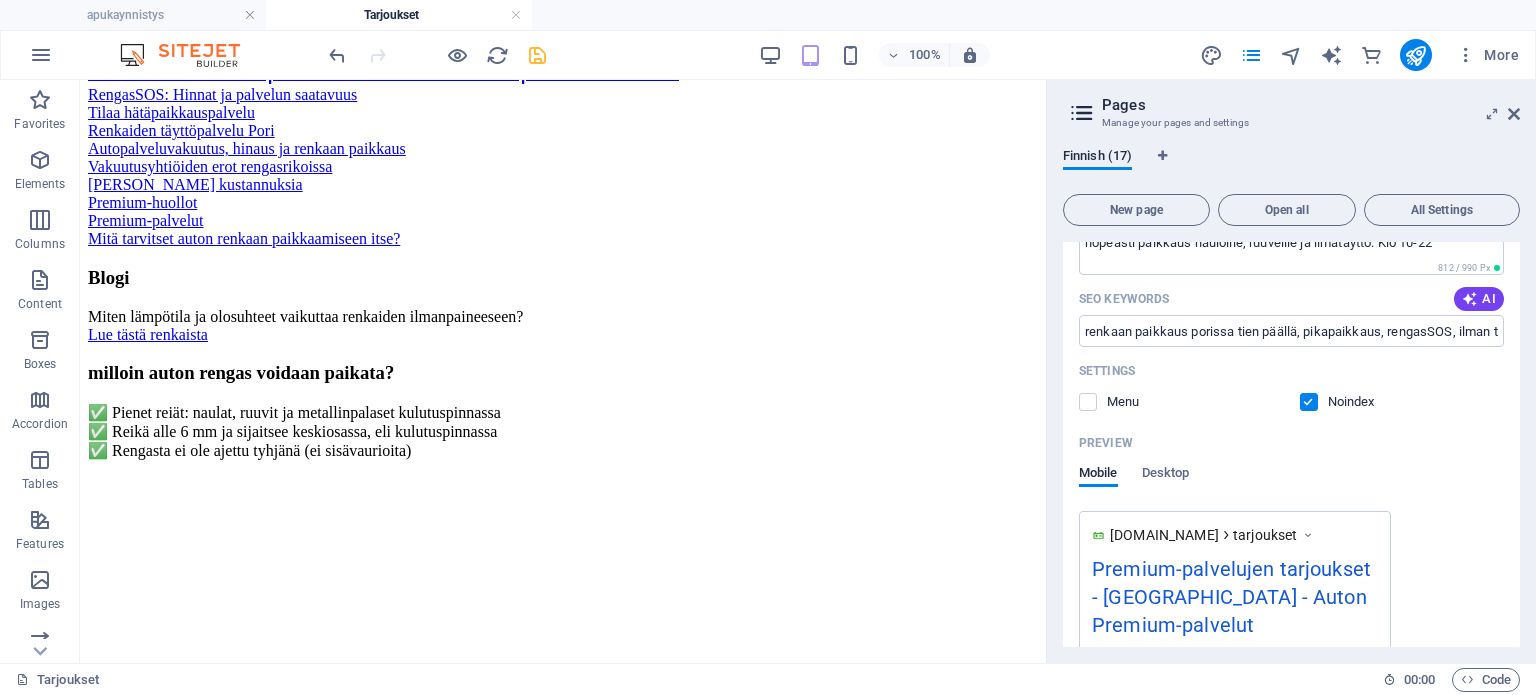 click on "Preview" at bounding box center [1291, 443] 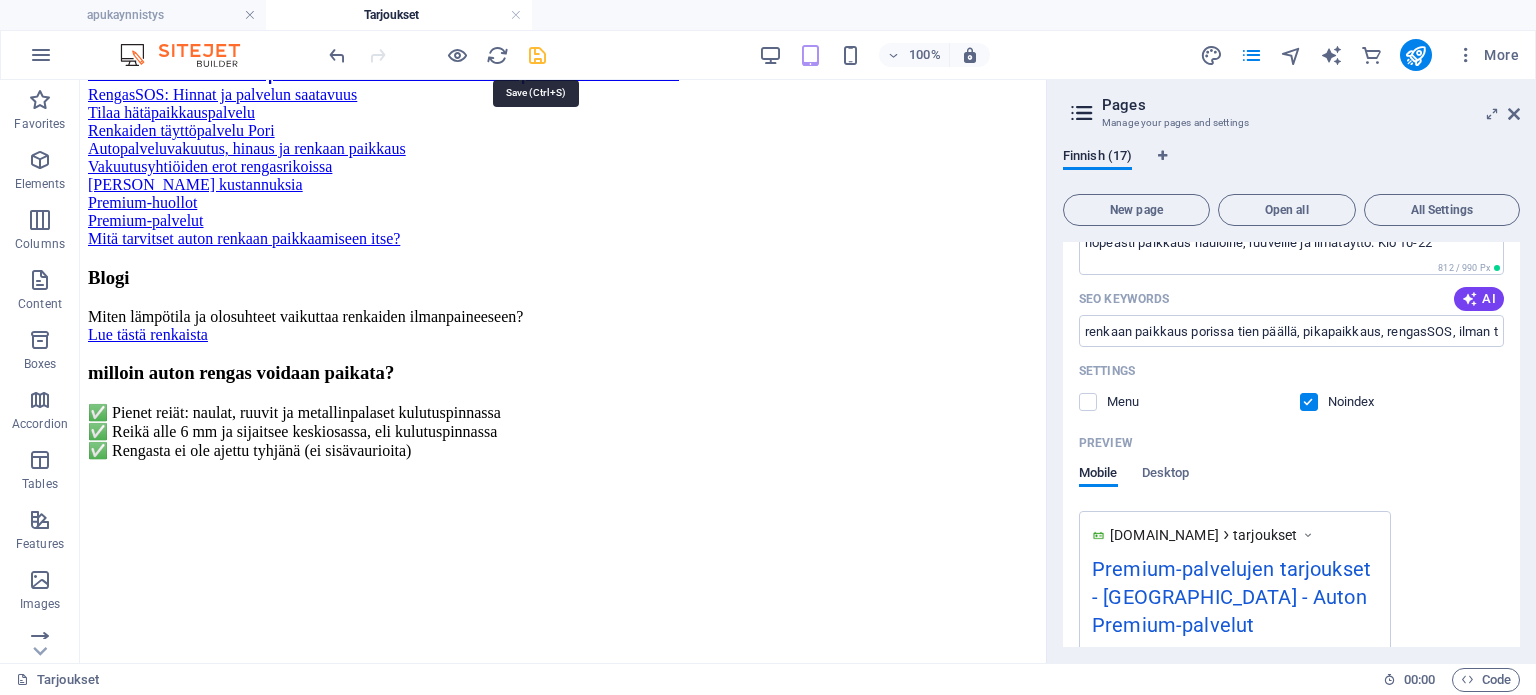 click at bounding box center [537, 55] 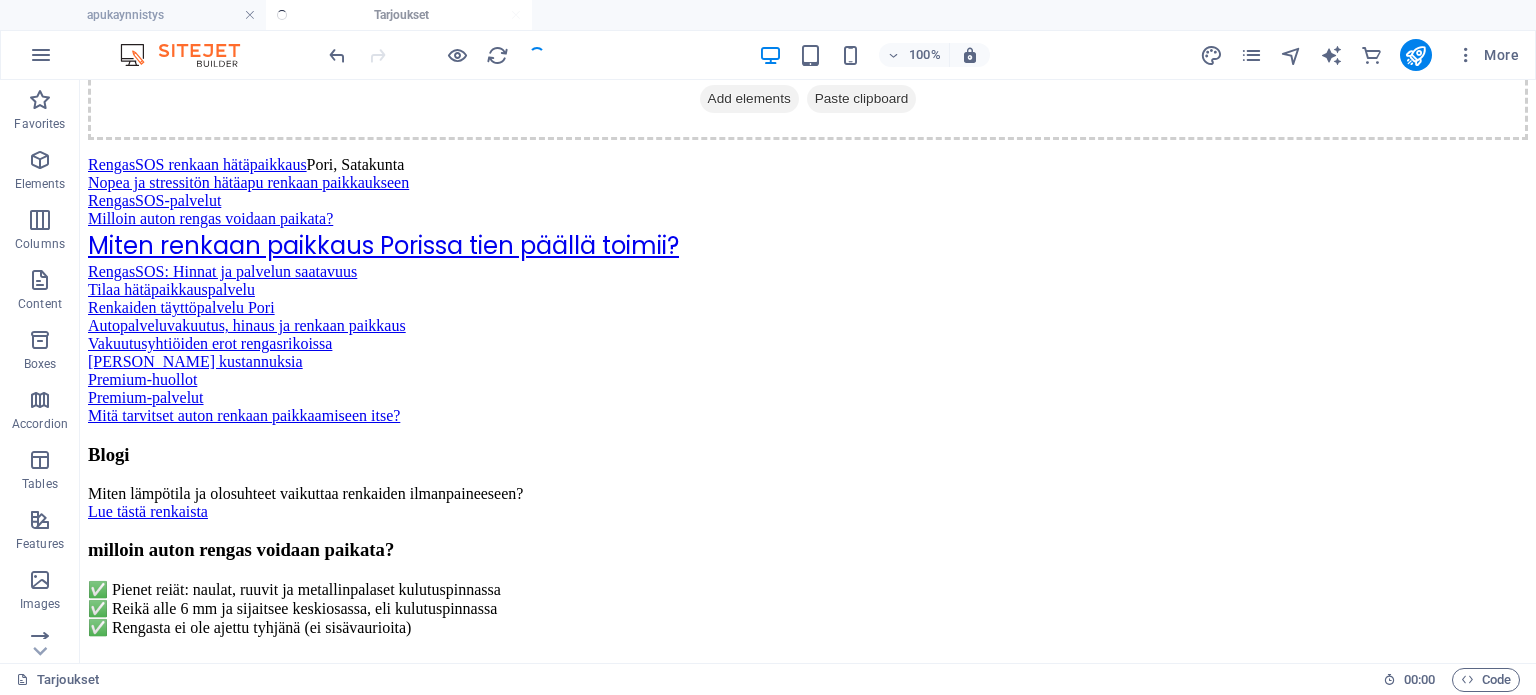 scroll, scrollTop: 3100, scrollLeft: 0, axis: vertical 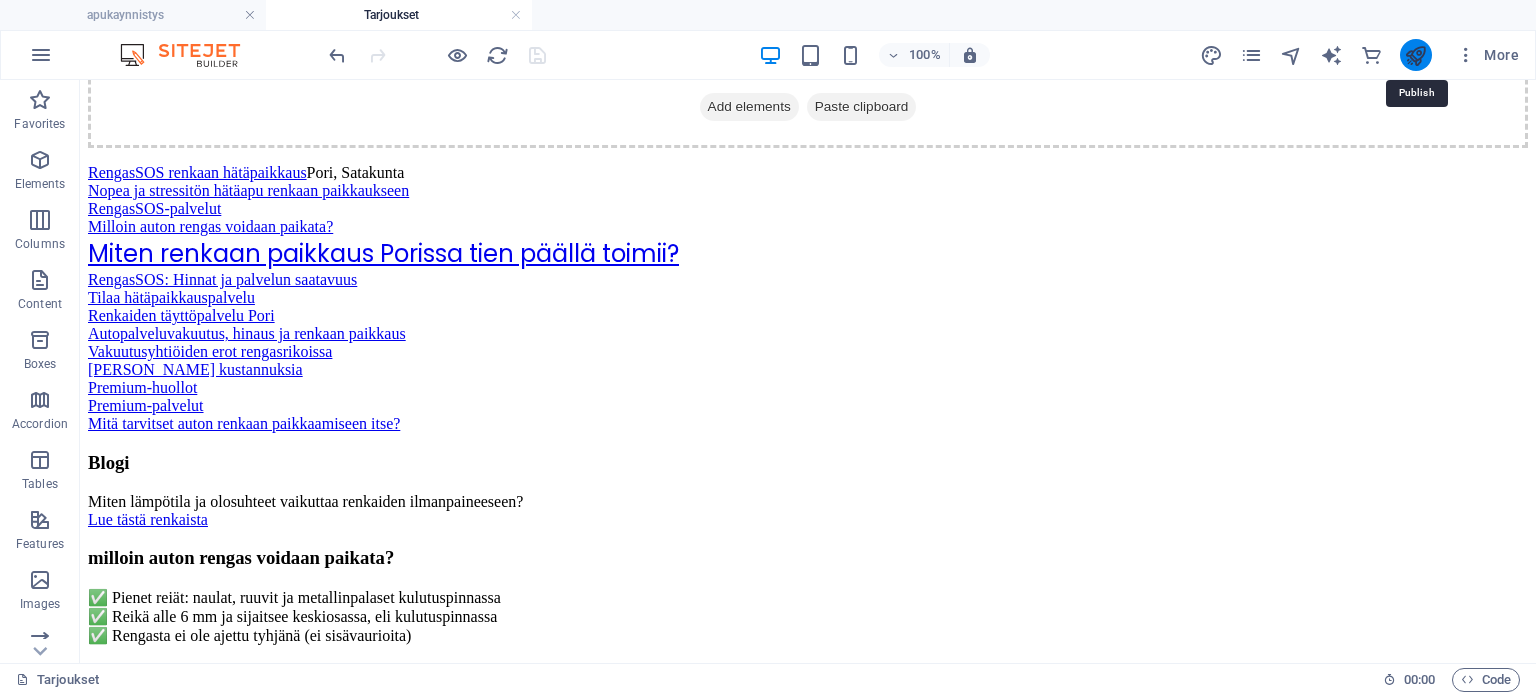 click at bounding box center (1415, 55) 